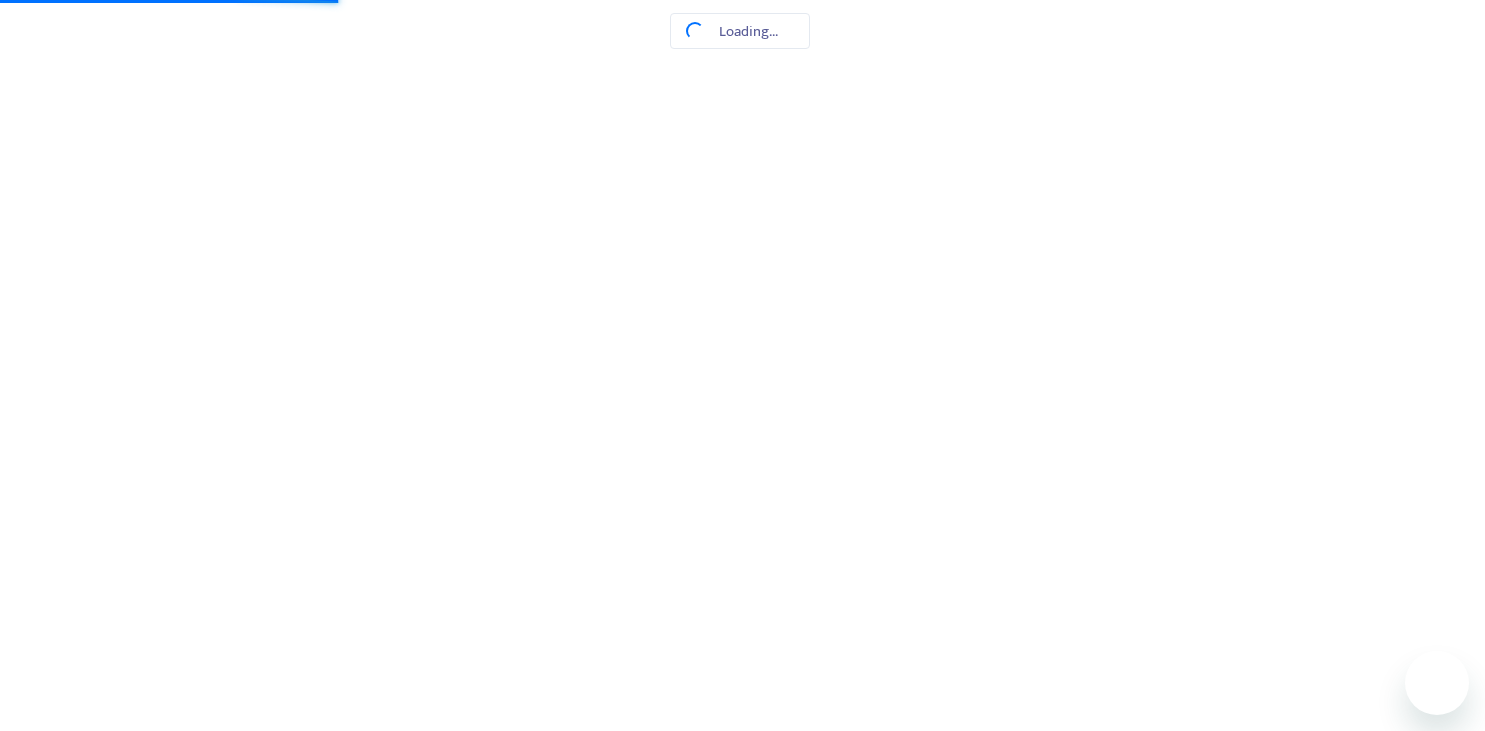 scroll, scrollTop: 0, scrollLeft: 0, axis: both 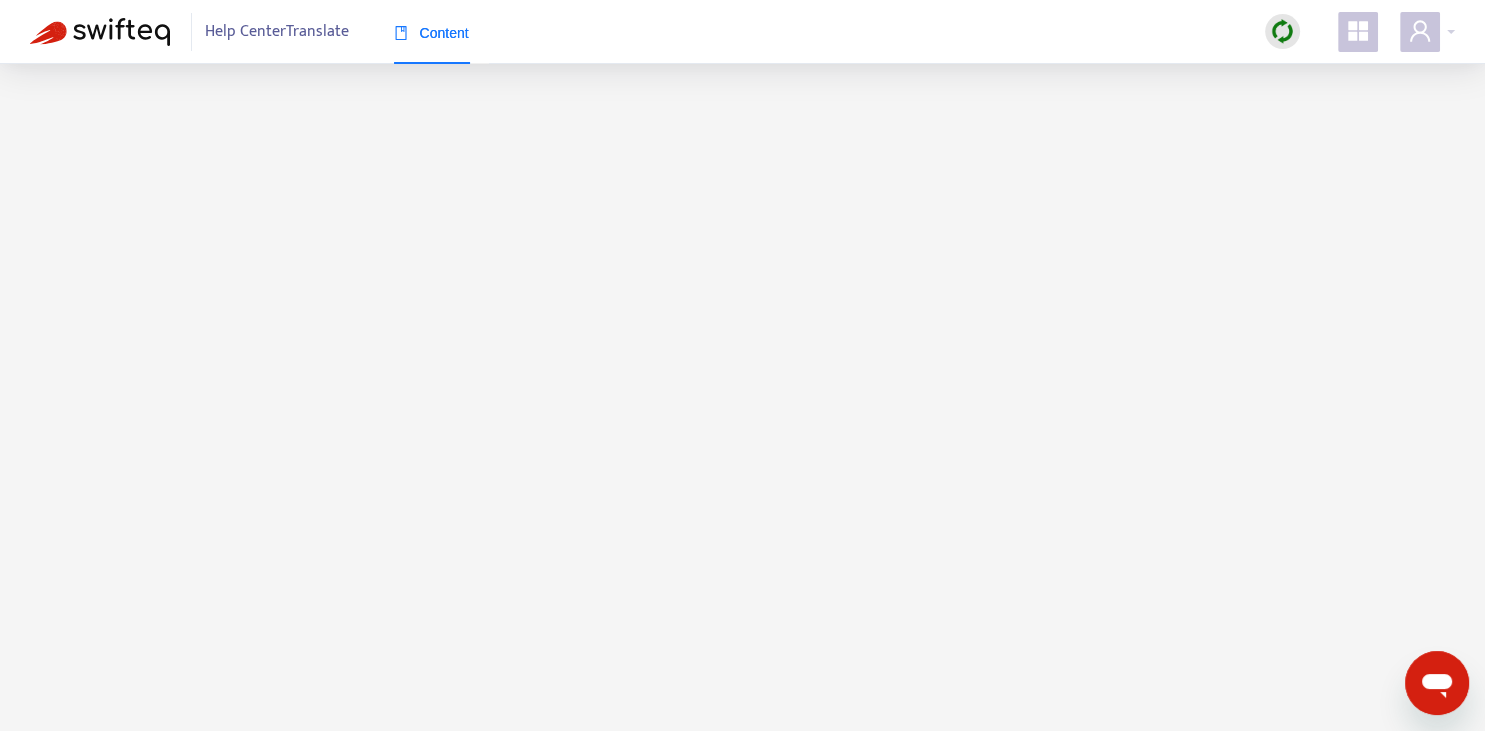 click on "Help Center  Translate Content" at bounding box center (742, 32) 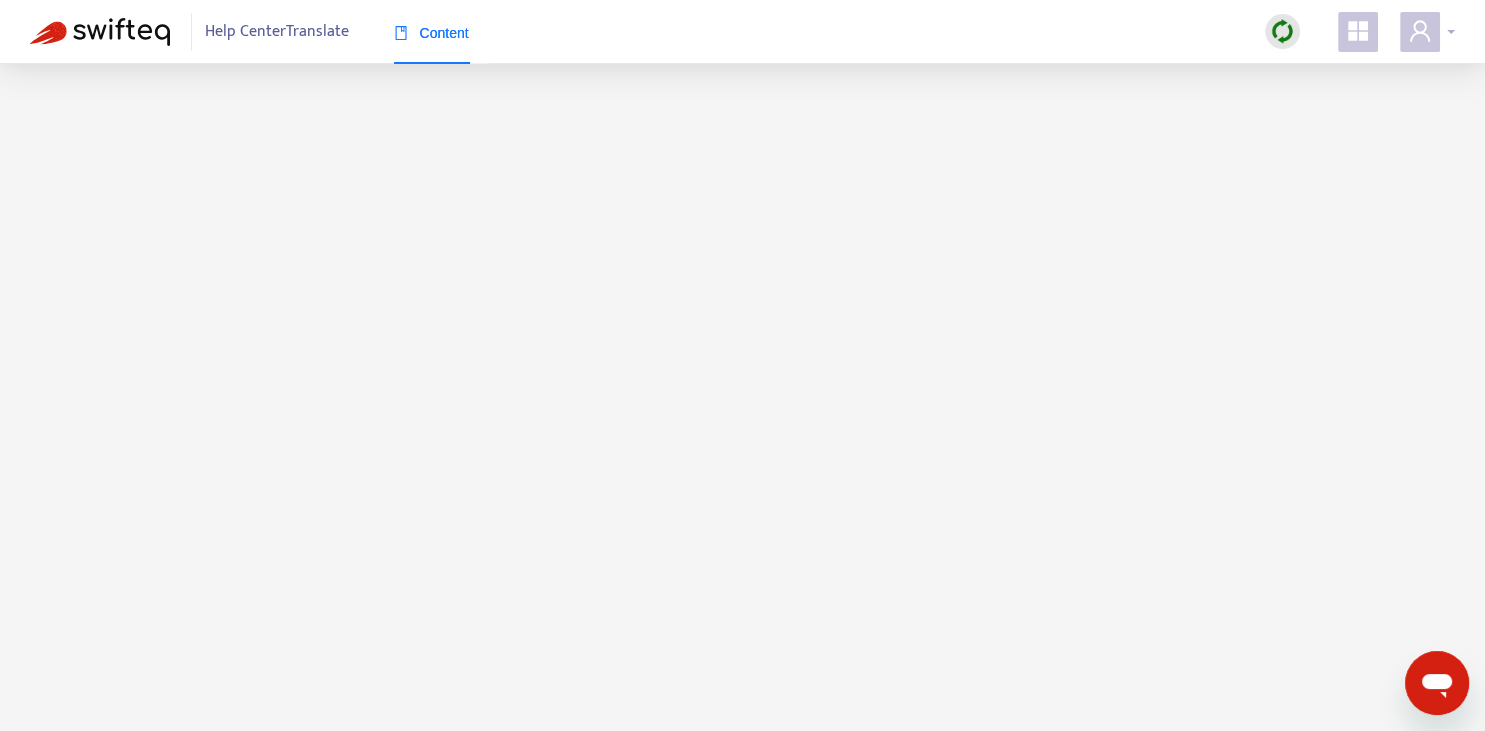 click at bounding box center (1420, 32) 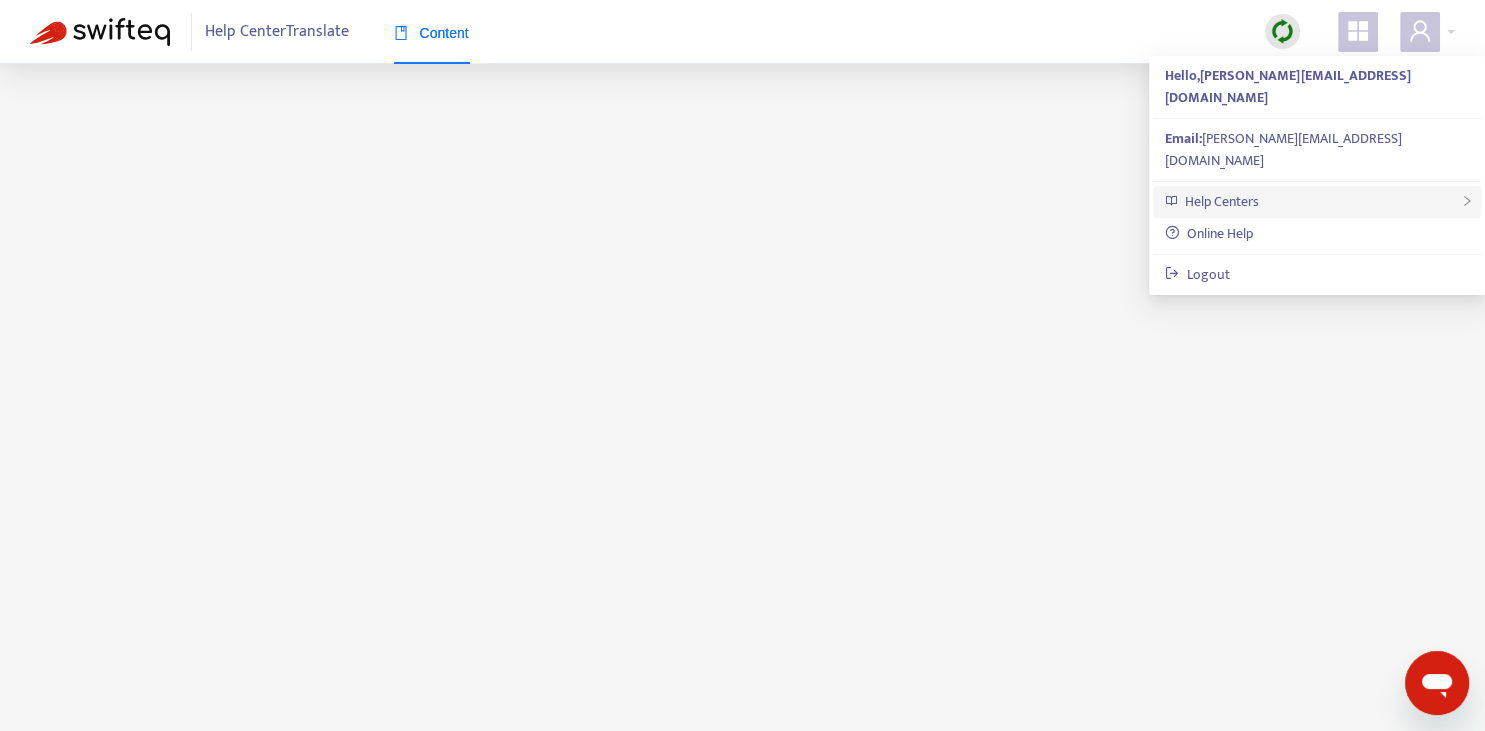 click on "Help Centers" at bounding box center [1317, 202] 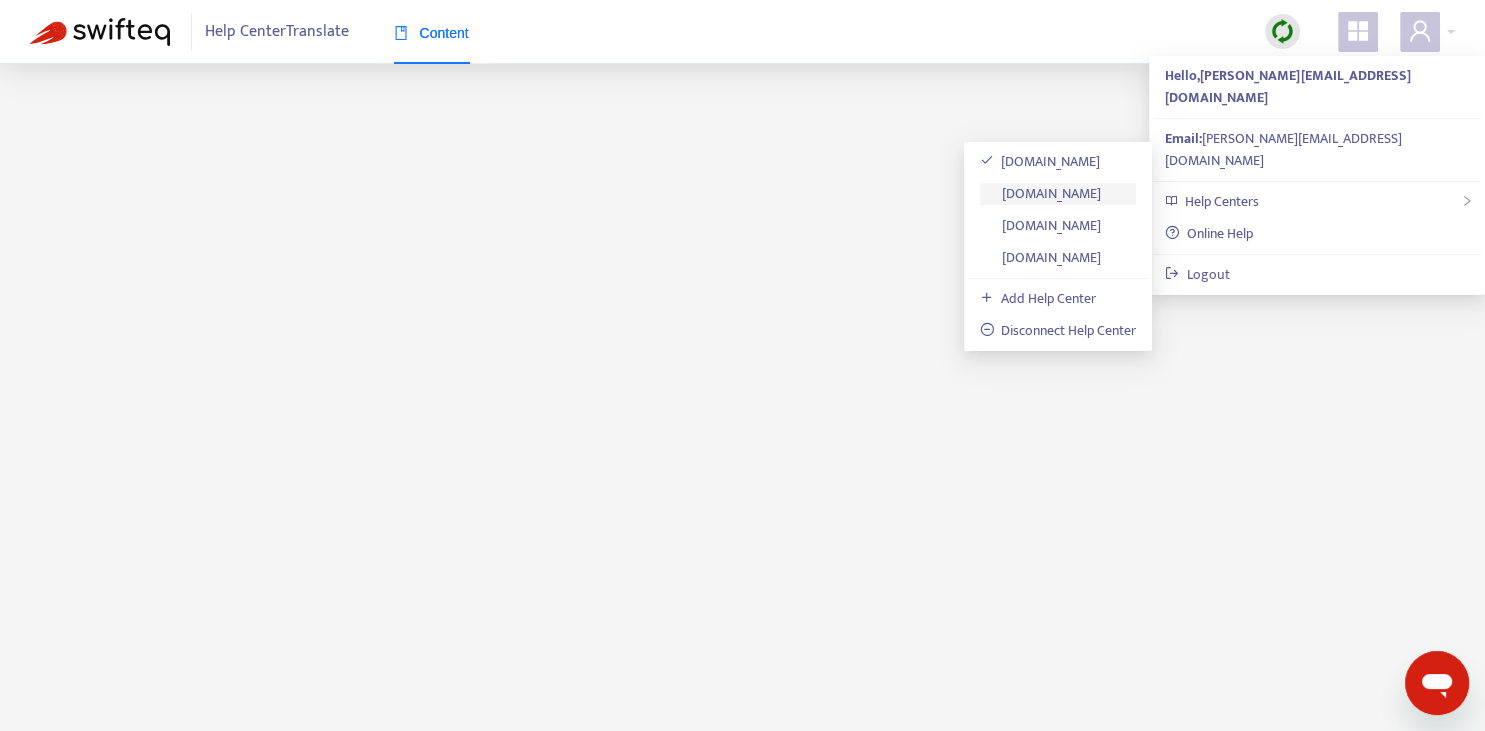 click on "[DOMAIN_NAME]" at bounding box center (1041, 193) 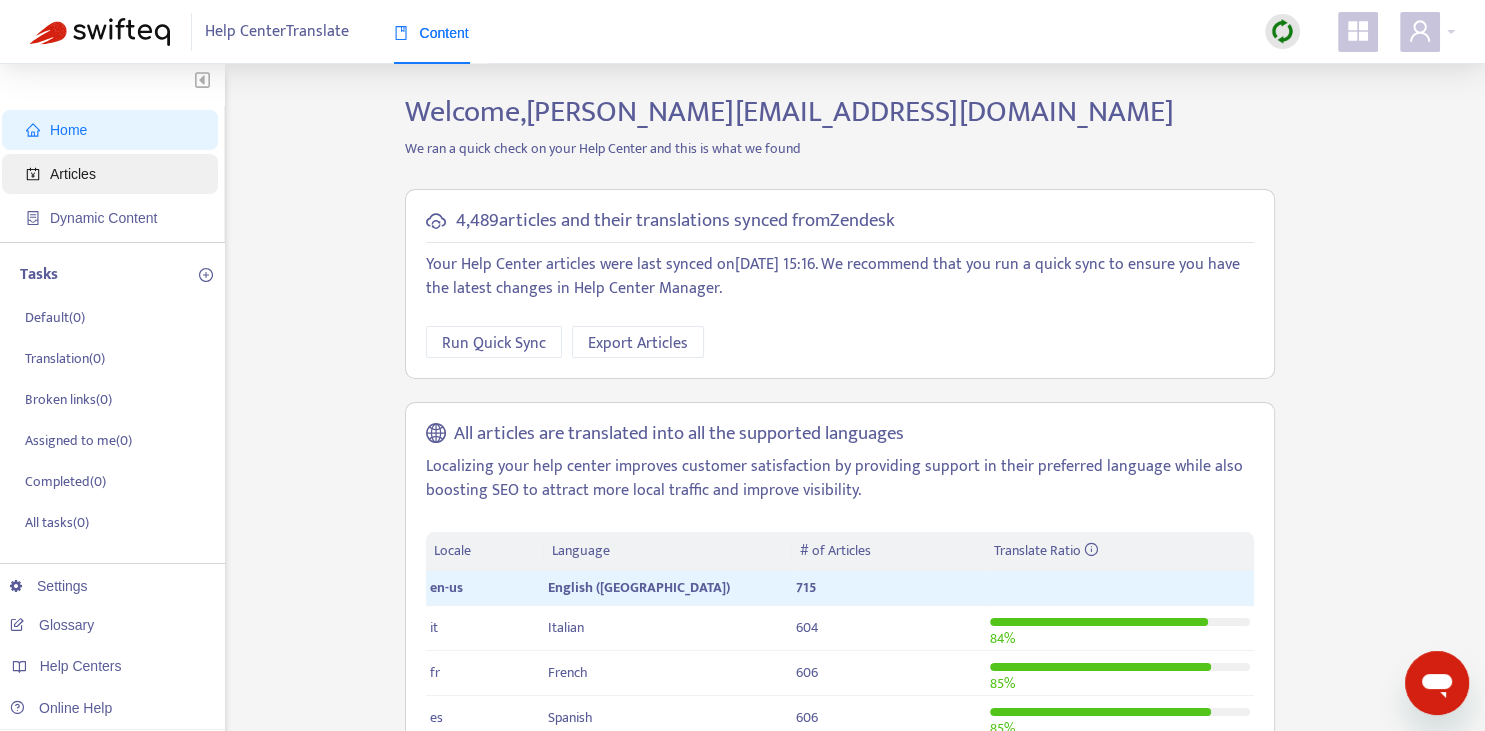 click on "Articles" at bounding box center (114, 174) 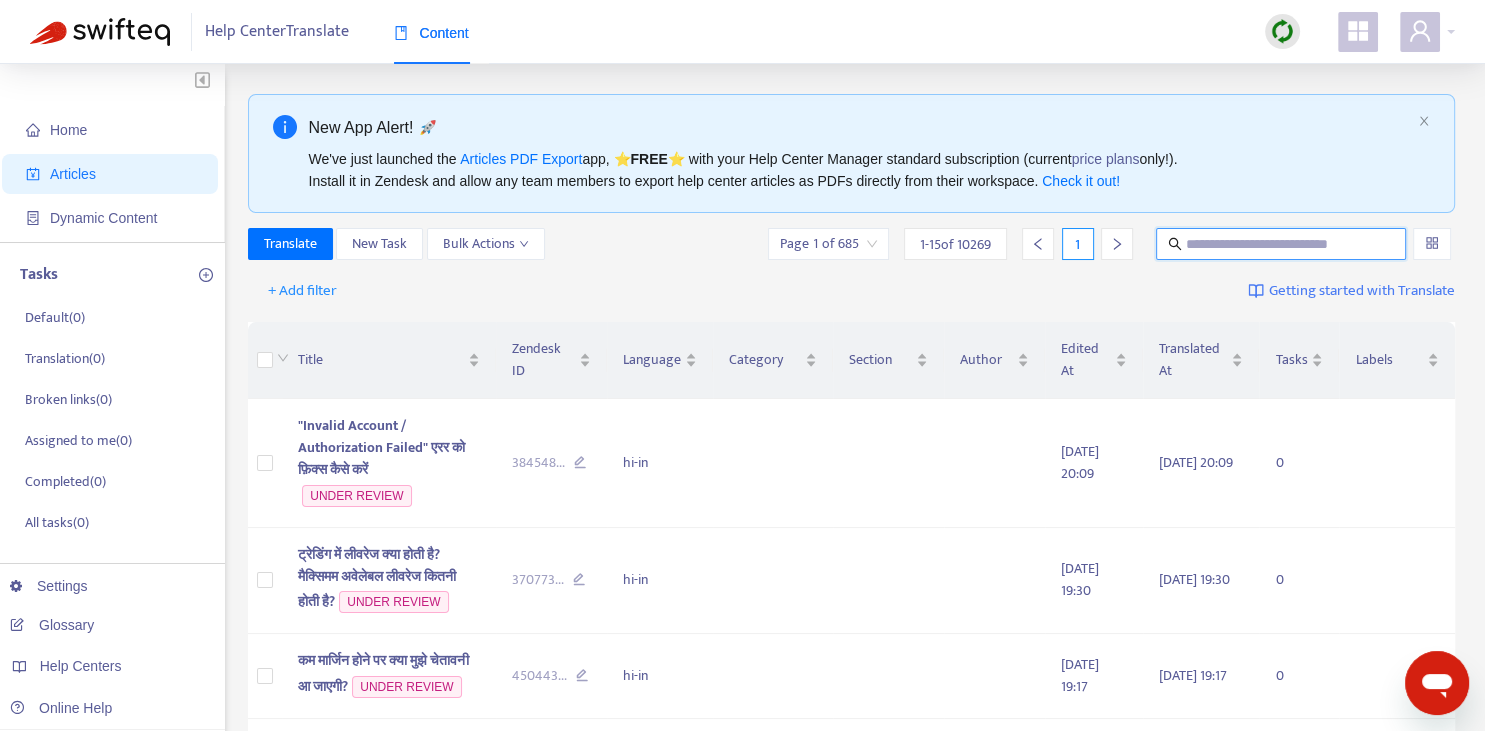 click at bounding box center [1282, 244] 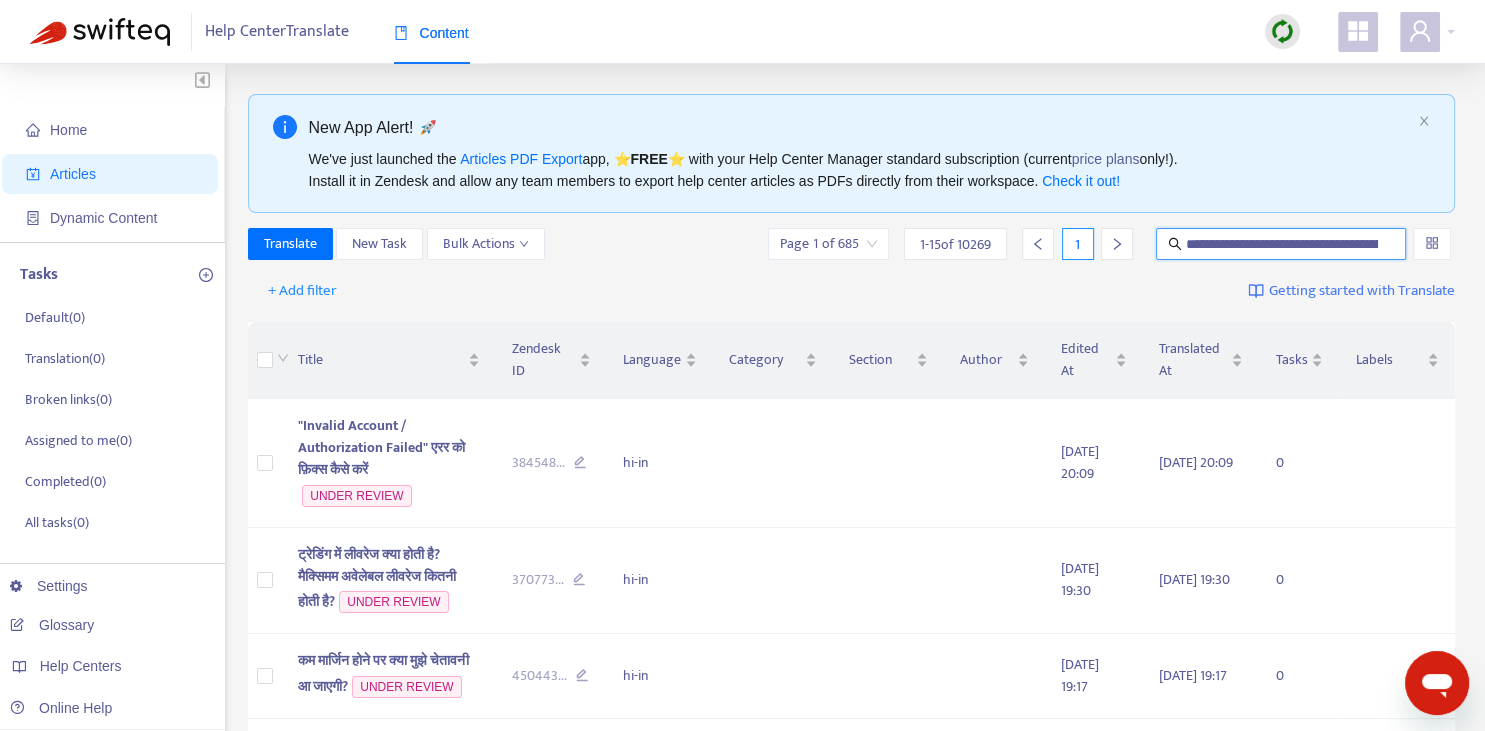 scroll, scrollTop: 0, scrollLeft: 163, axis: horizontal 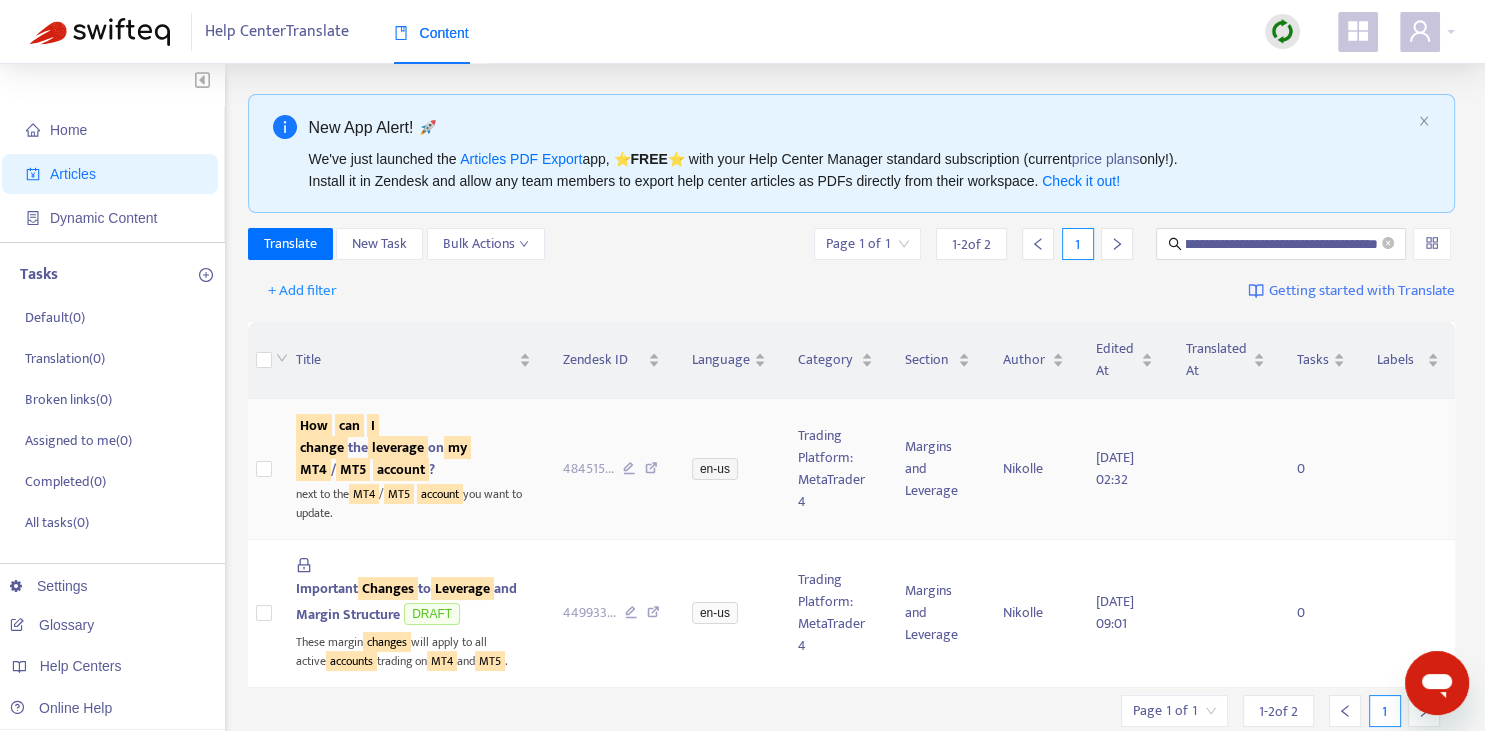 click on "account" at bounding box center (401, 469) 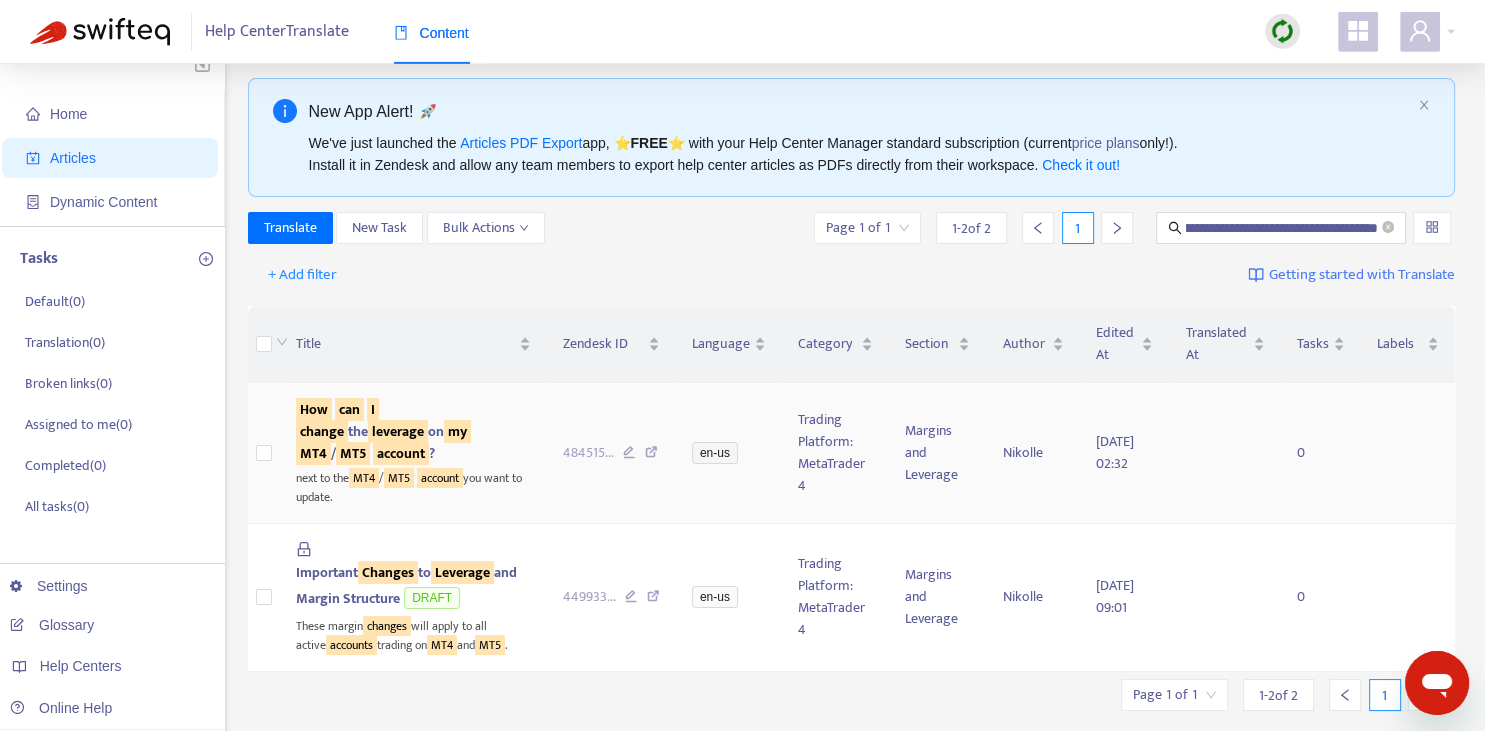 scroll, scrollTop: 0, scrollLeft: 0, axis: both 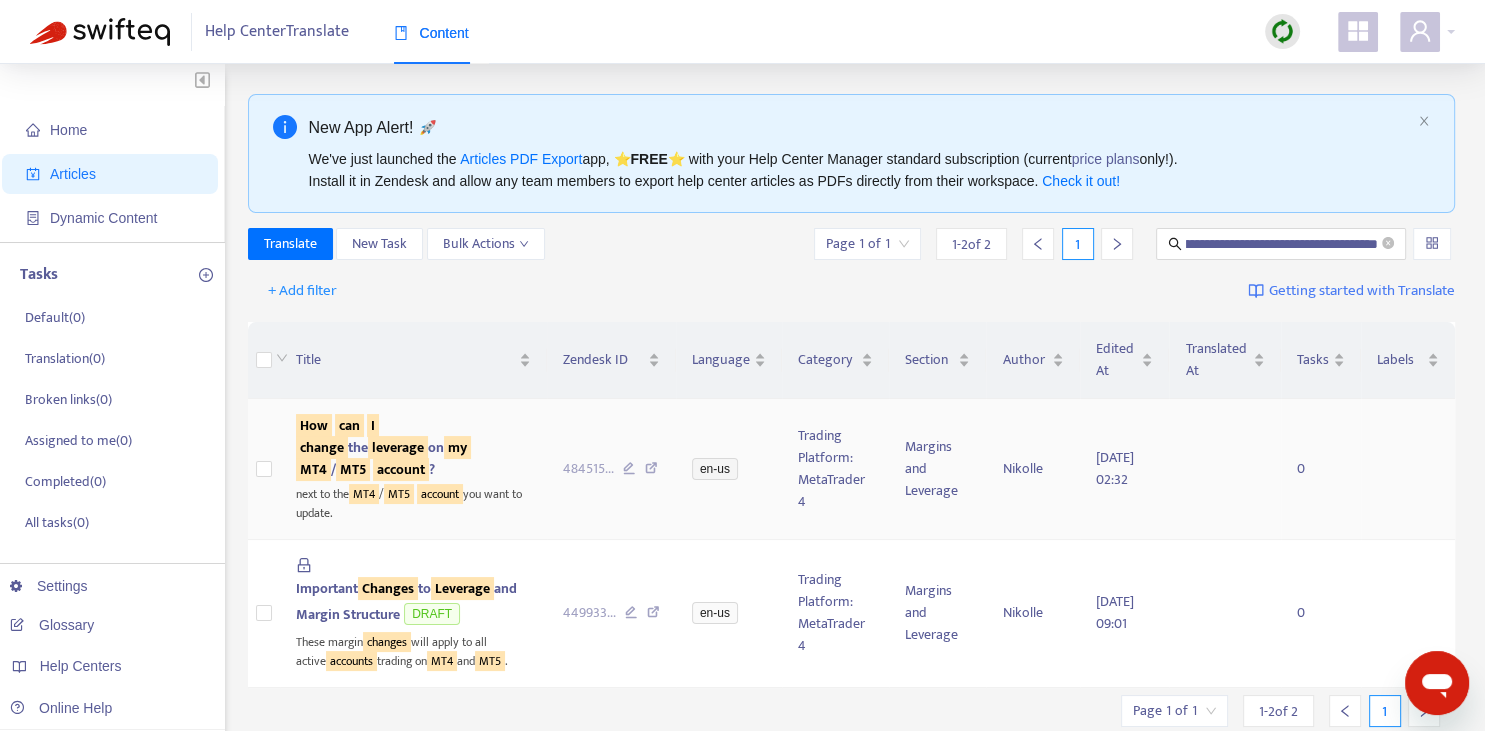 click on "**********" at bounding box center (742, 632) 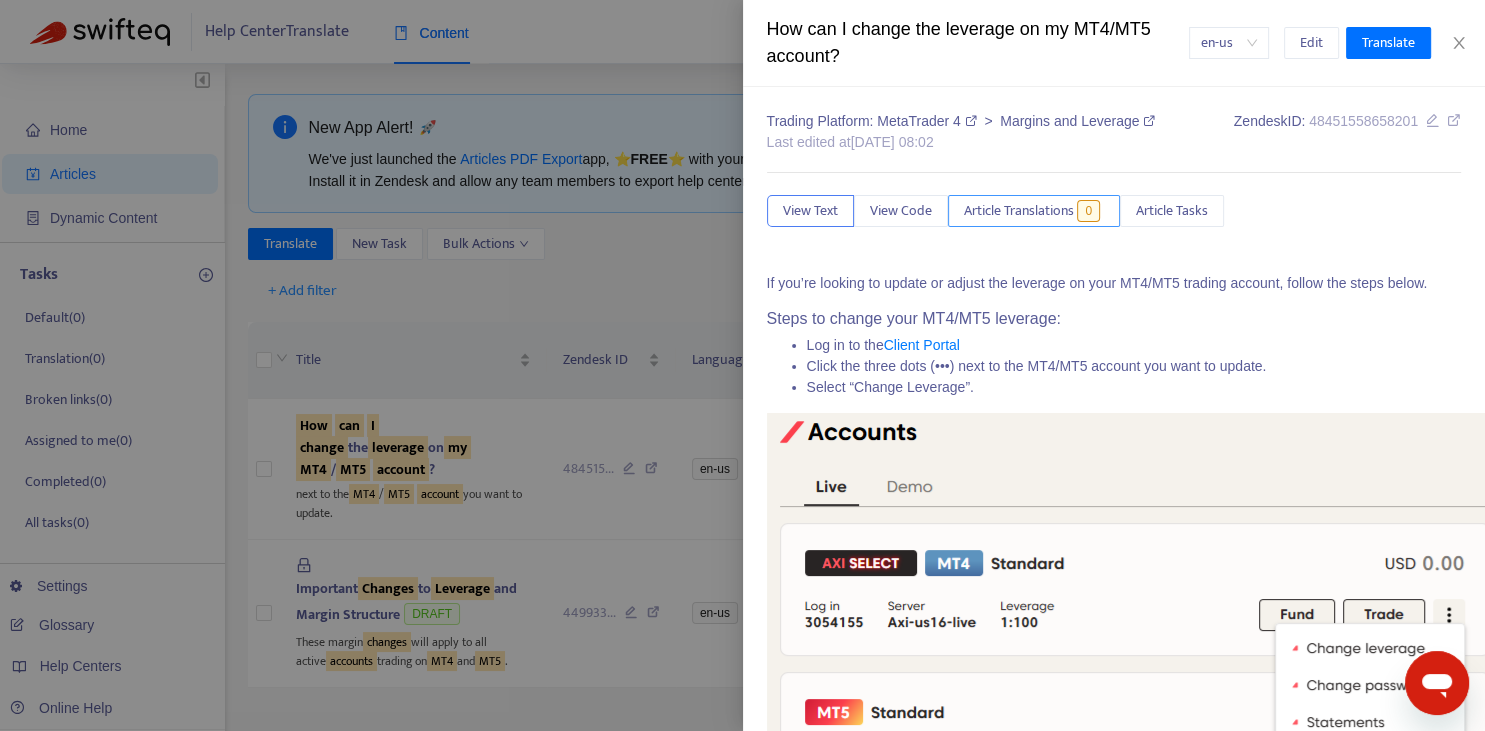 click on "Article Translations" at bounding box center [1019, 211] 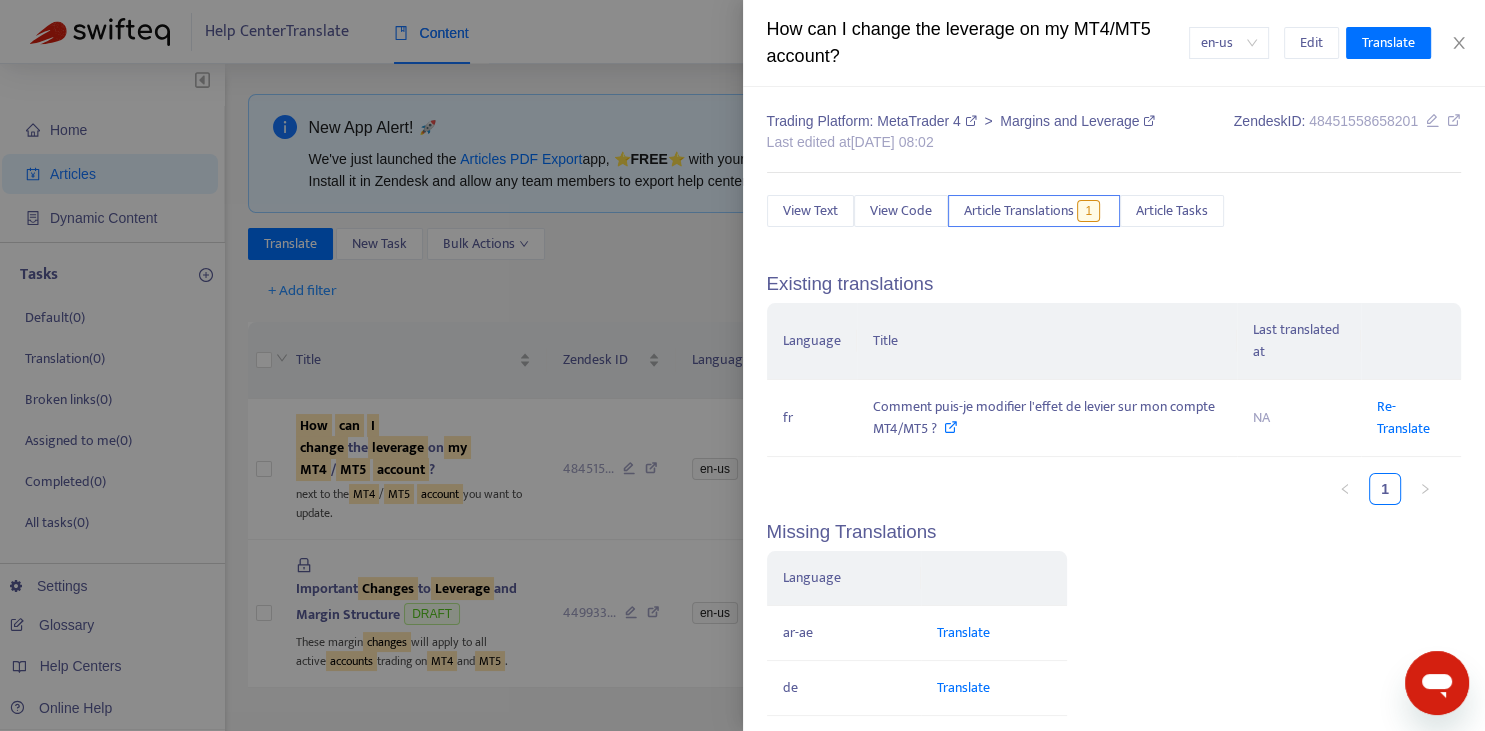 click at bounding box center (742, 365) 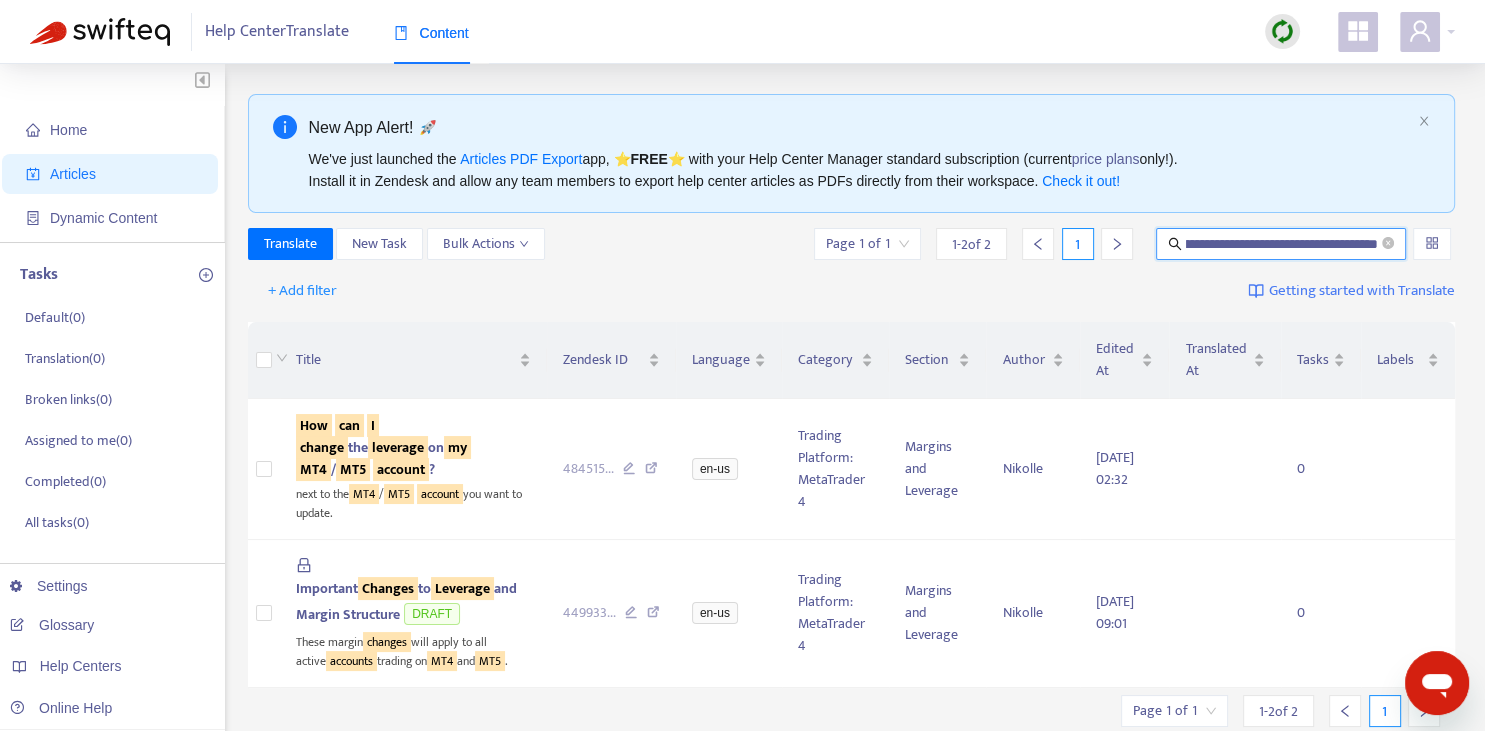 click on "**********" at bounding box center [1282, 244] 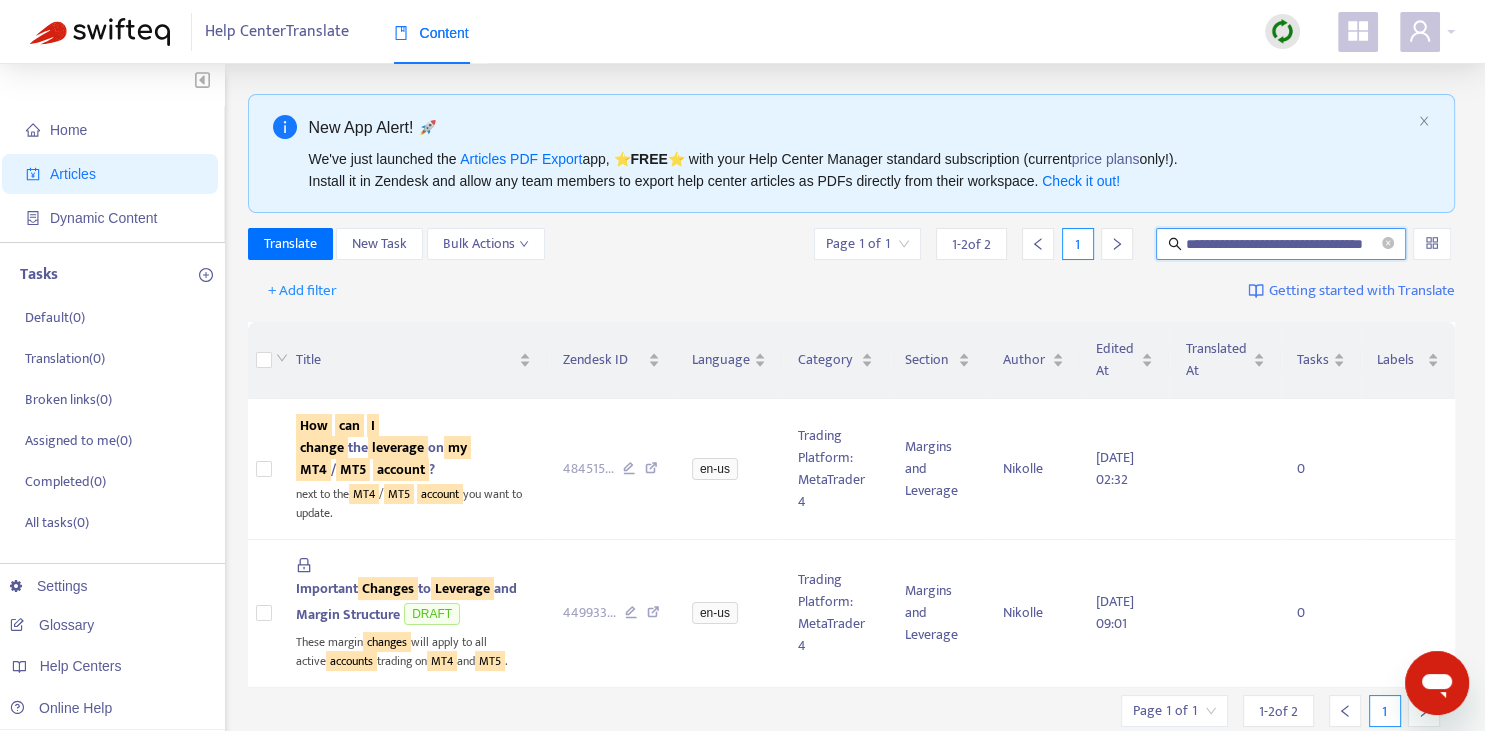 scroll, scrollTop: 0, scrollLeft: 32, axis: horizontal 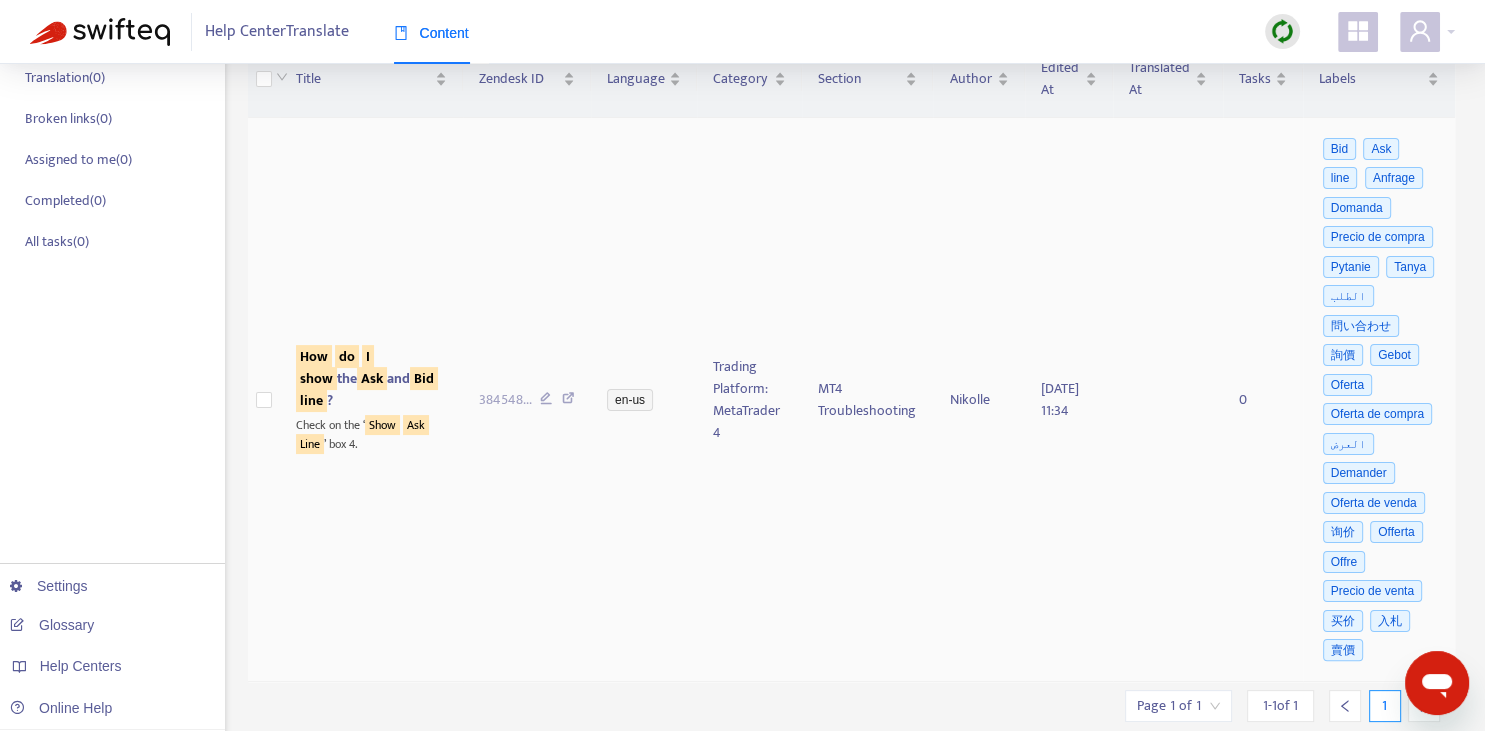 click on "How   do   I   show  the  Ask  and  Bid   line ?" at bounding box center (367, 378) 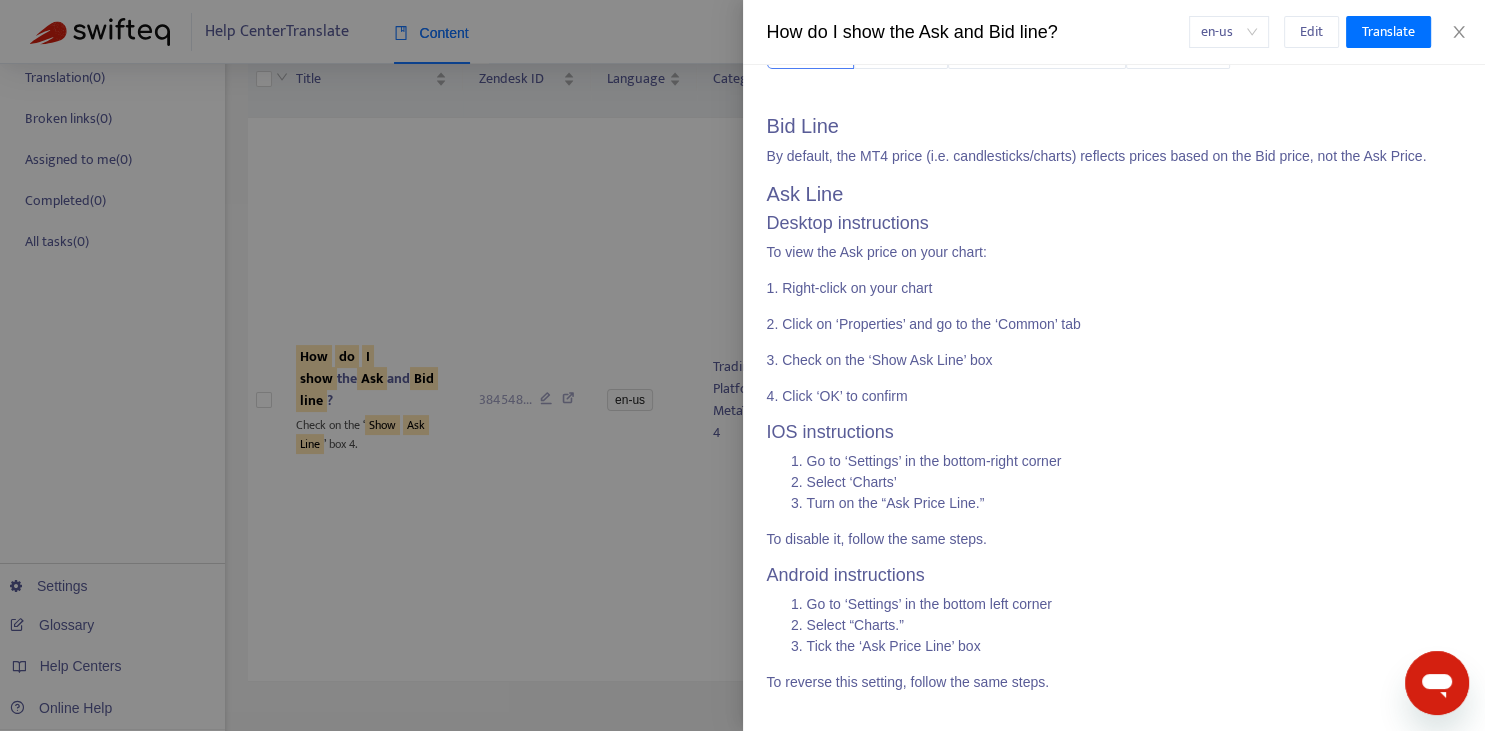 scroll, scrollTop: 0, scrollLeft: 0, axis: both 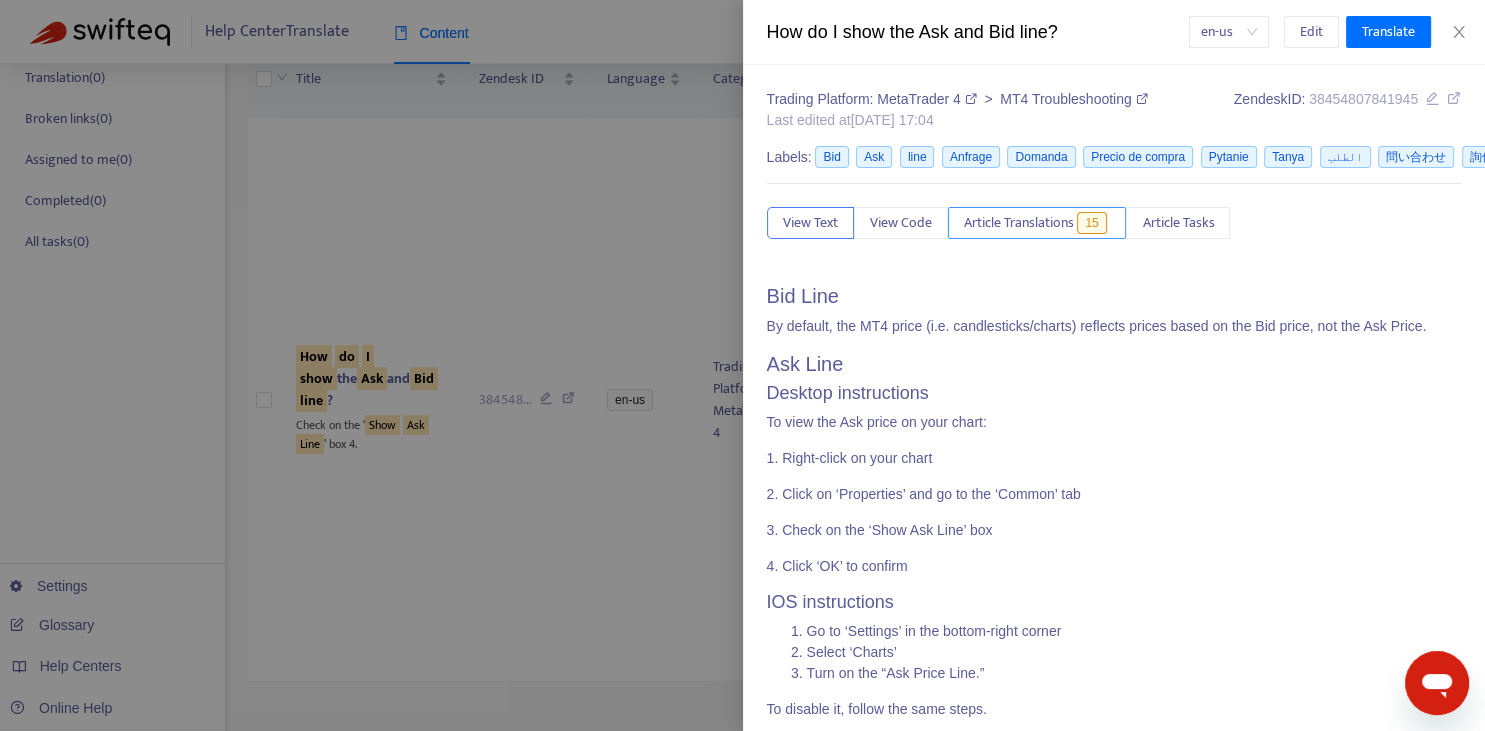 click on "Article Translations" at bounding box center [1019, 223] 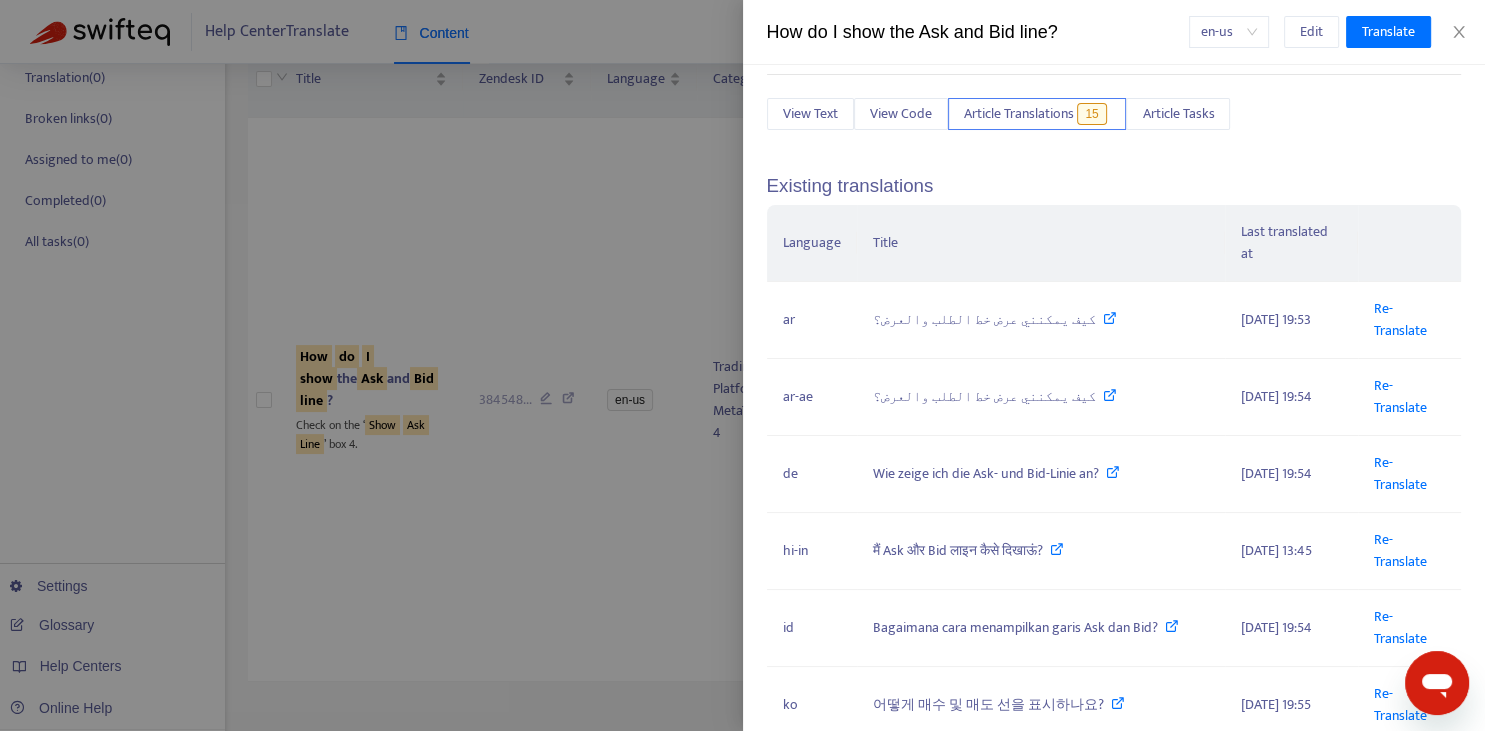 scroll, scrollTop: 147, scrollLeft: 0, axis: vertical 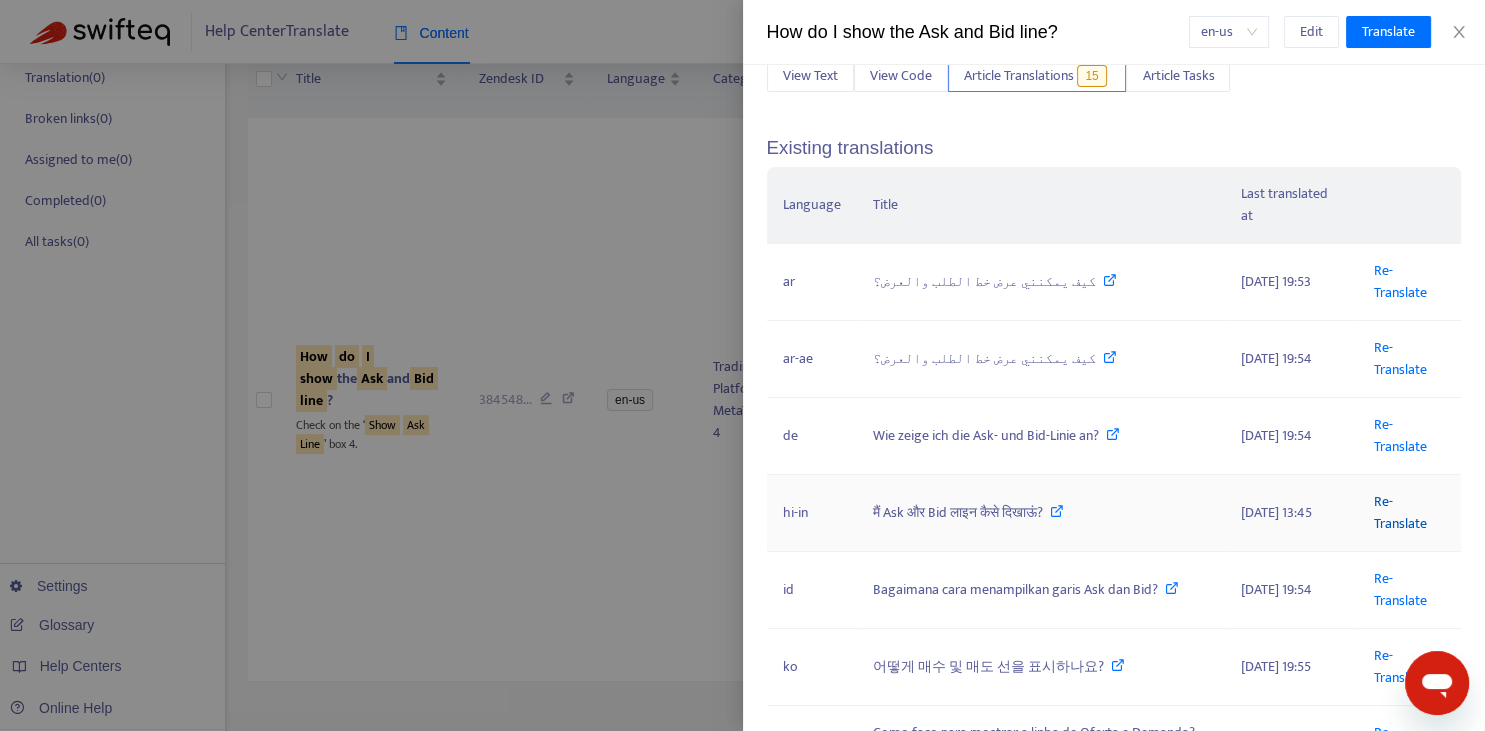 click on "Re-Translate" at bounding box center [1400, 512] 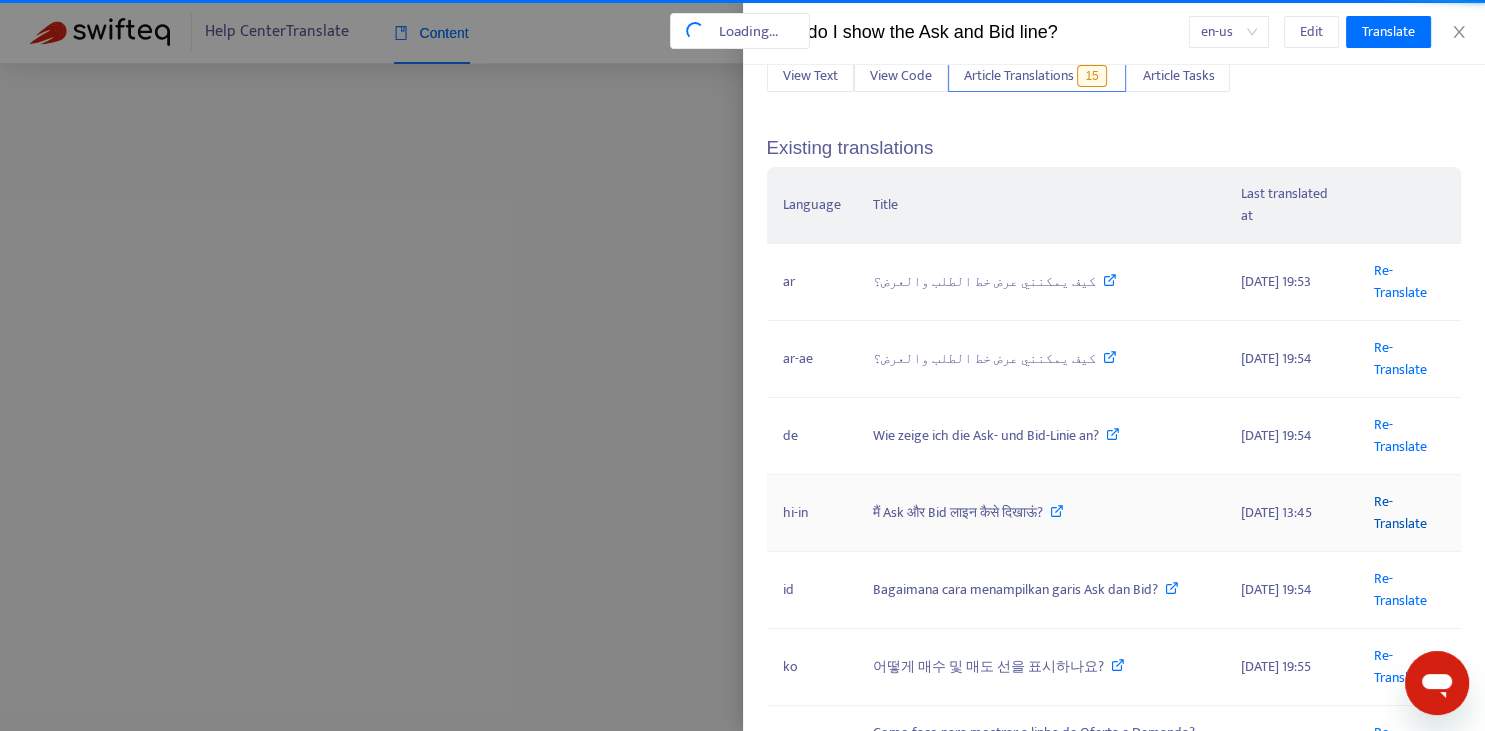 scroll, scrollTop: 0, scrollLeft: 32, axis: horizontal 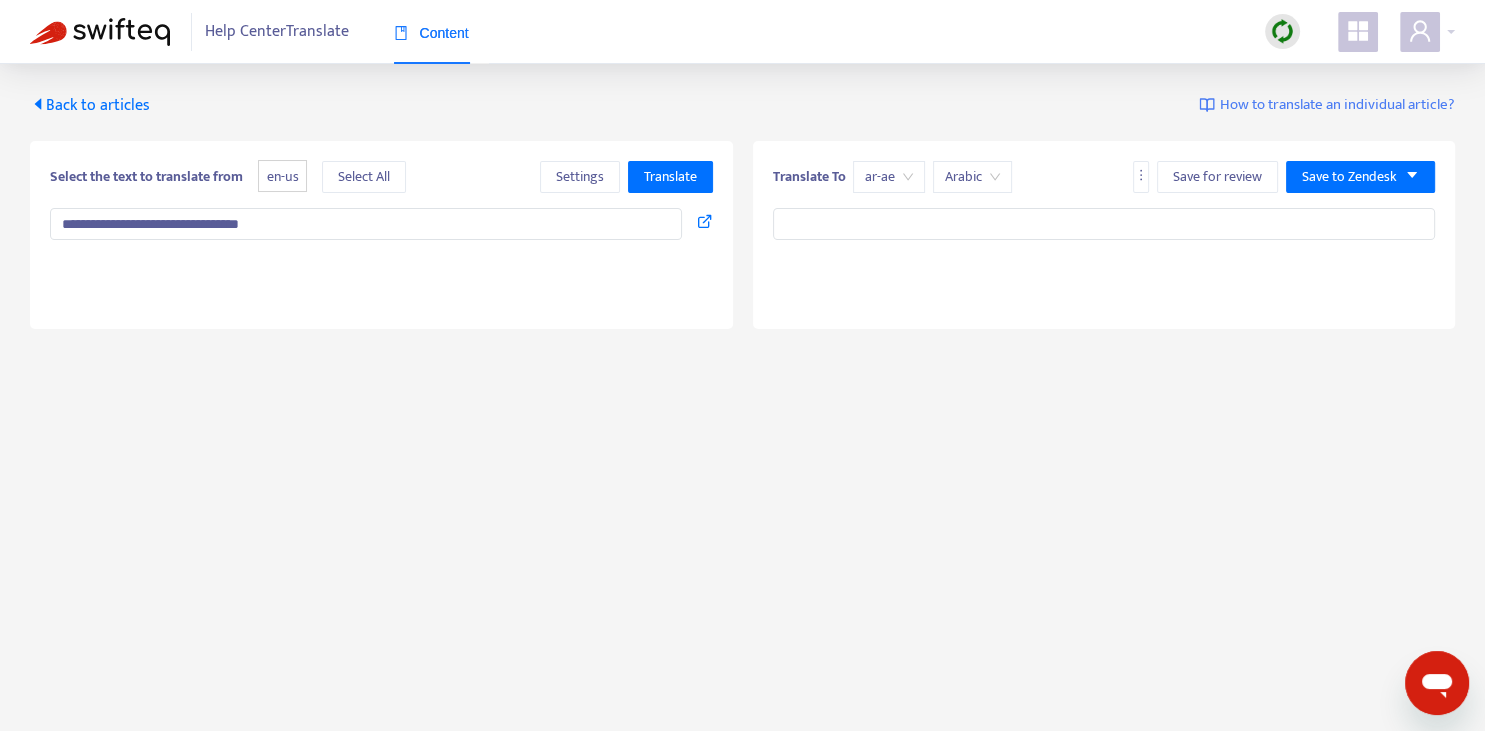 type on "**********" 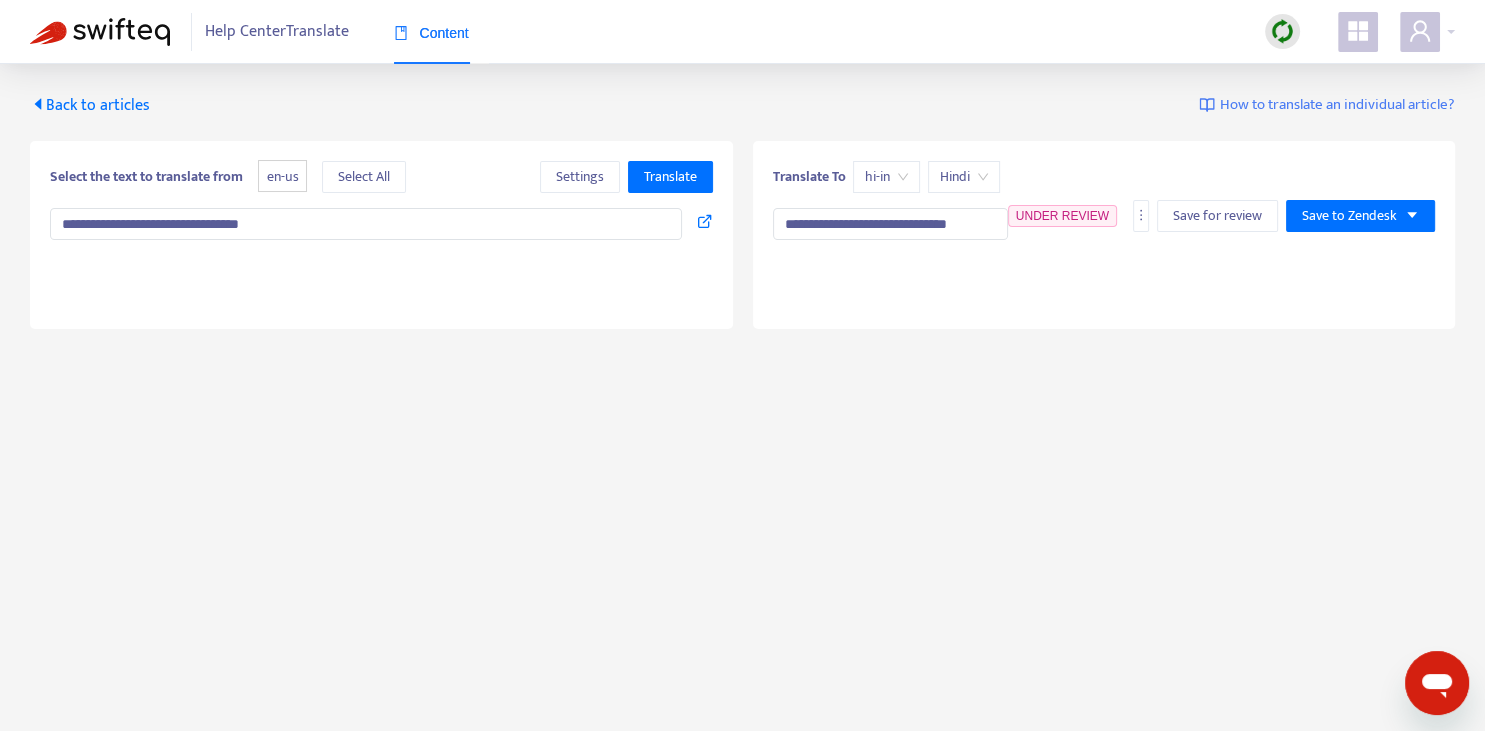 type on "**********" 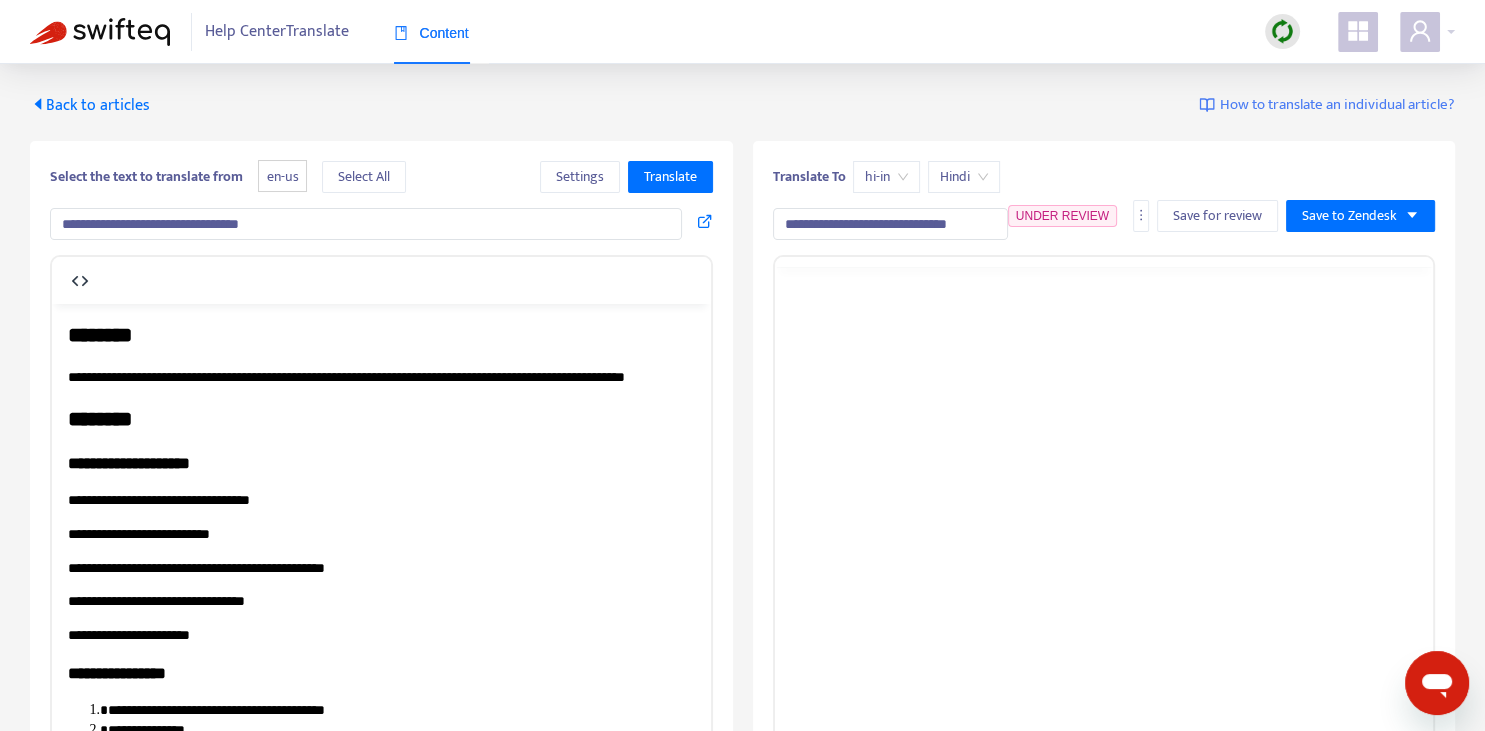 scroll, scrollTop: 0, scrollLeft: 0, axis: both 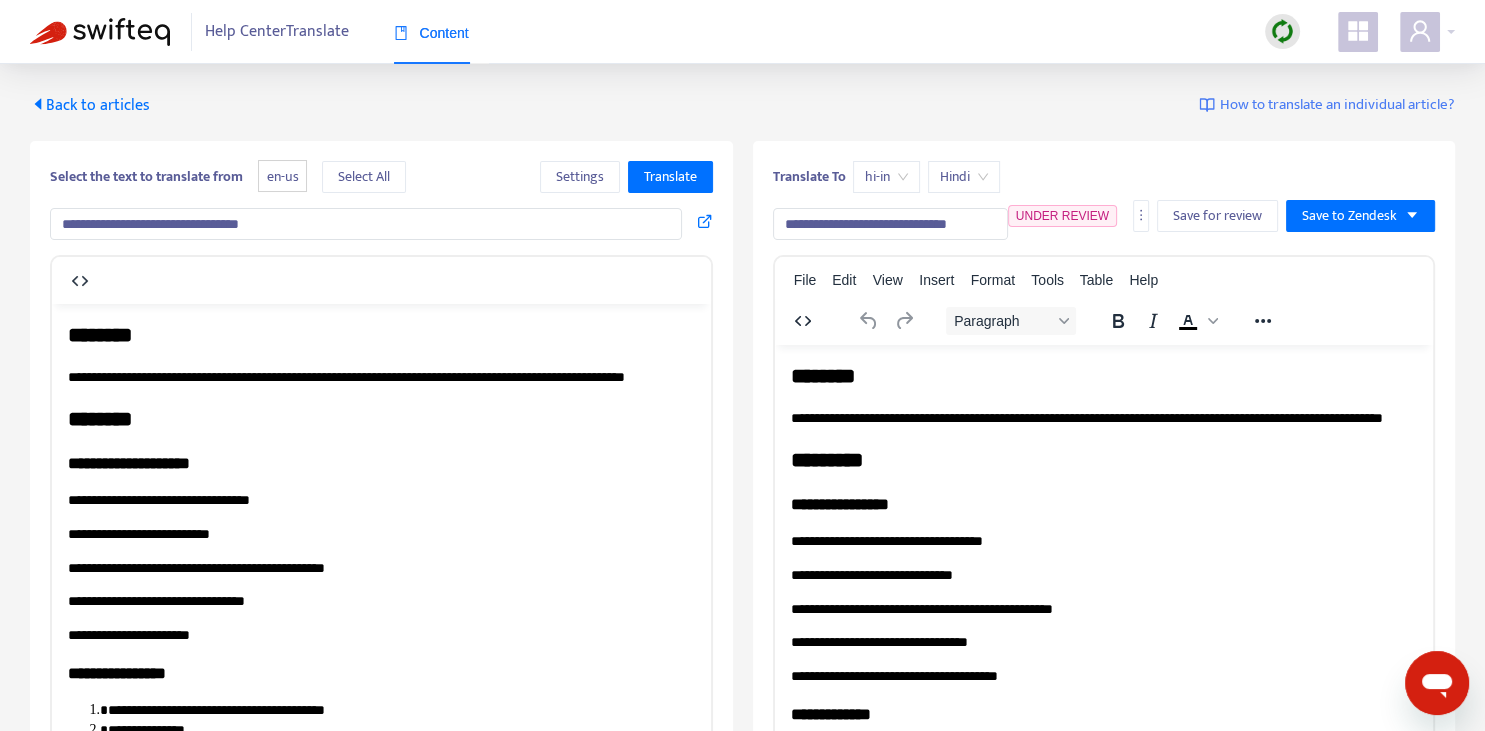drag, startPoint x: 794, startPoint y: 229, endPoint x: 777, endPoint y: 223, distance: 18.027756 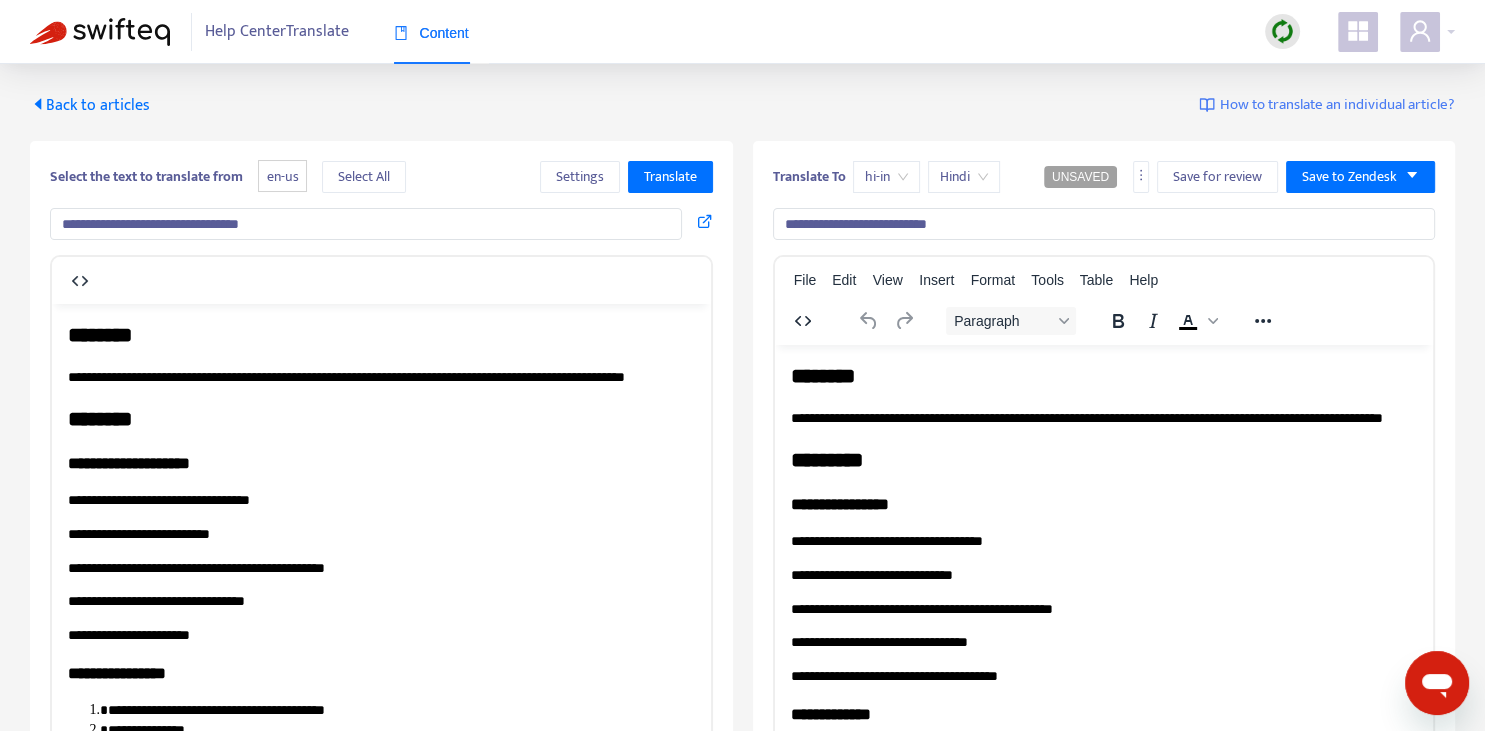 drag, startPoint x: 896, startPoint y: 222, endPoint x: 1007, endPoint y: 212, distance: 111.44954 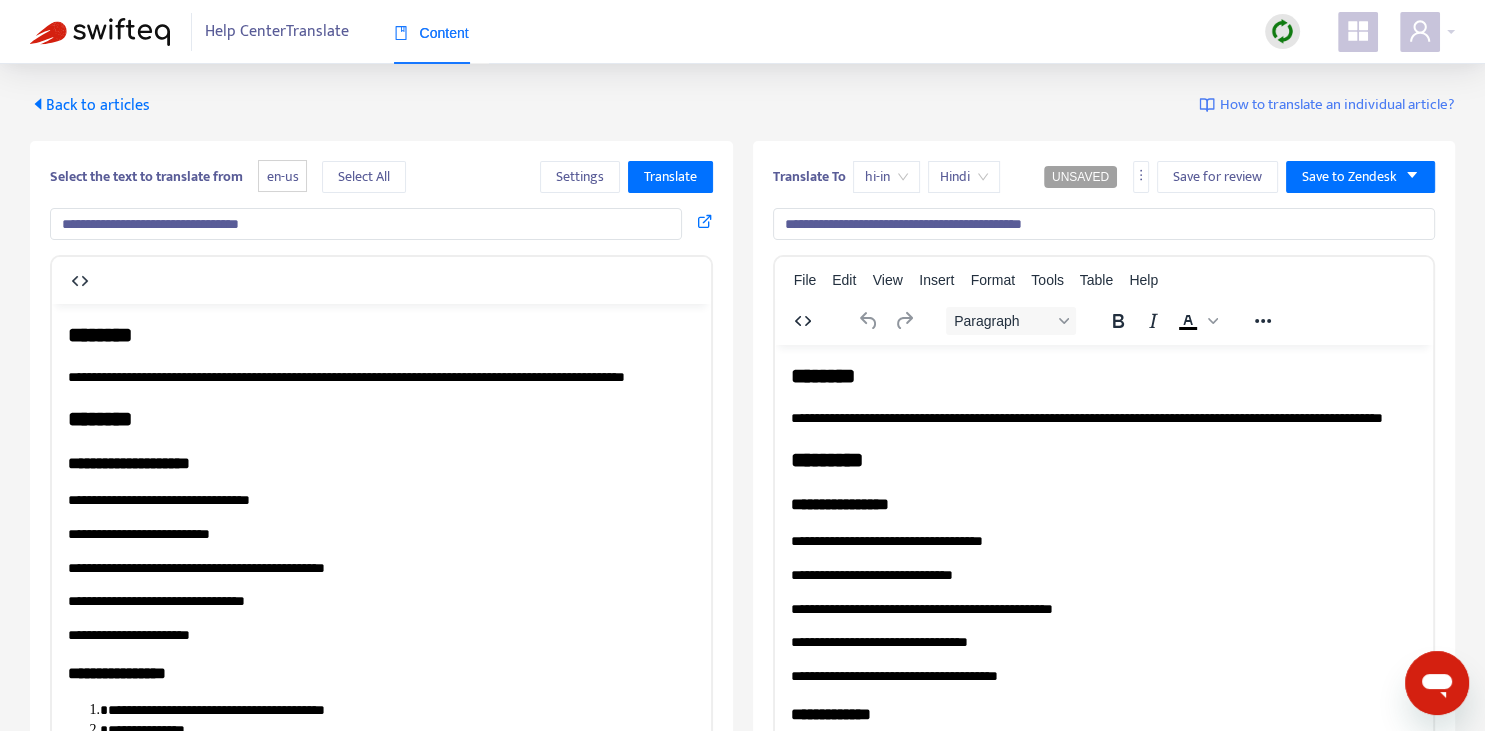 type on "**********" 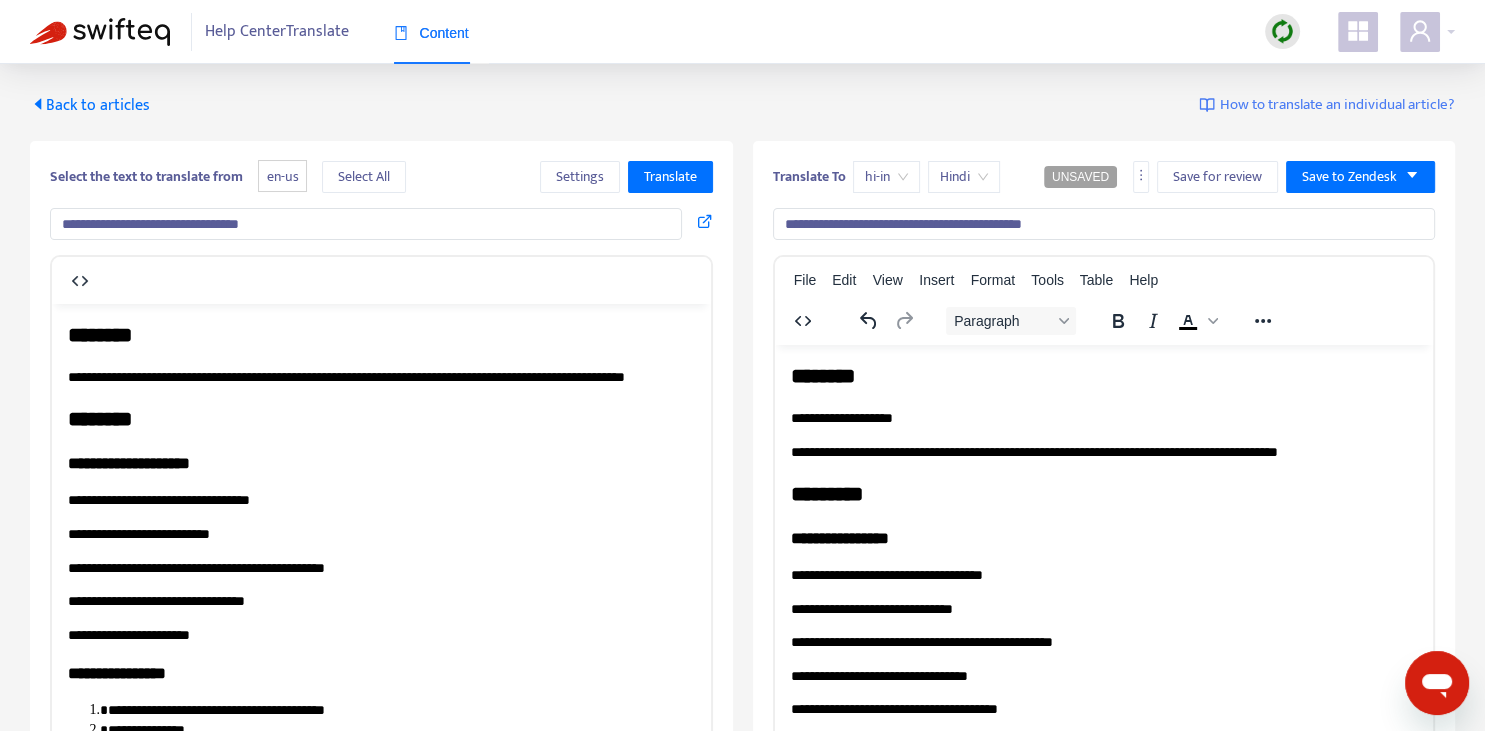 type 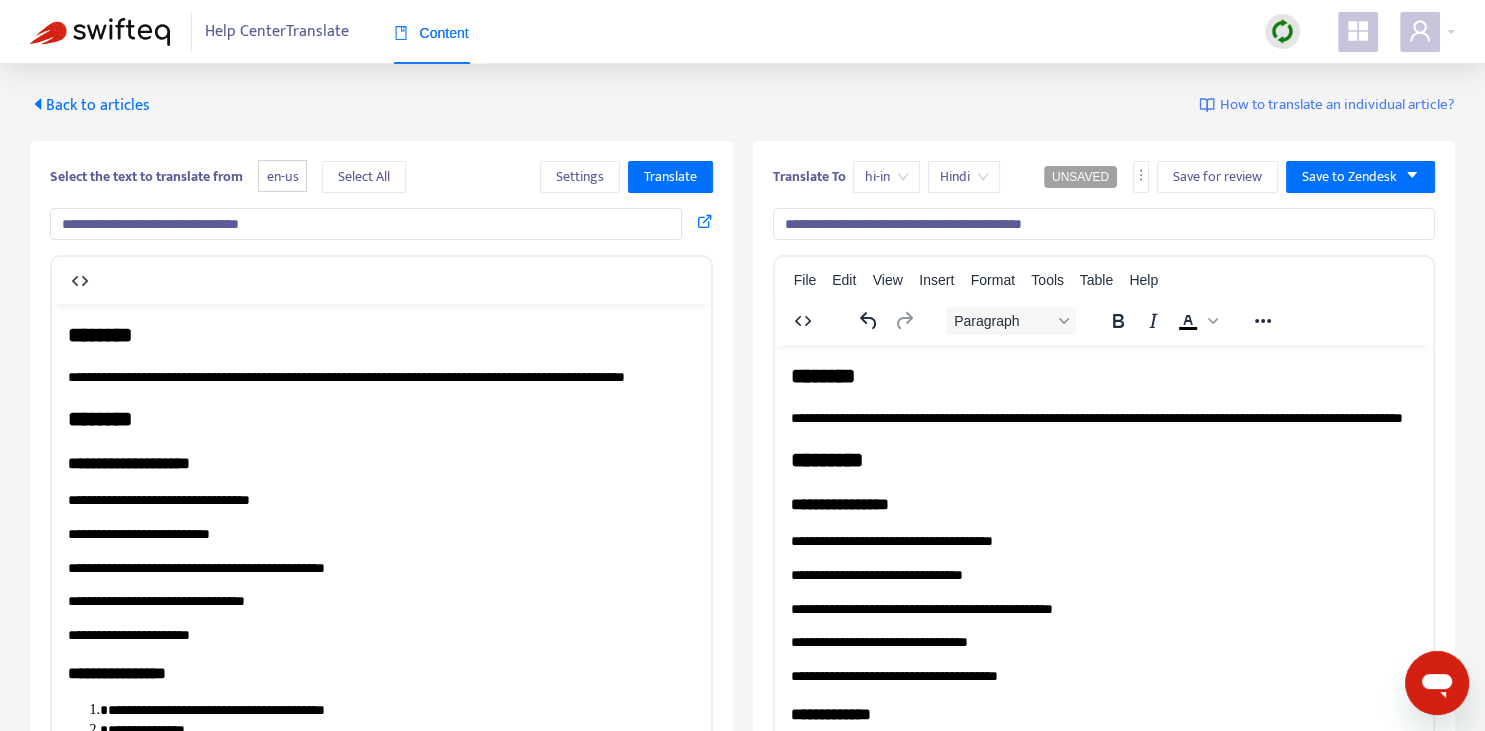 click on "*" at bounding box center [1402, 417] 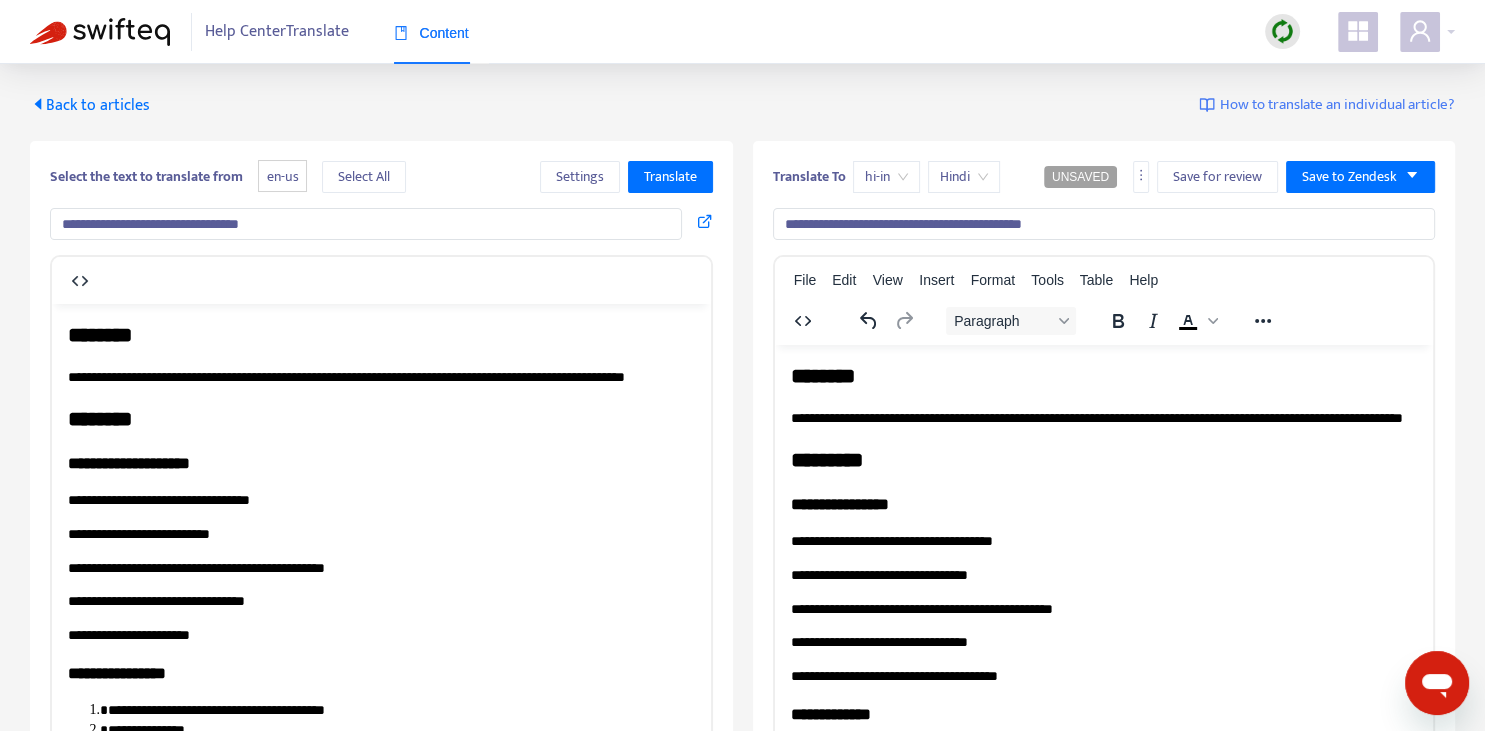 click on "**********" at bounding box center (1103, 418) 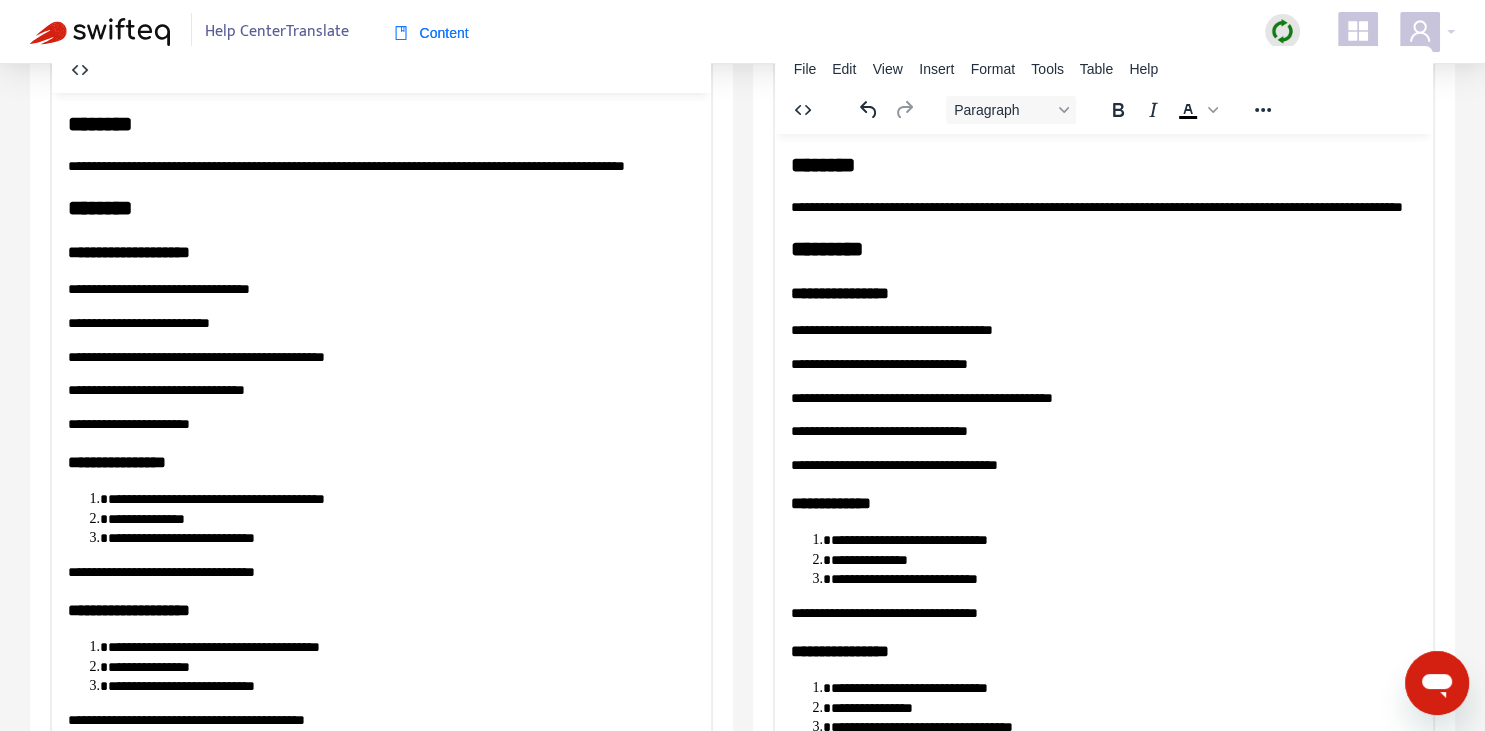 click on "**********" at bounding box center [381, 357] 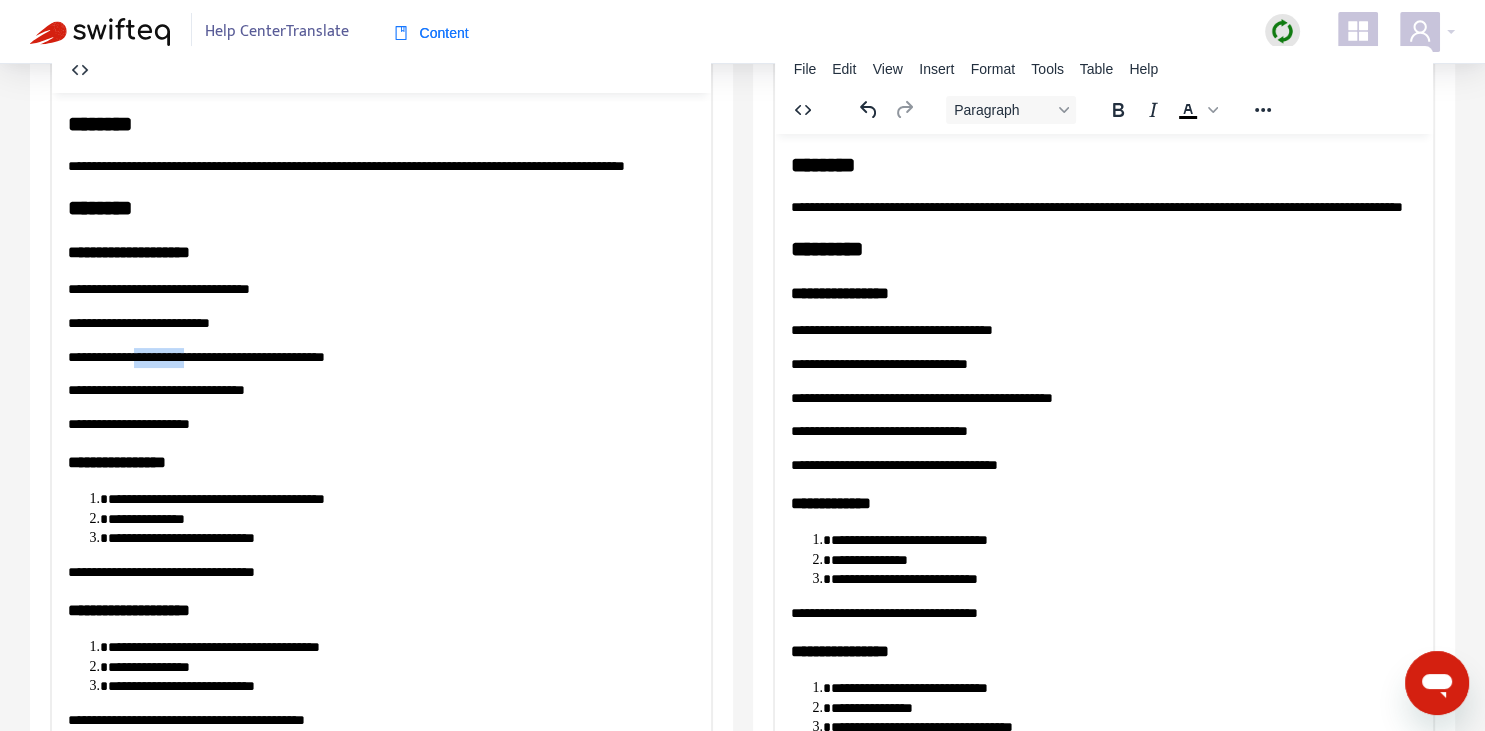 click on "**********" at bounding box center [381, 357] 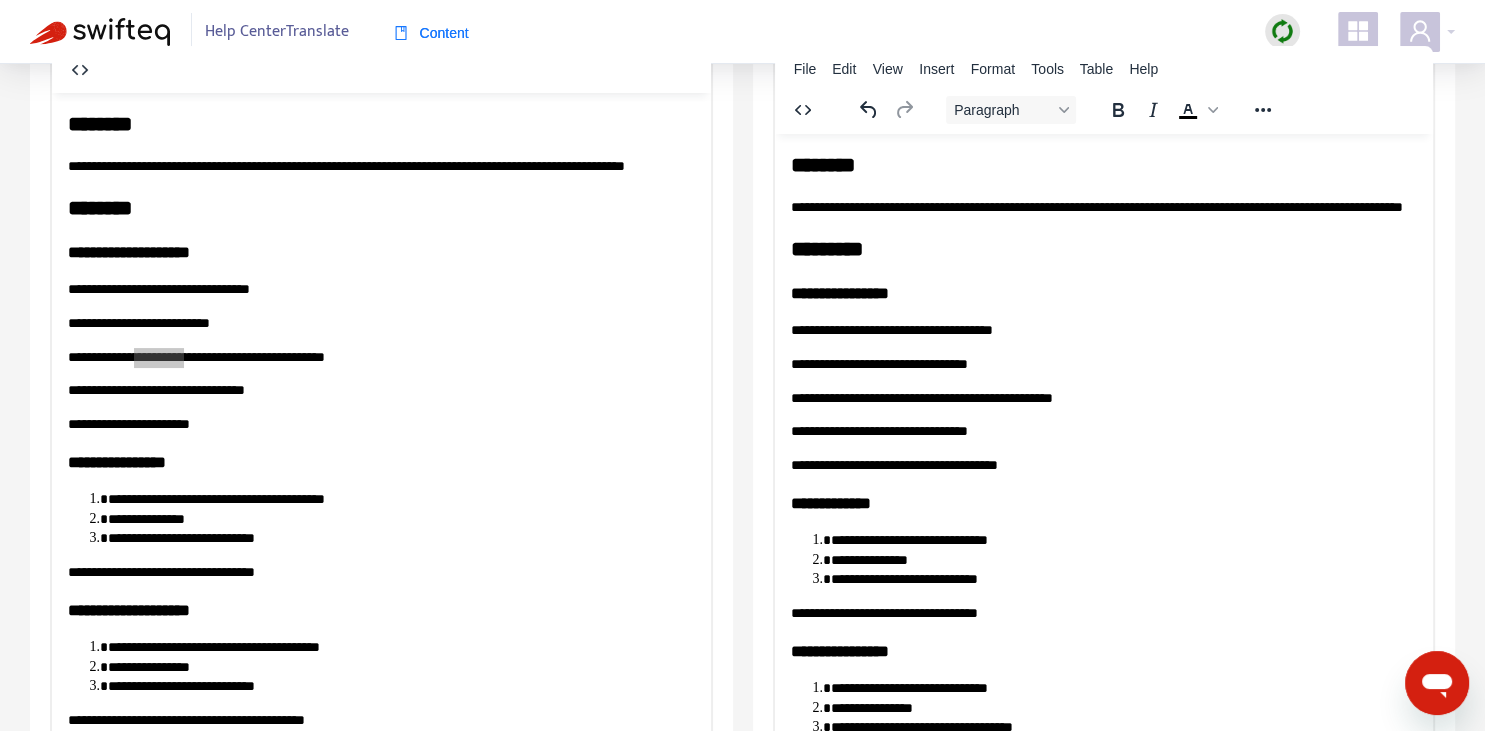 click on "**********" at bounding box center [1103, 398] 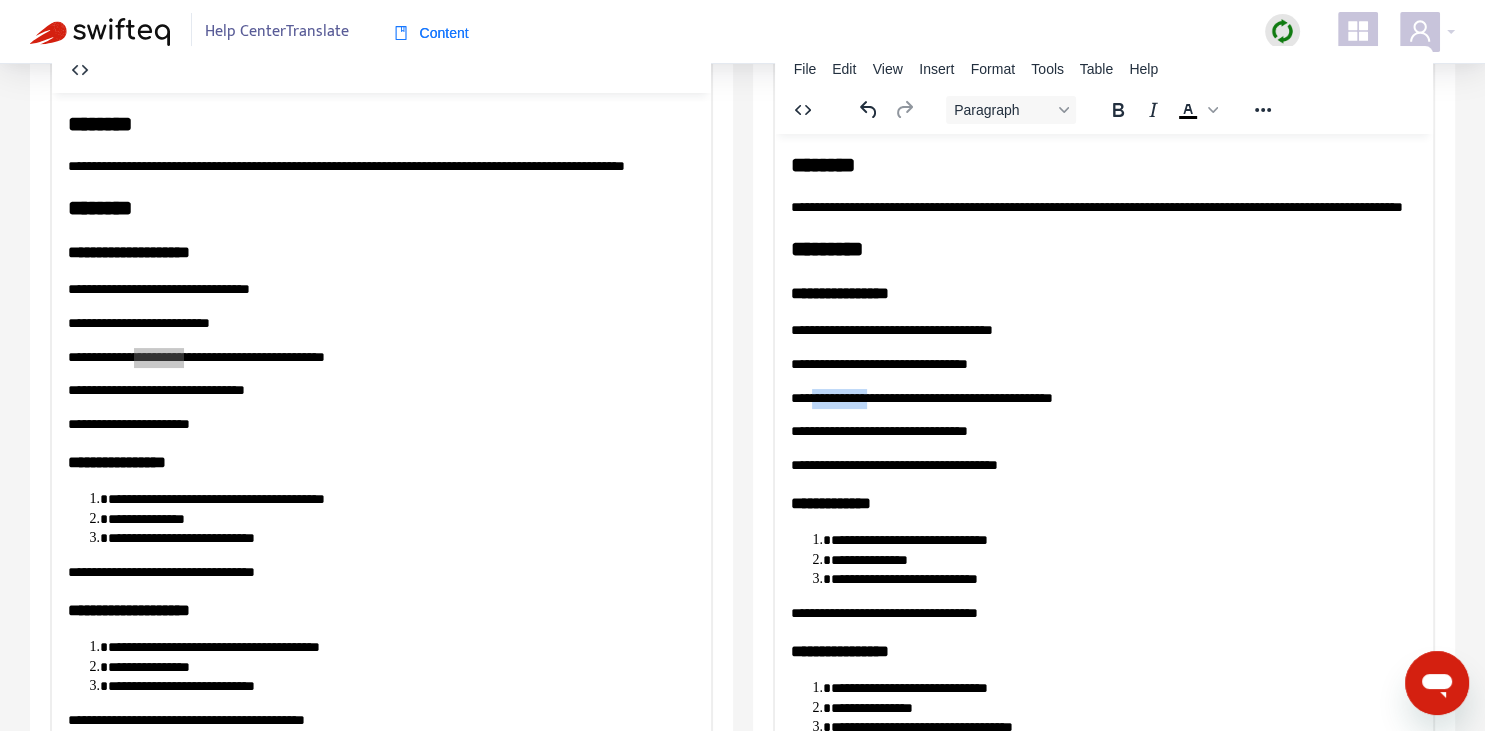 click on "**********" at bounding box center (1103, 398) 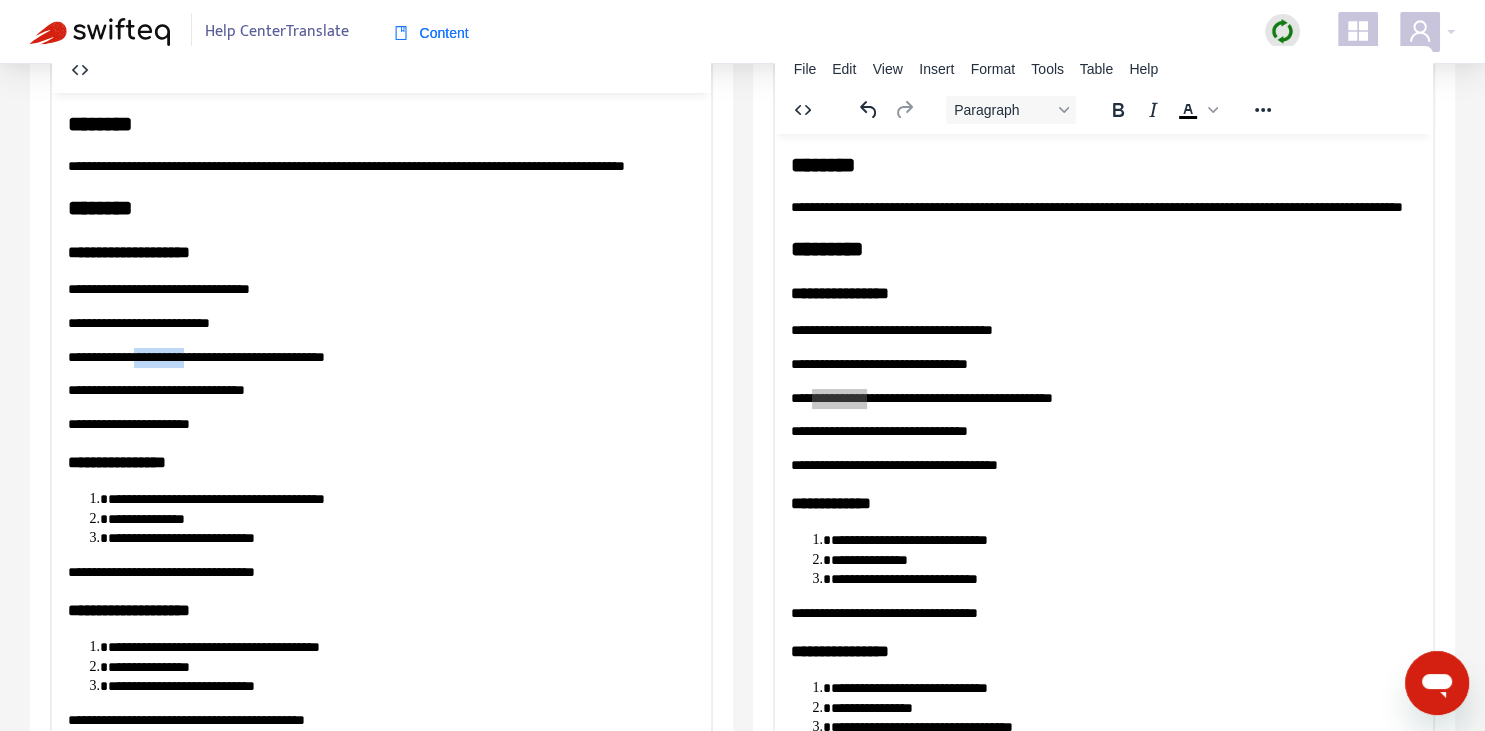 click on "**********" at bounding box center (381, 357) 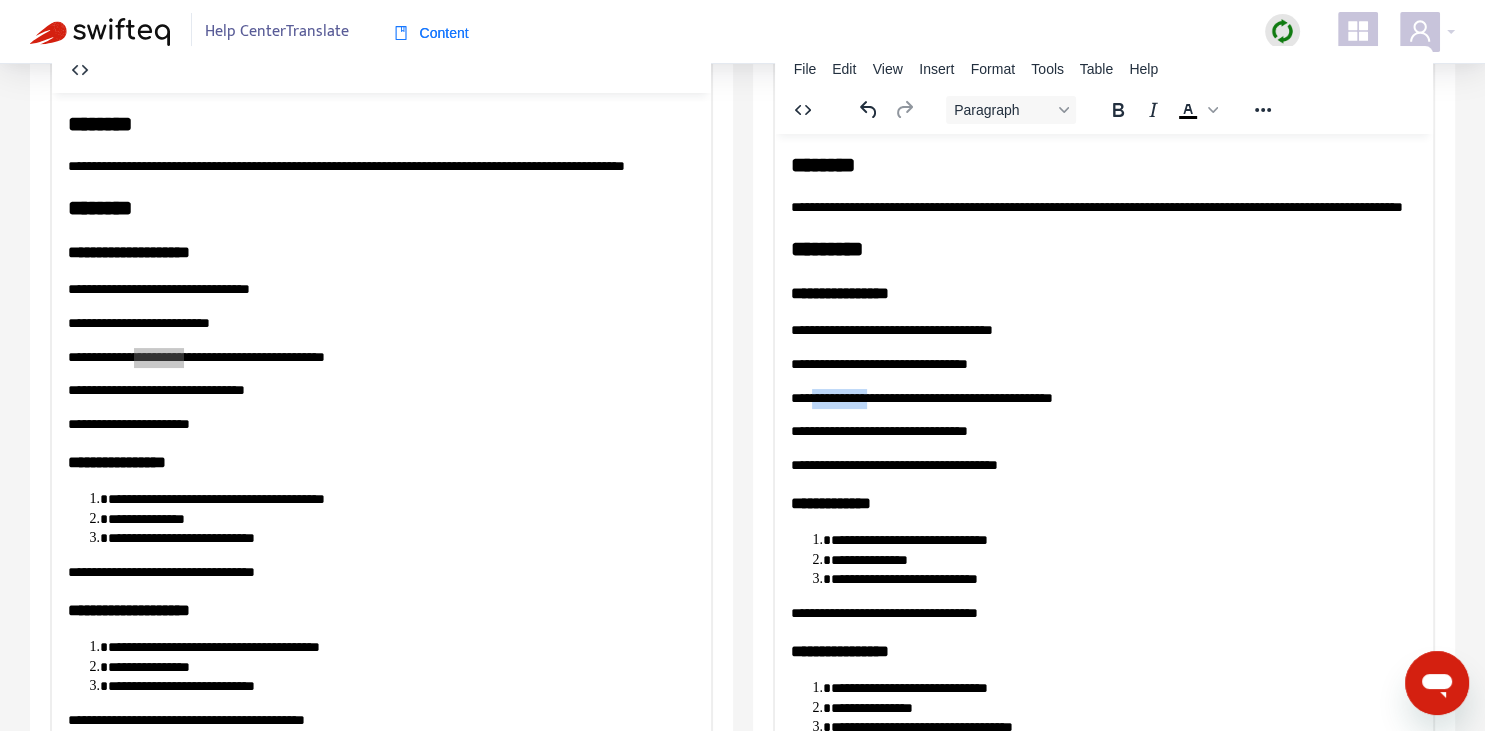 click on "**********" at bounding box center (1103, 398) 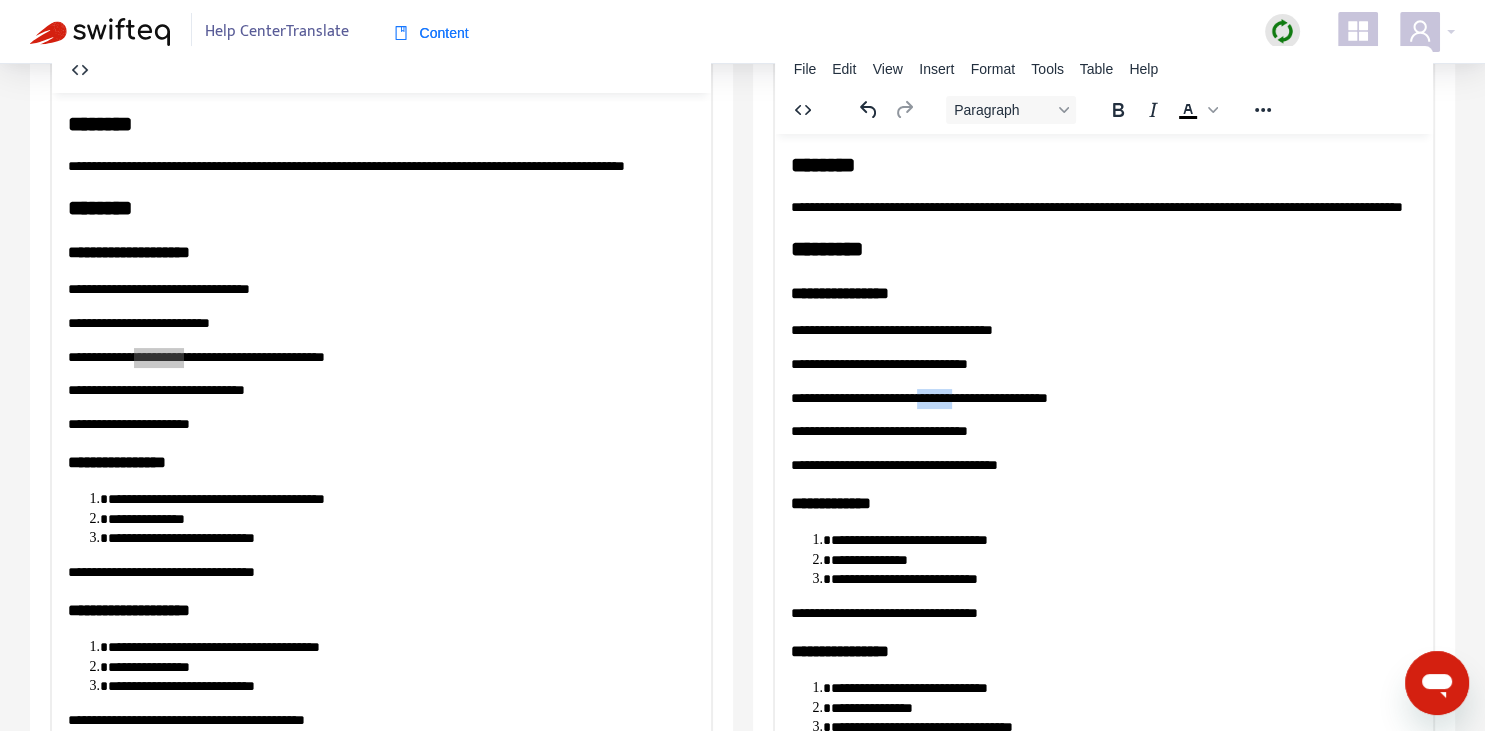 drag, startPoint x: 935, startPoint y: 412, endPoint x: 978, endPoint y: 417, distance: 43.289722 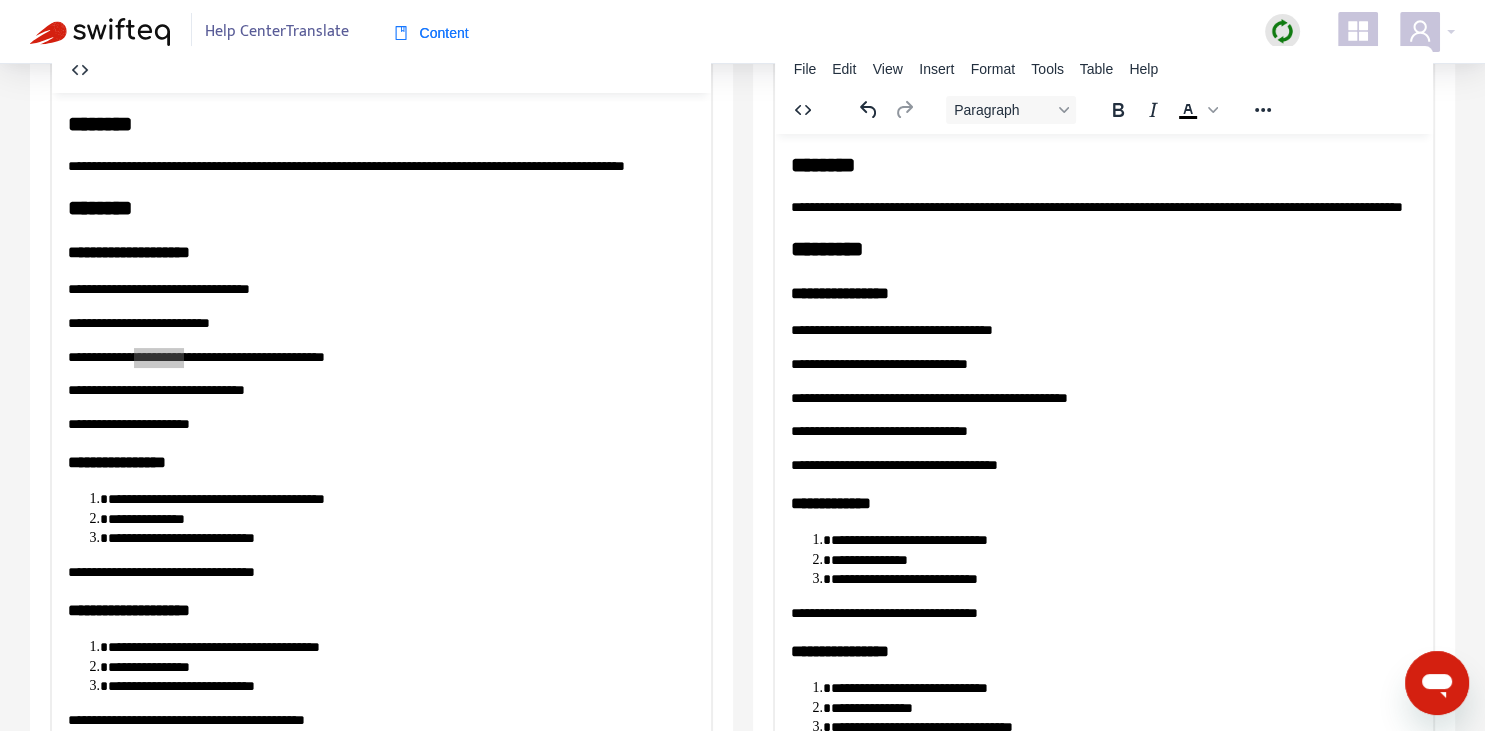 copy on "*" 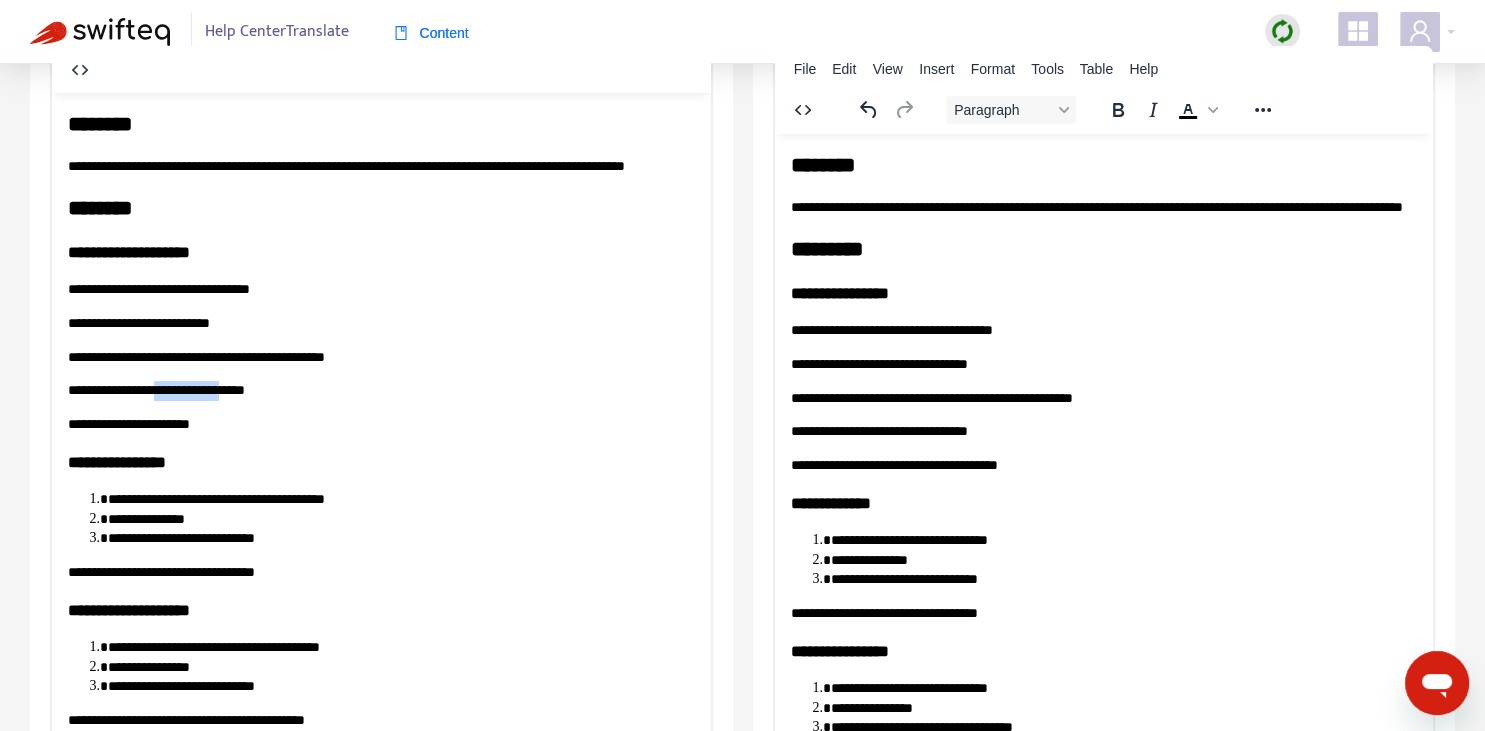drag, startPoint x: 173, startPoint y: 410, endPoint x: 264, endPoint y: 407, distance: 91.04944 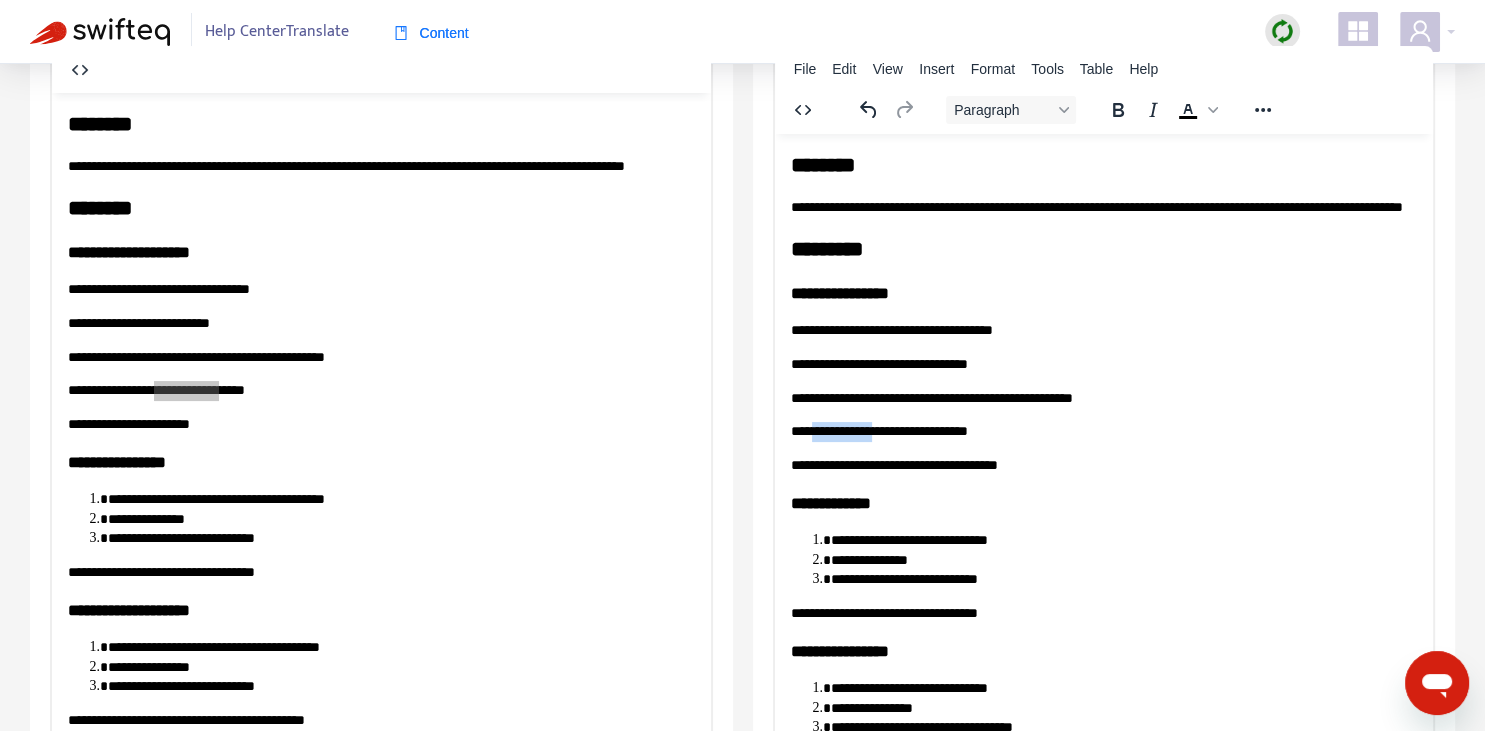 drag, startPoint x: 811, startPoint y: 445, endPoint x: 892, endPoint y: 445, distance: 81 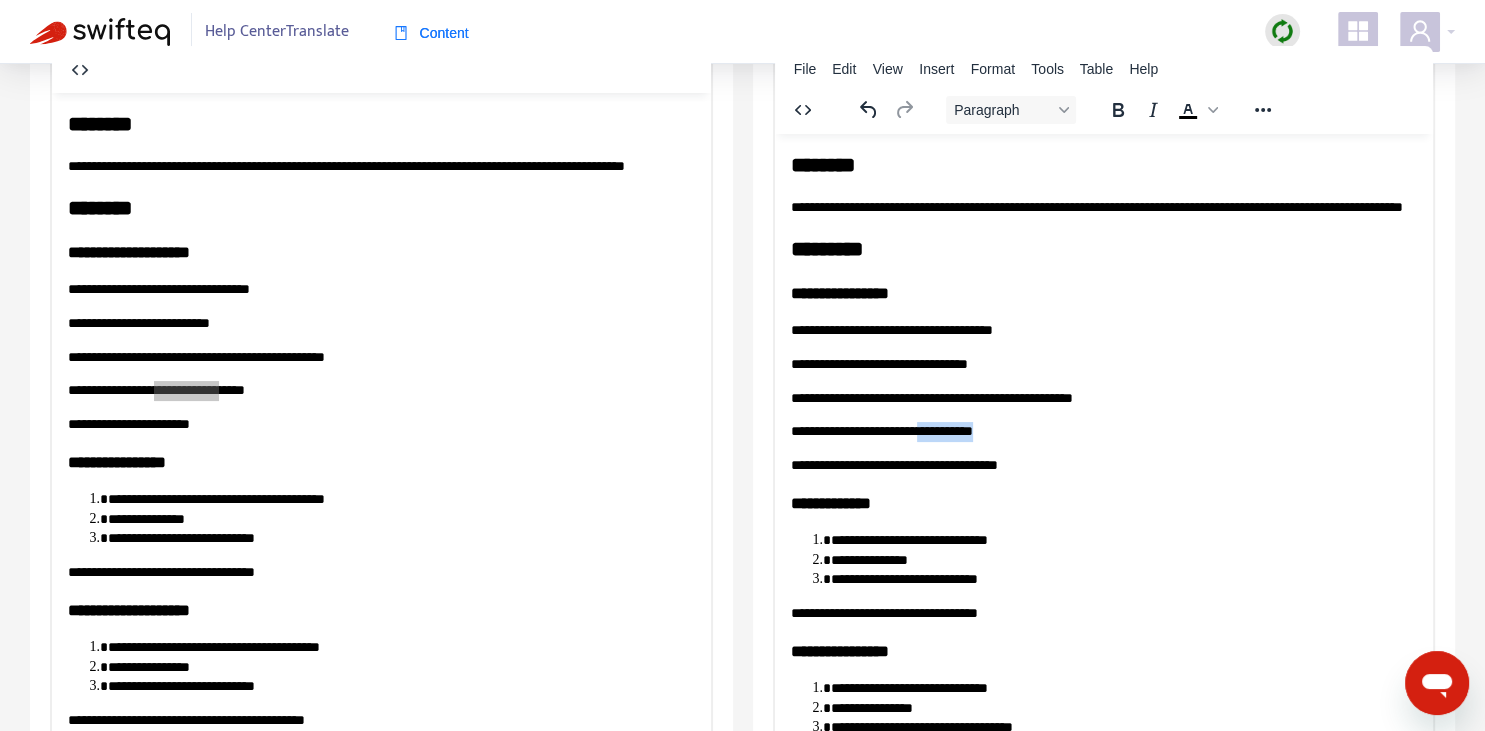 drag, startPoint x: 942, startPoint y: 446, endPoint x: 1006, endPoint y: 447, distance: 64.00781 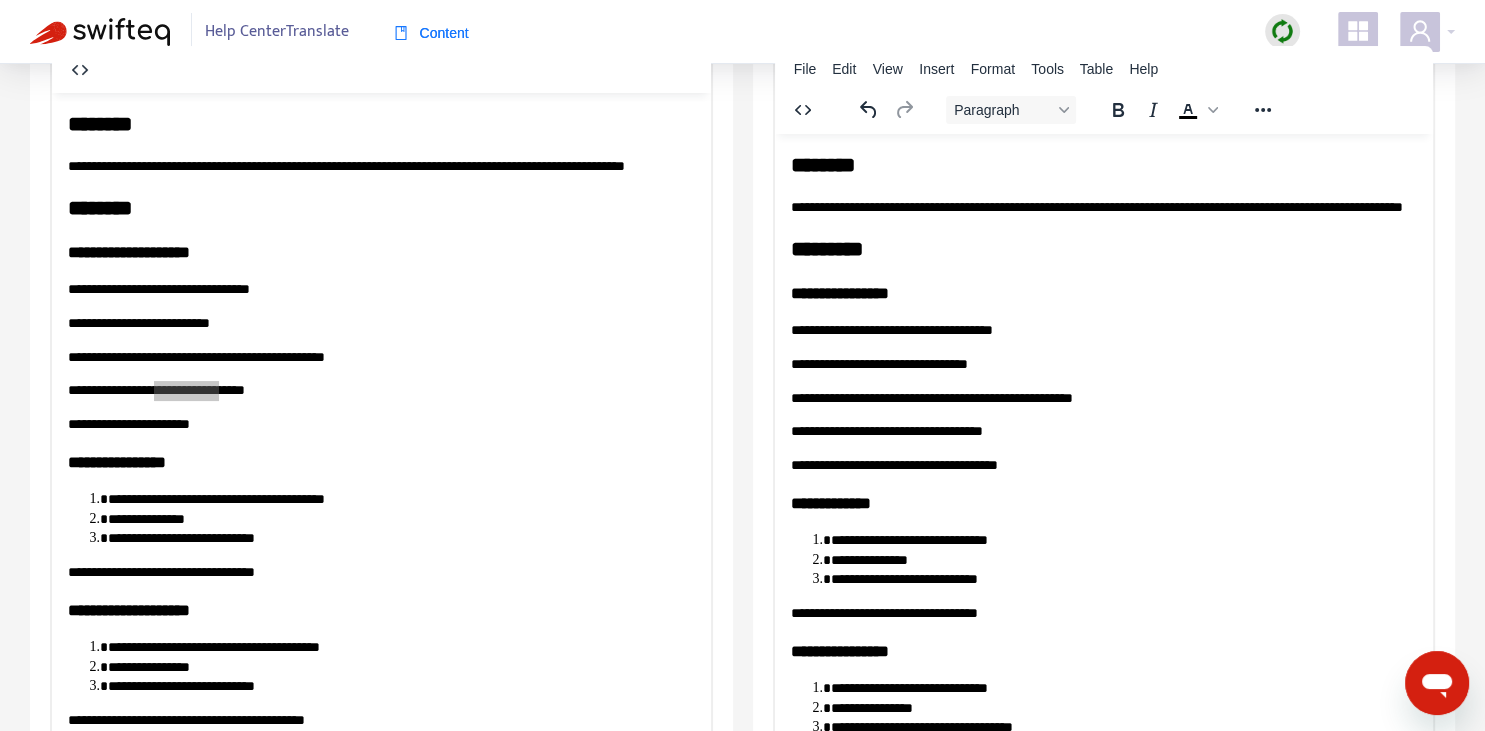 click on "*" at bounding box center [1072, 397] 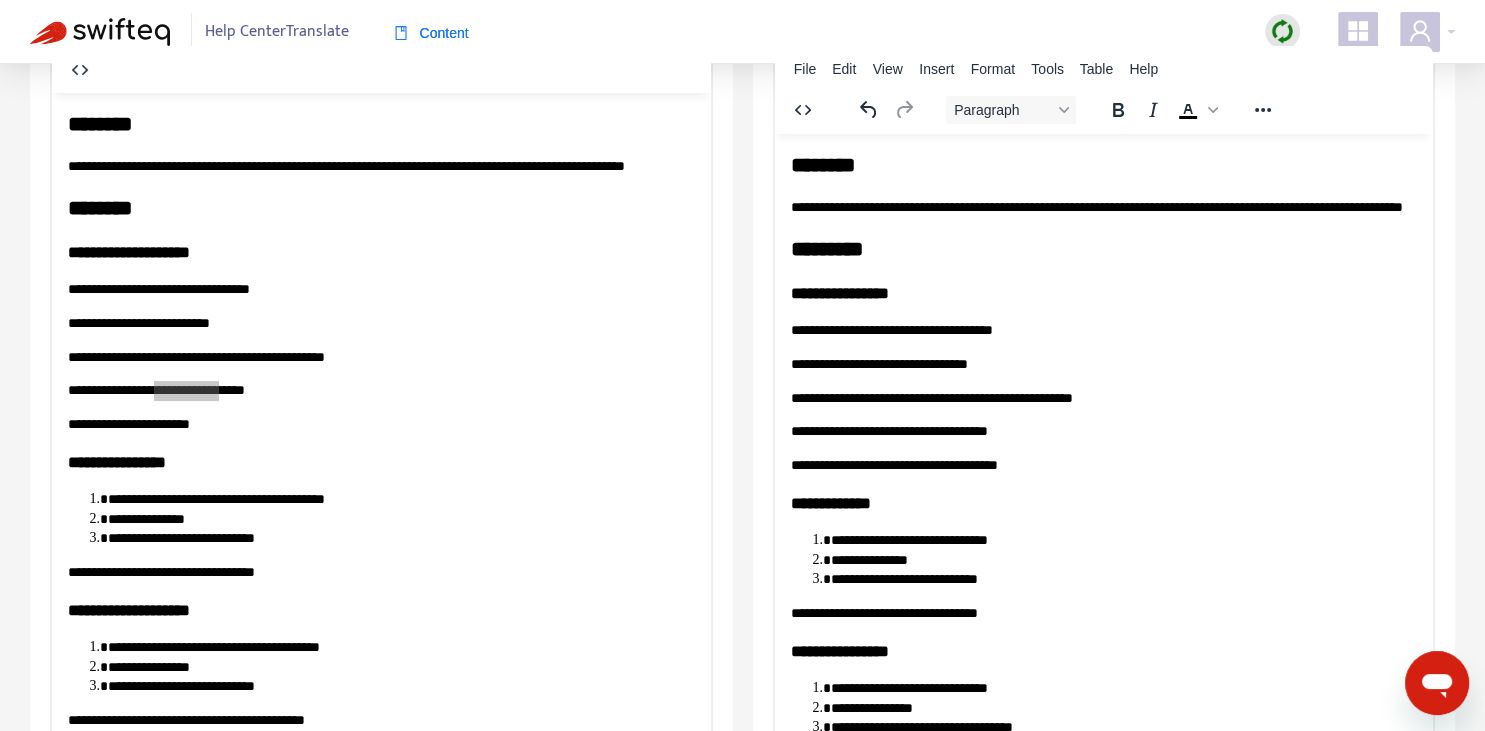 click on "**********" at bounding box center (1103, 465) 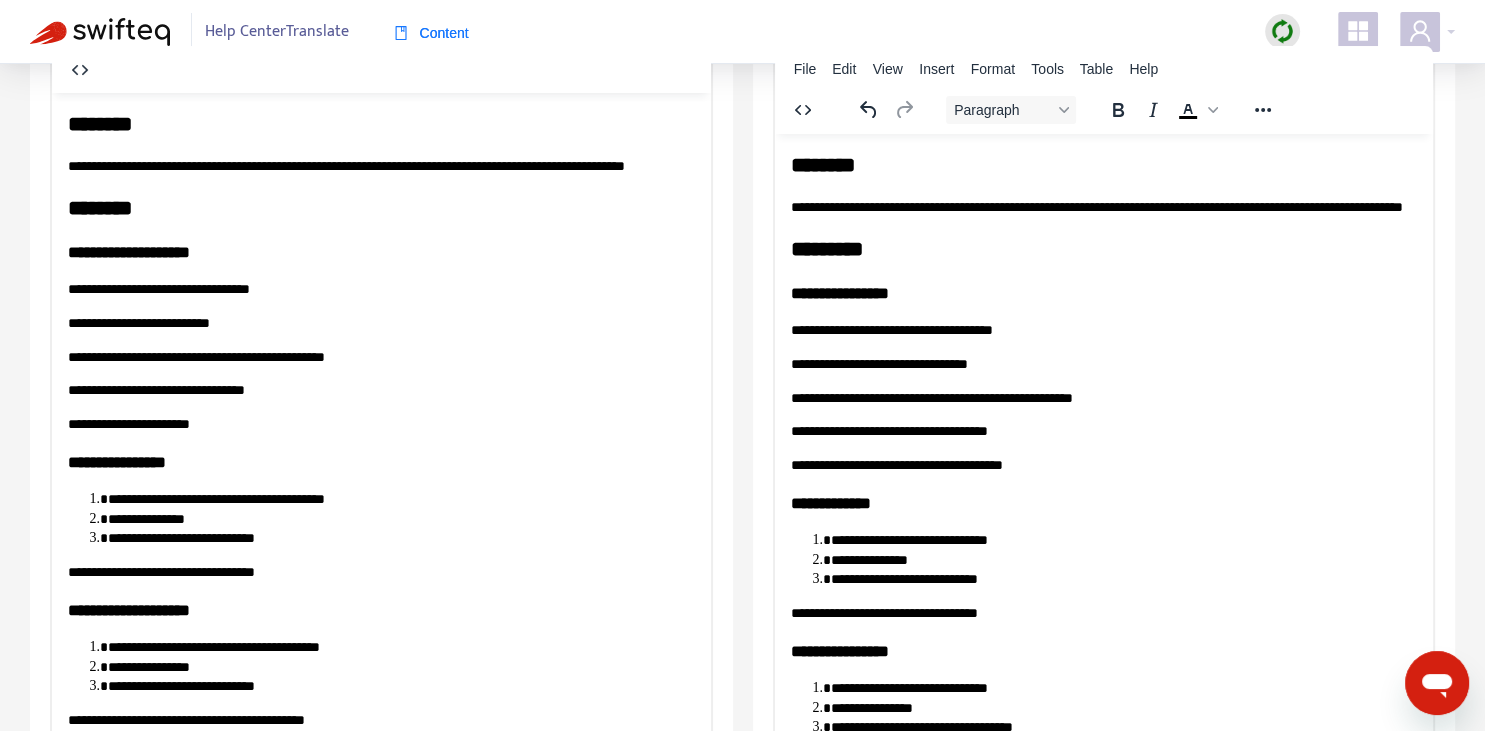 click on "**********" at bounding box center [381, 424] 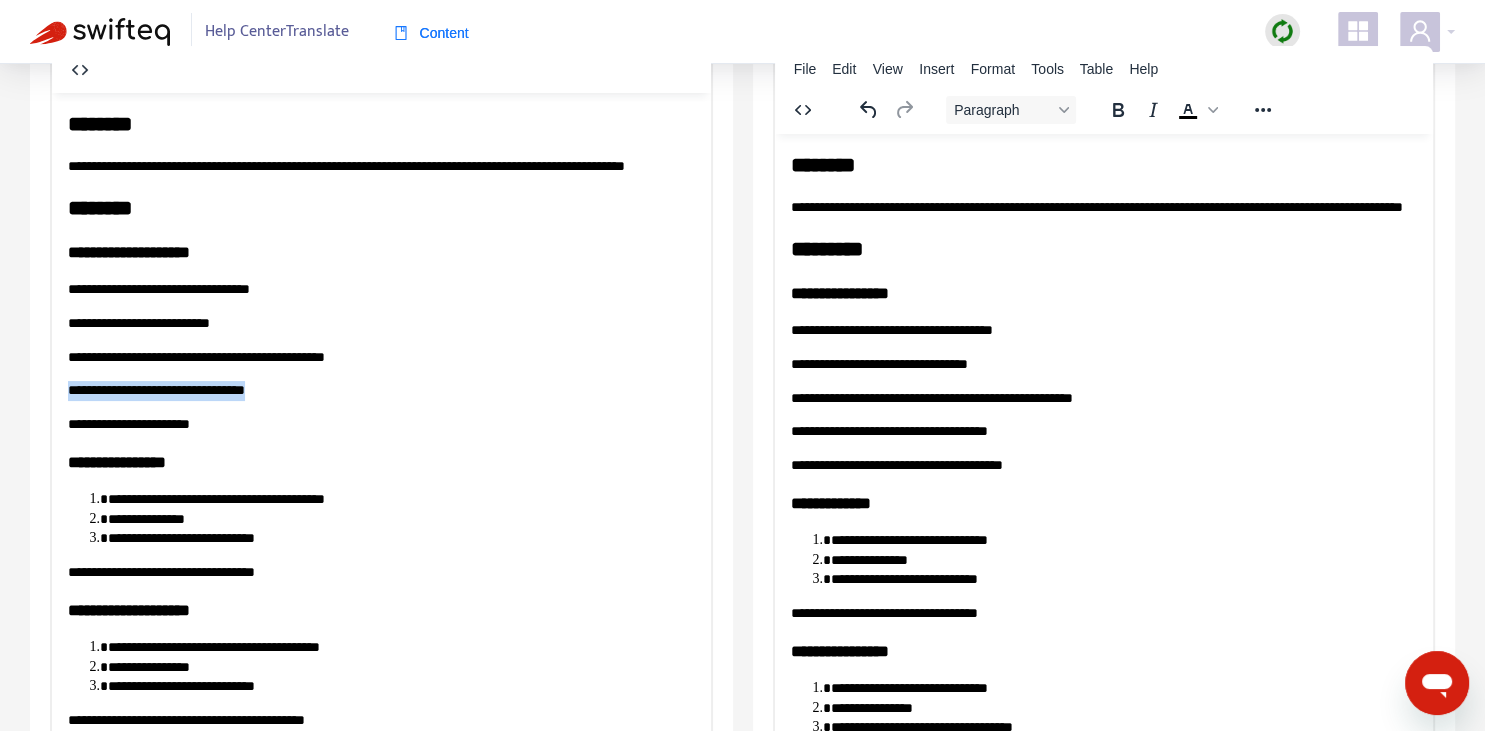 click on "**********" at bounding box center [381, 424] 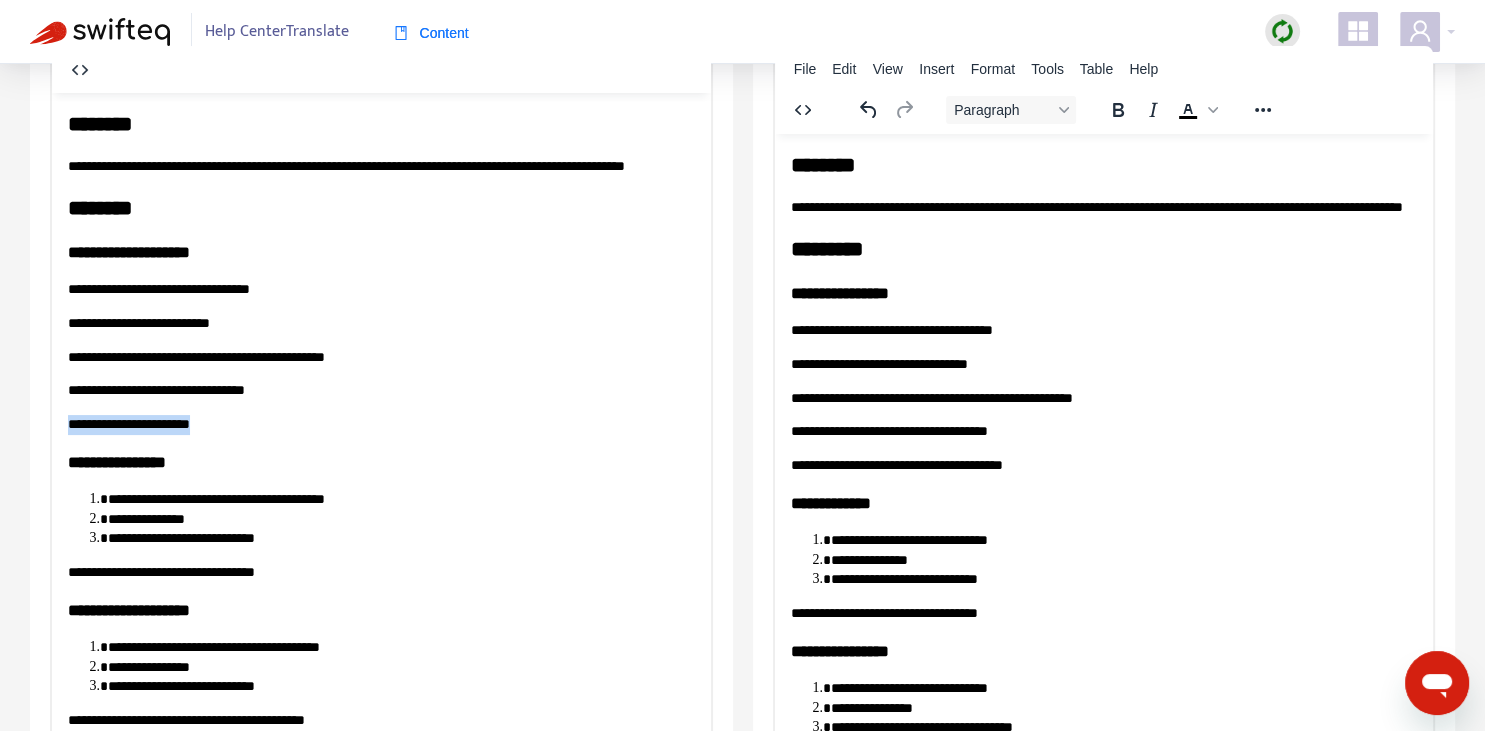 click on "**********" at bounding box center [381, 424] 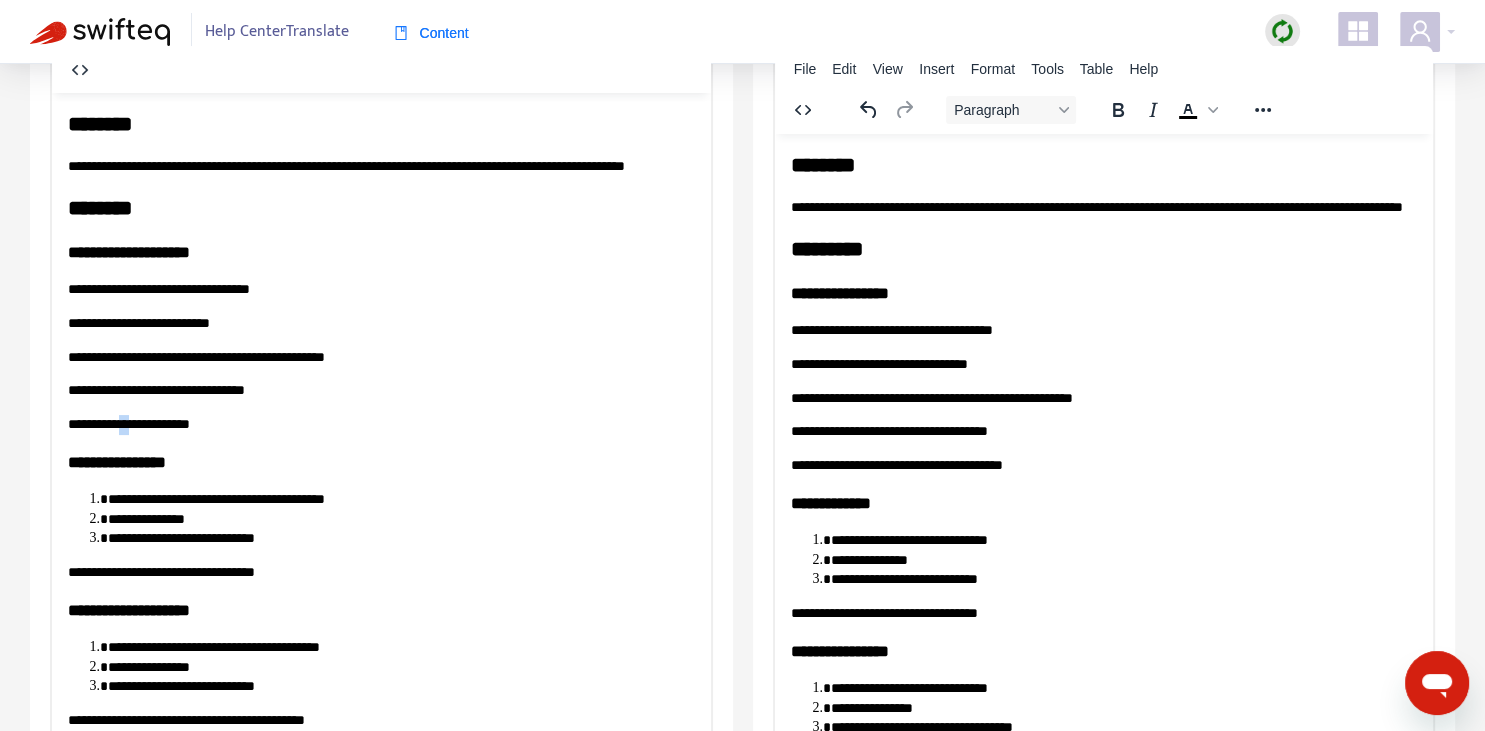 drag, startPoint x: 124, startPoint y: 438, endPoint x: 140, endPoint y: 438, distance: 16 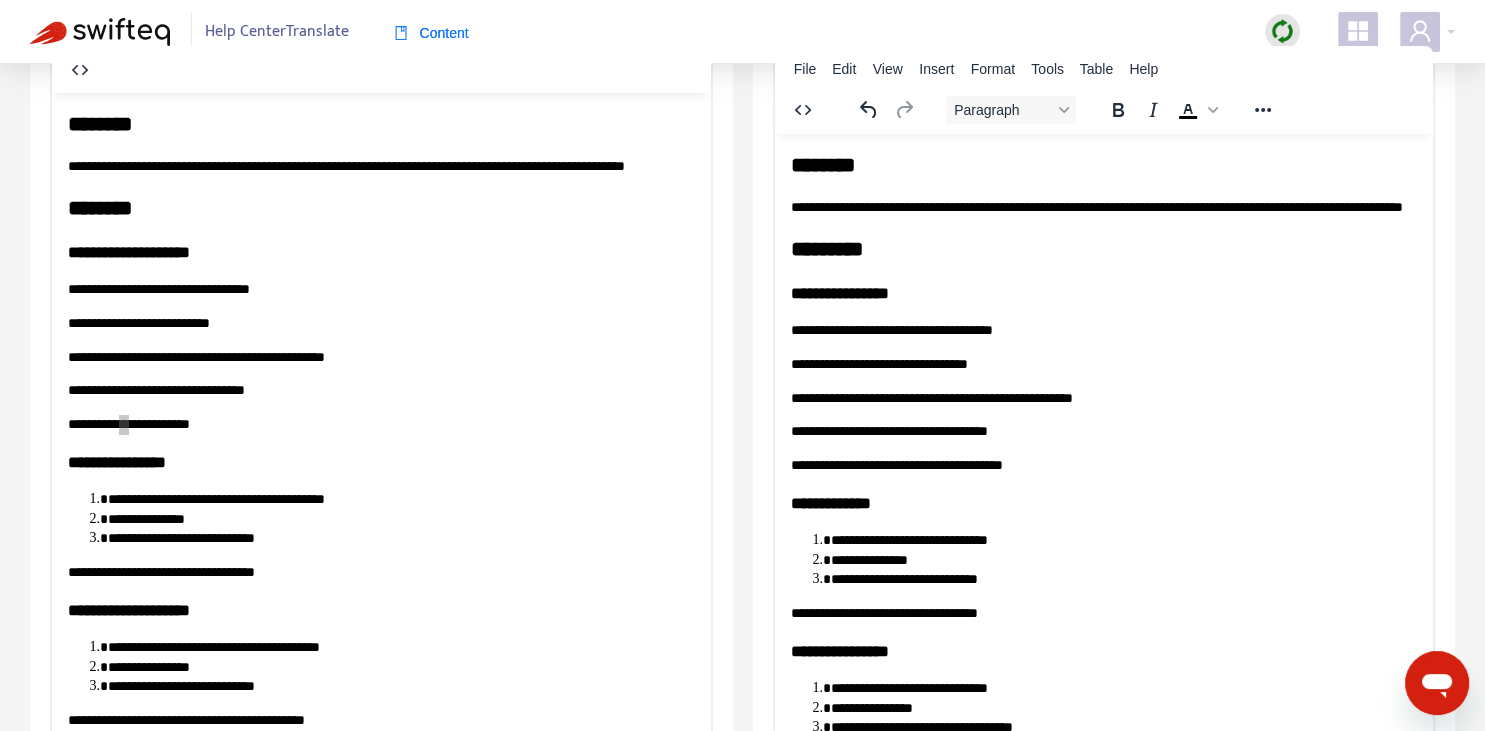 click on "**********" at bounding box center (1103, 465) 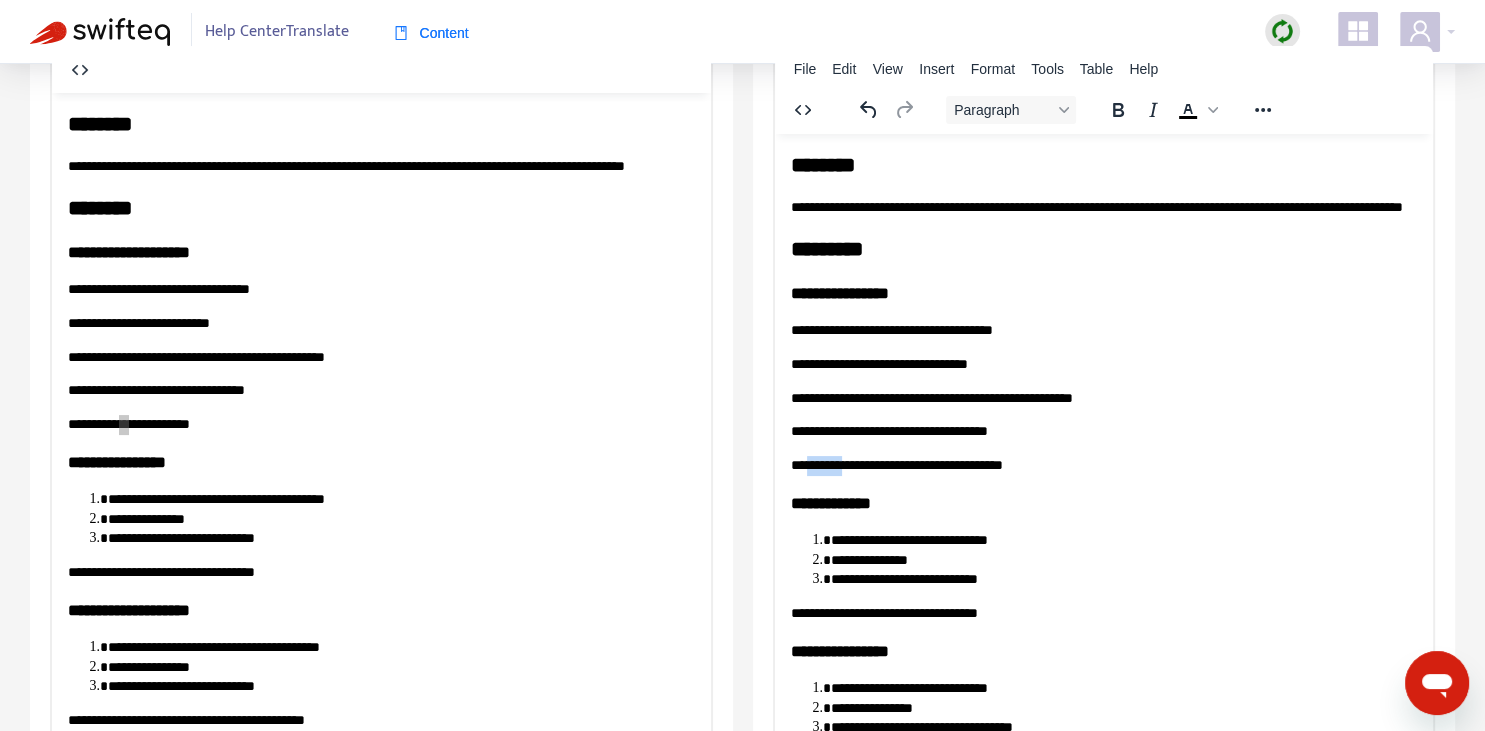click on "**********" at bounding box center [1103, 465] 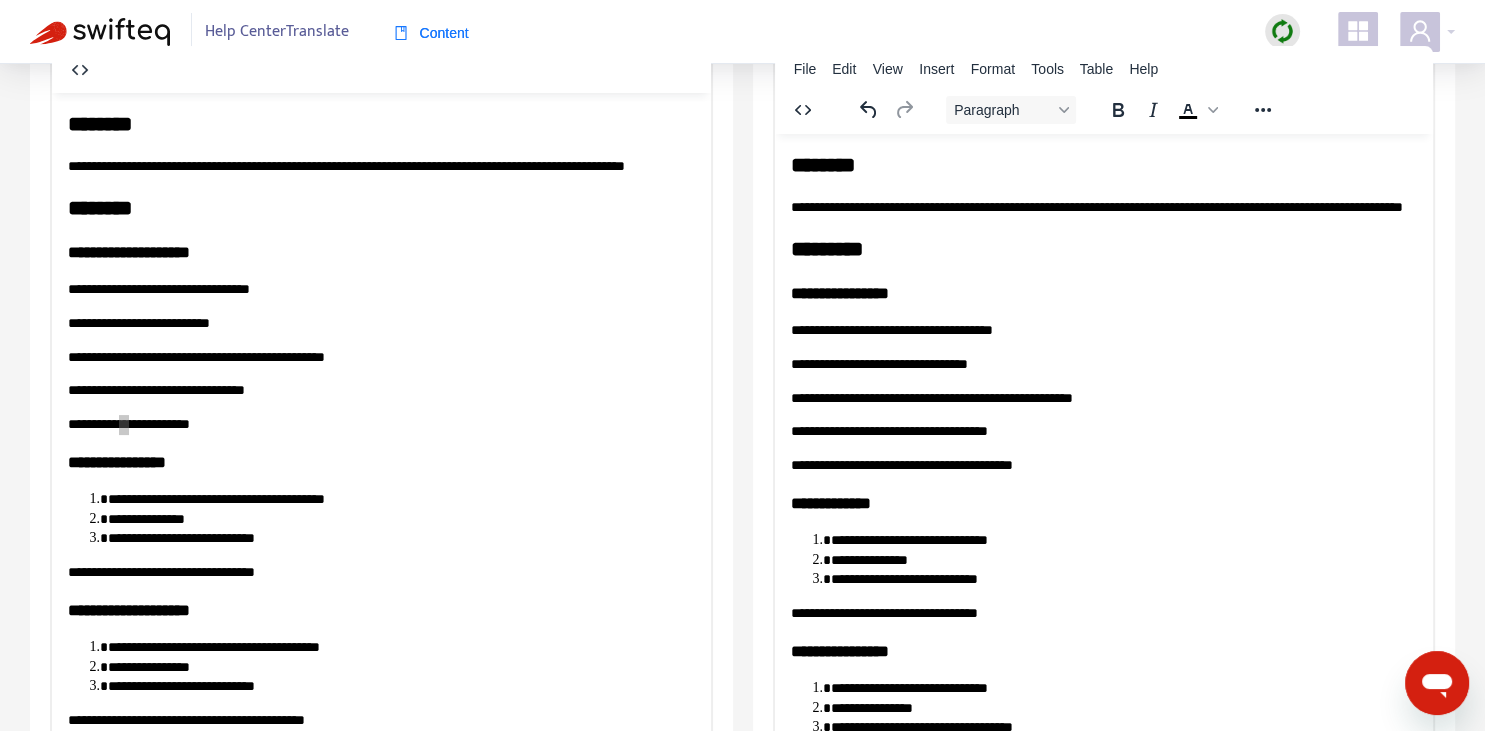 click on "**********" at bounding box center (1103, 502) 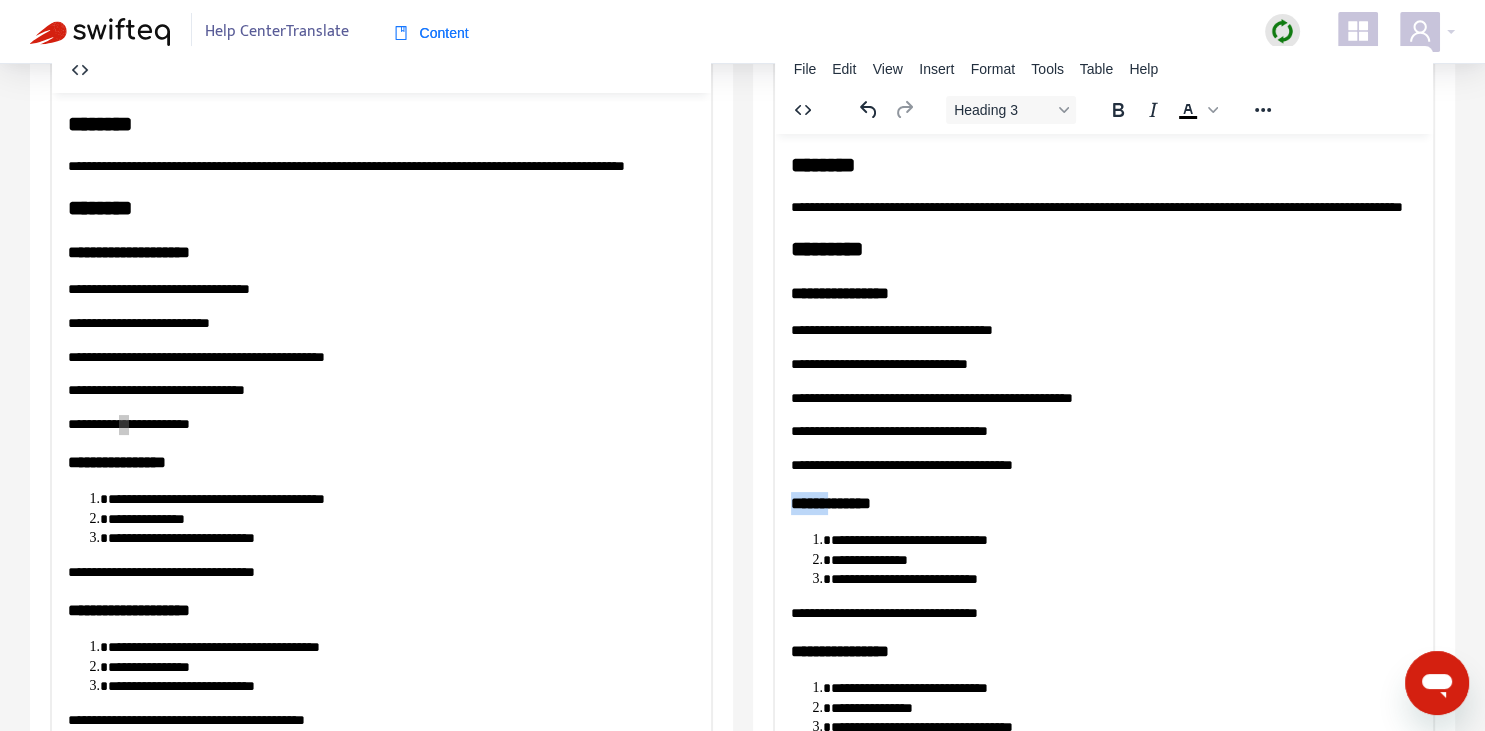 click on "**********" at bounding box center (1103, 502) 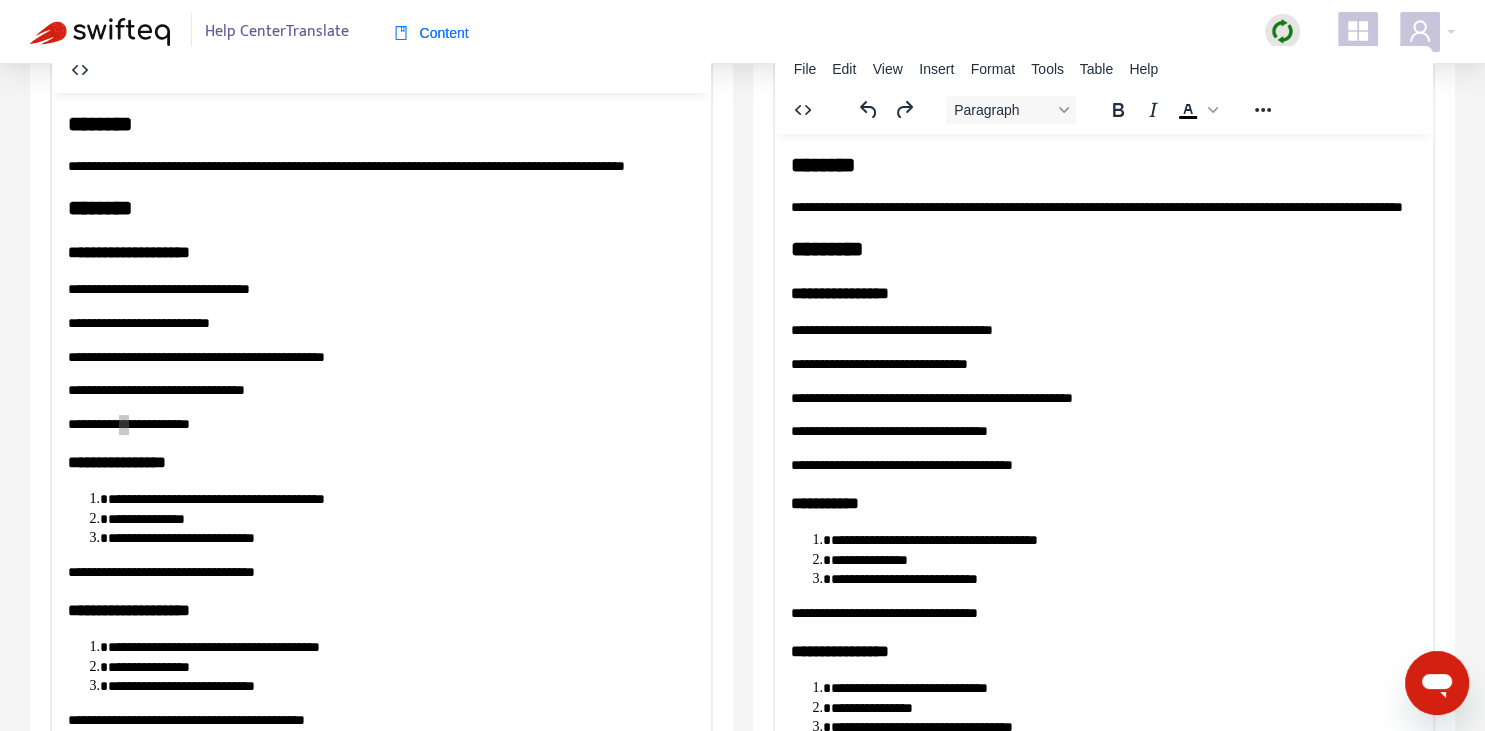 copy on "*" 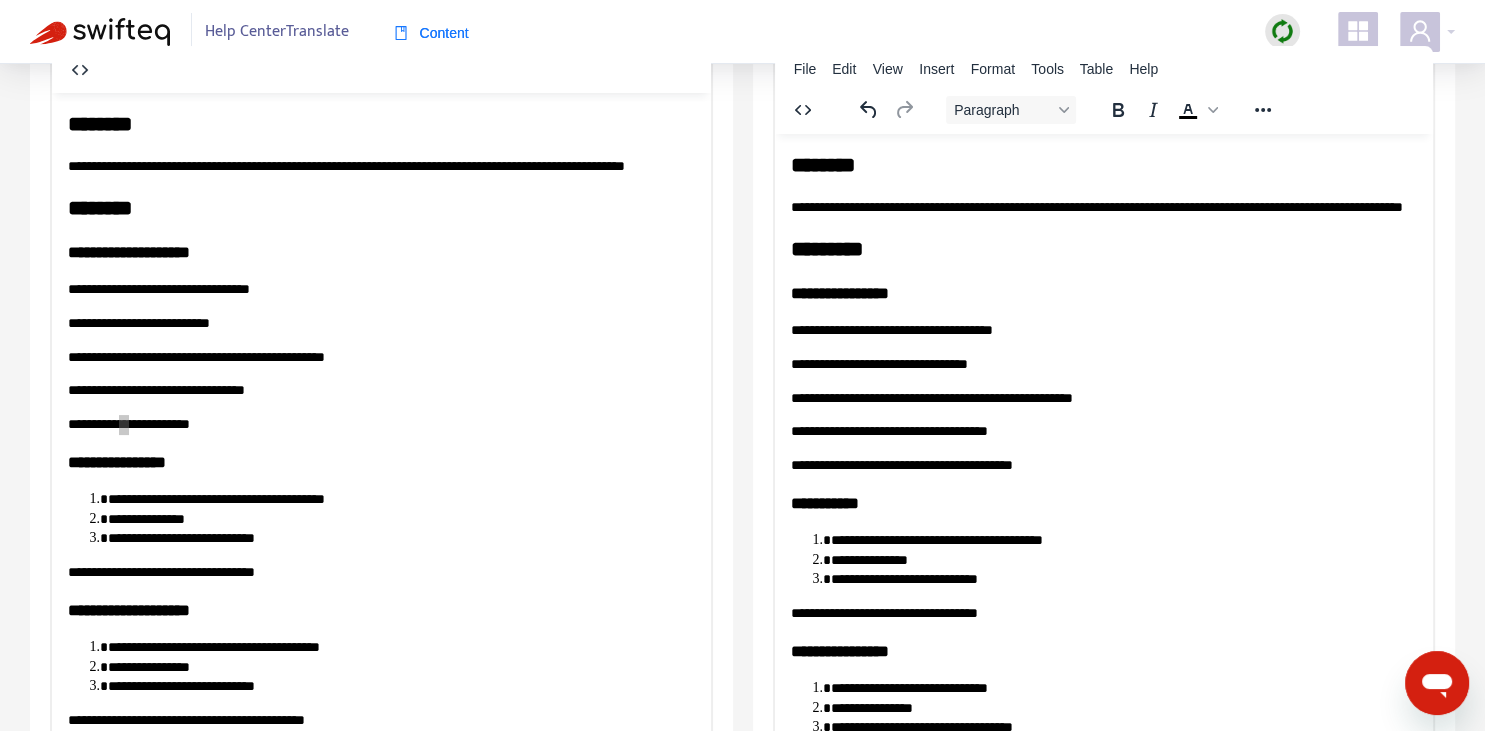 click on "**********" at bounding box center [1123, 560] 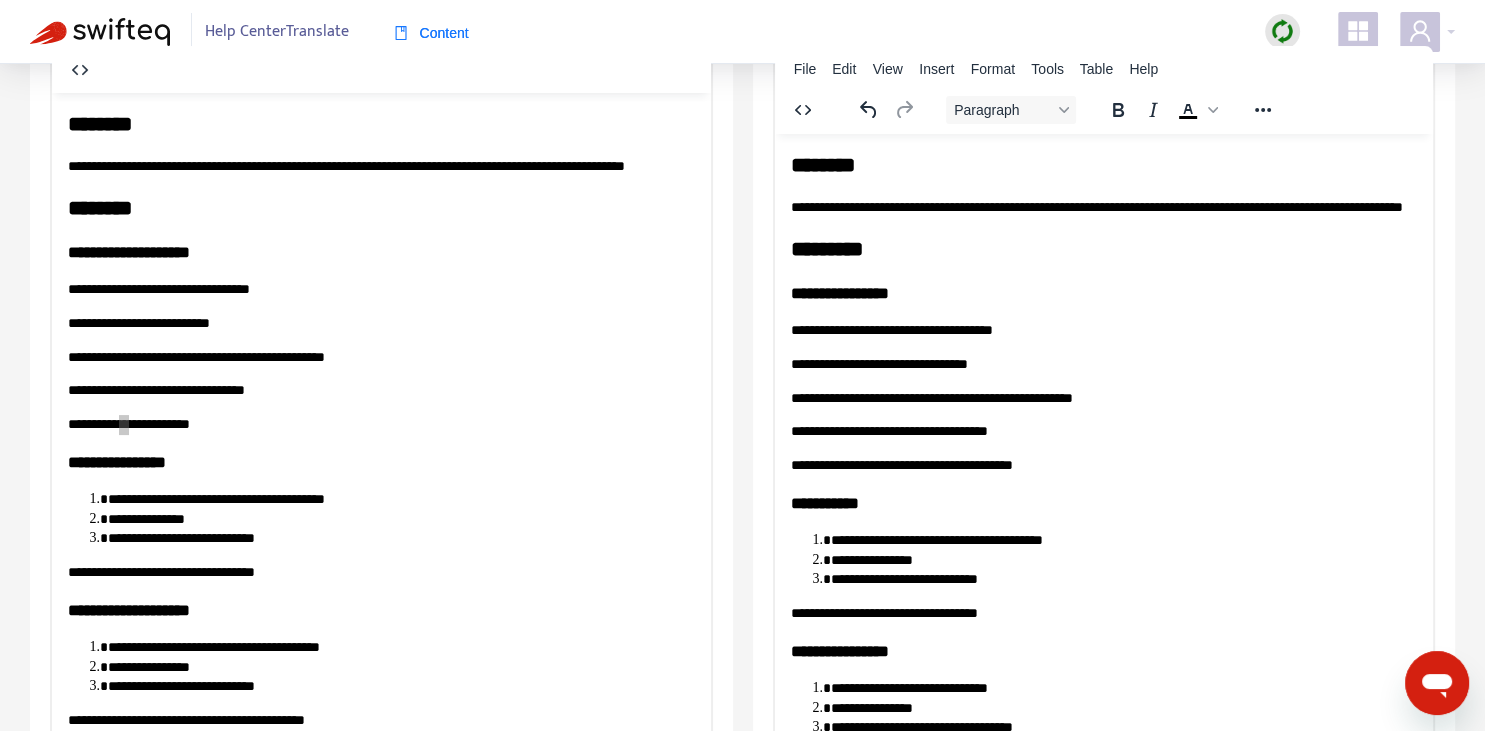 click on "**********" at bounding box center (1123, 560) 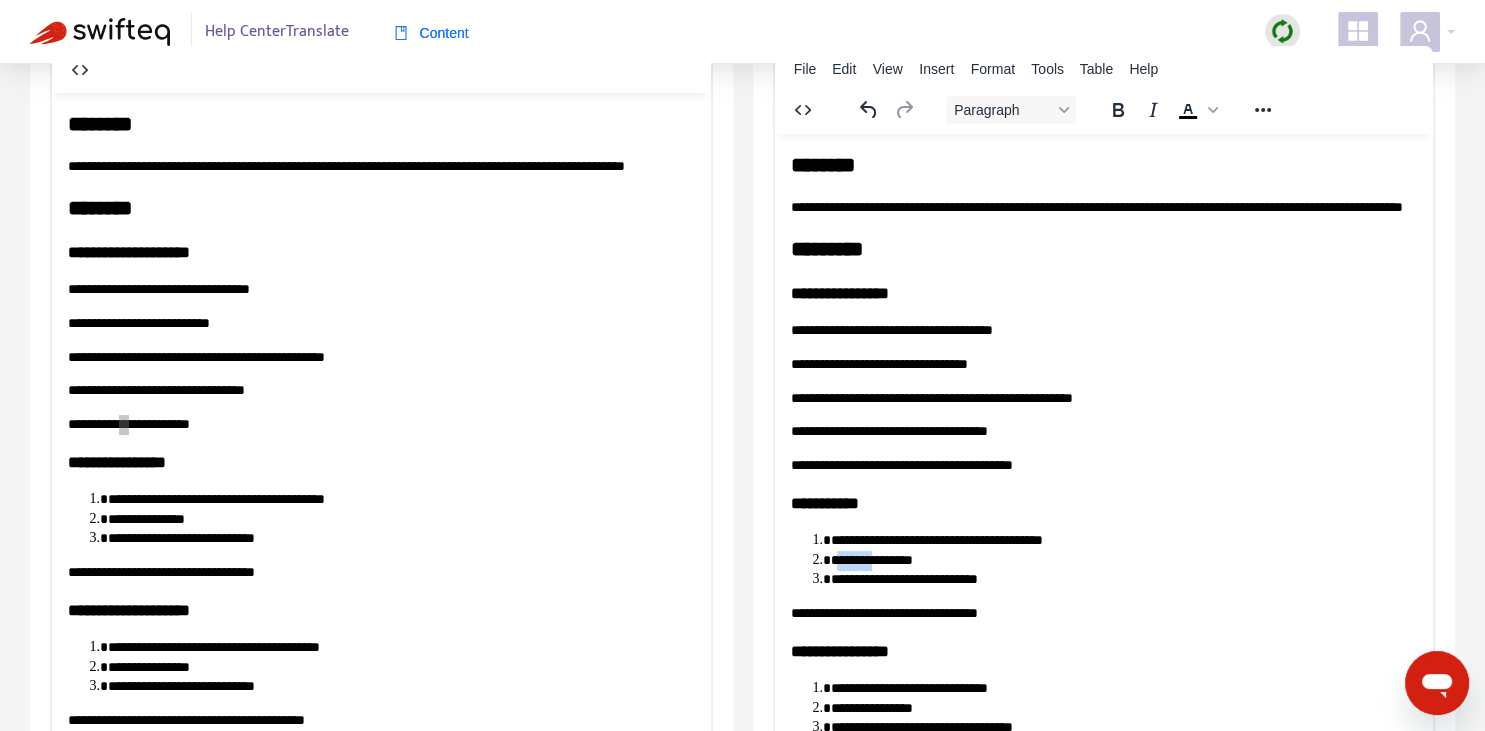 click on "**********" at bounding box center (1123, 560) 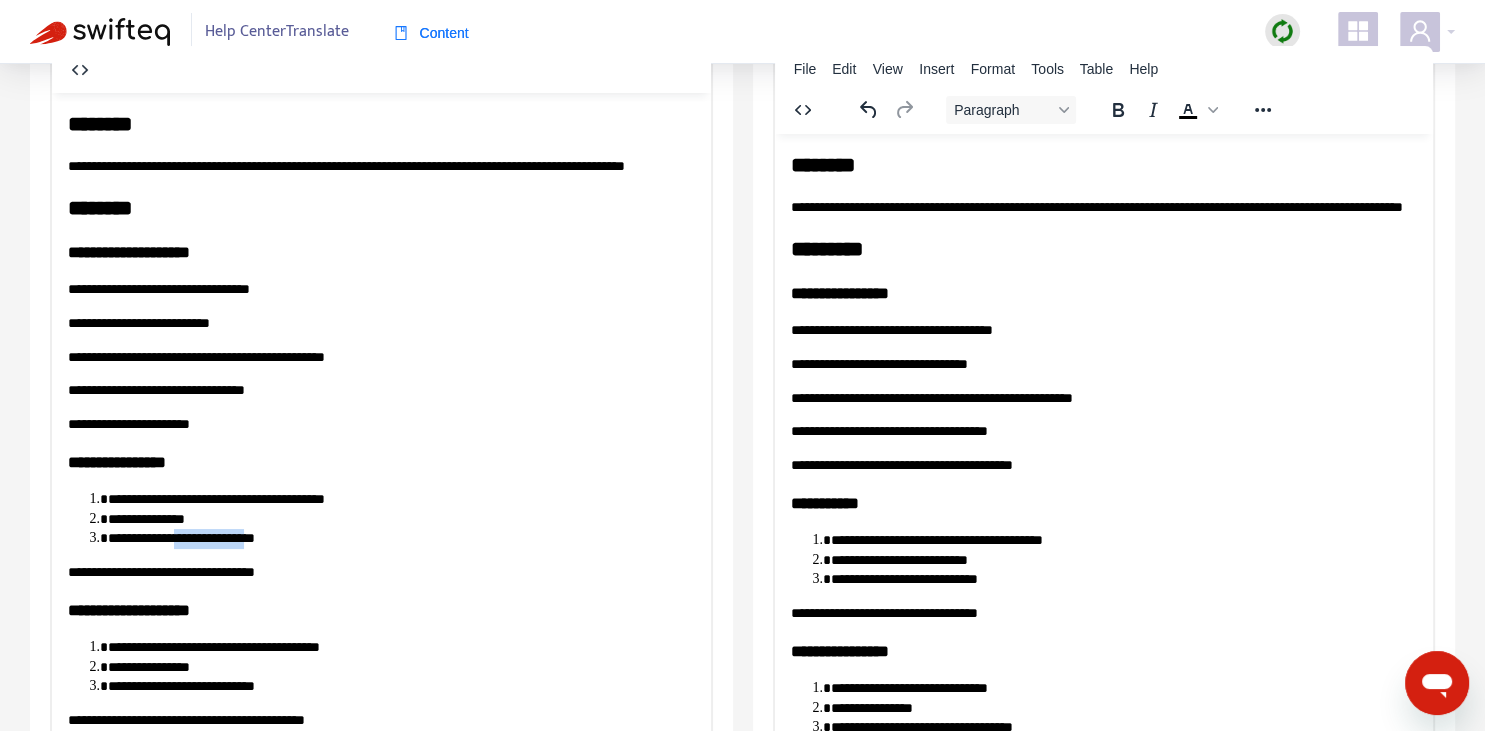 drag, startPoint x: 188, startPoint y: 559, endPoint x: 276, endPoint y: 567, distance: 88.362885 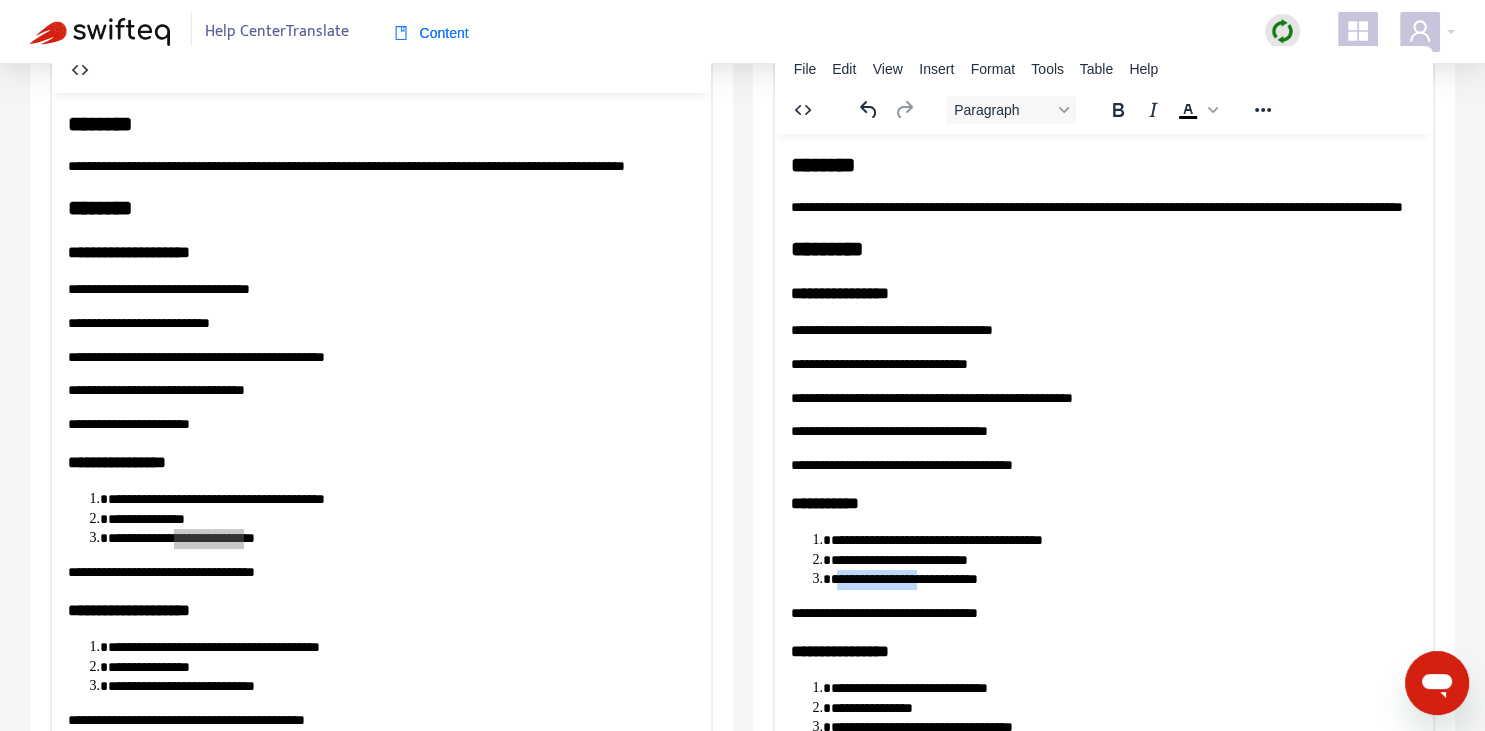drag, startPoint x: 837, startPoint y: 596, endPoint x: 934, endPoint y: 602, distance: 97.18539 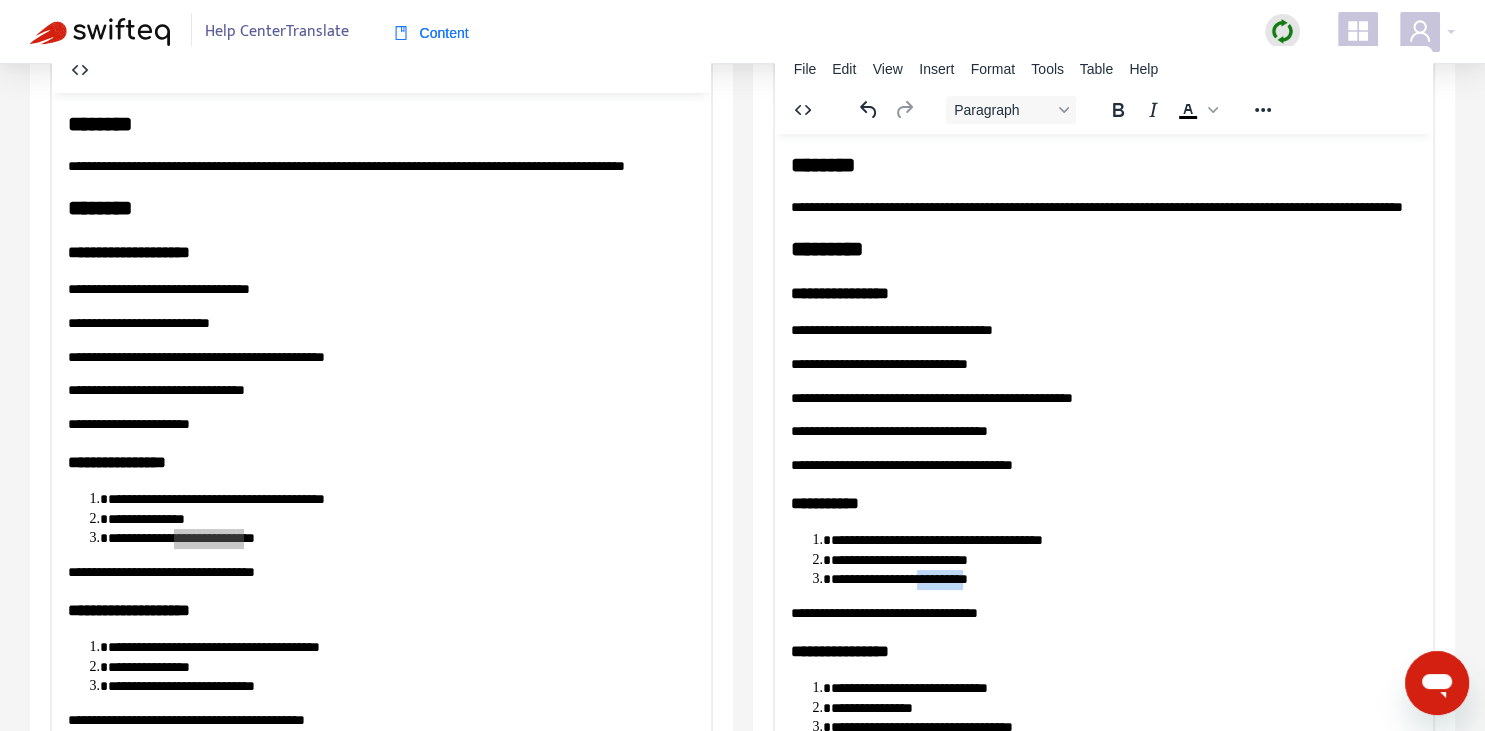 drag, startPoint x: 934, startPoint y: 598, endPoint x: 979, endPoint y: 600, distance: 45.044422 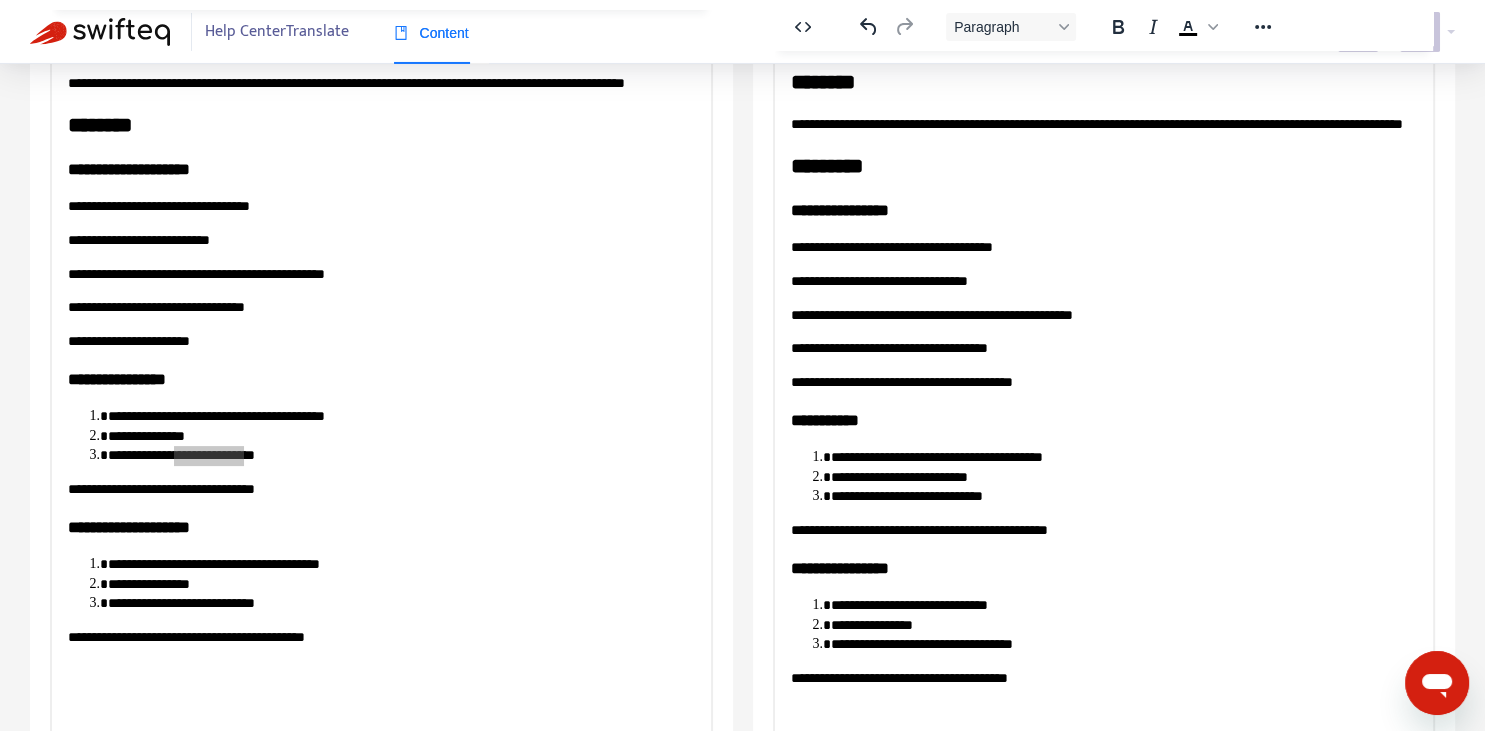 scroll, scrollTop: 343, scrollLeft: 0, axis: vertical 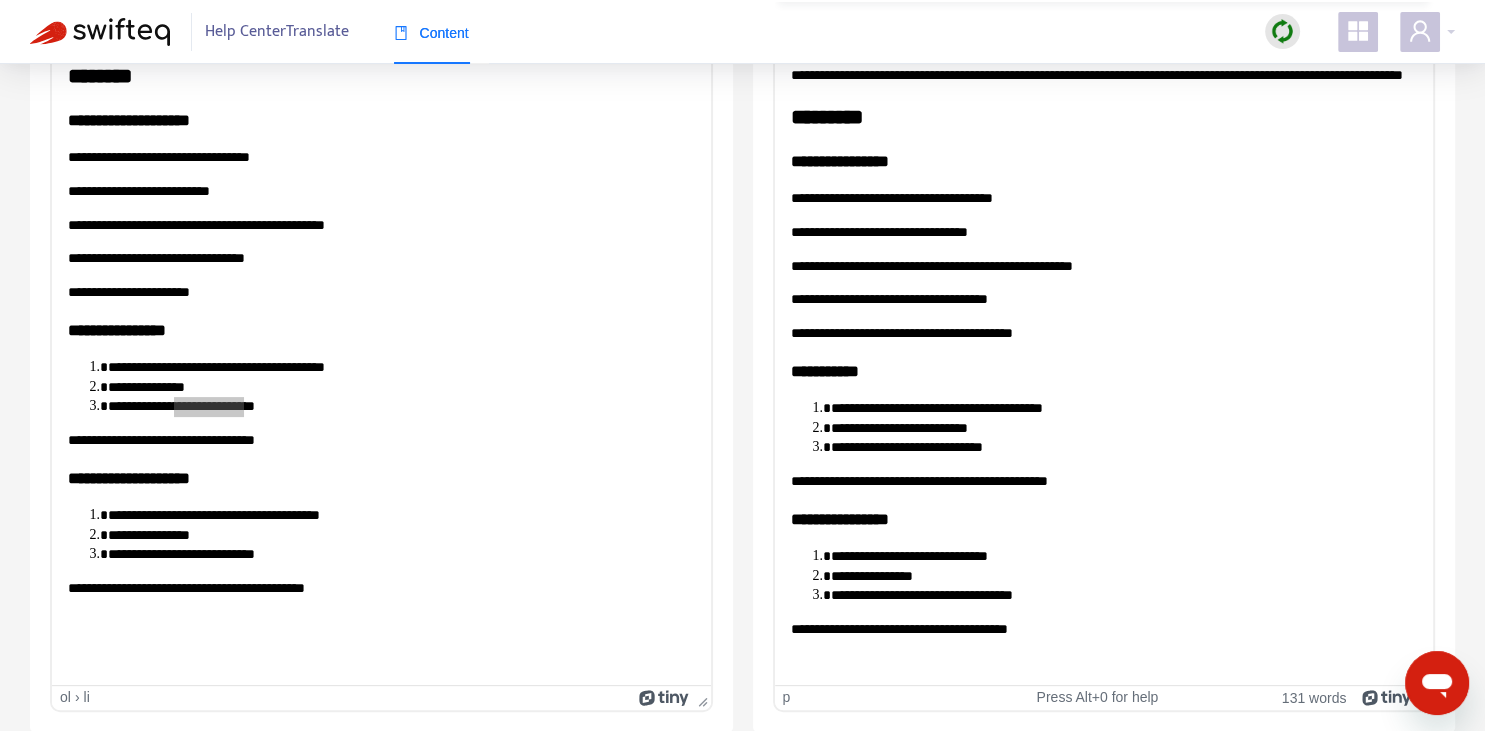 click on "**********" at bounding box center (1103, 518) 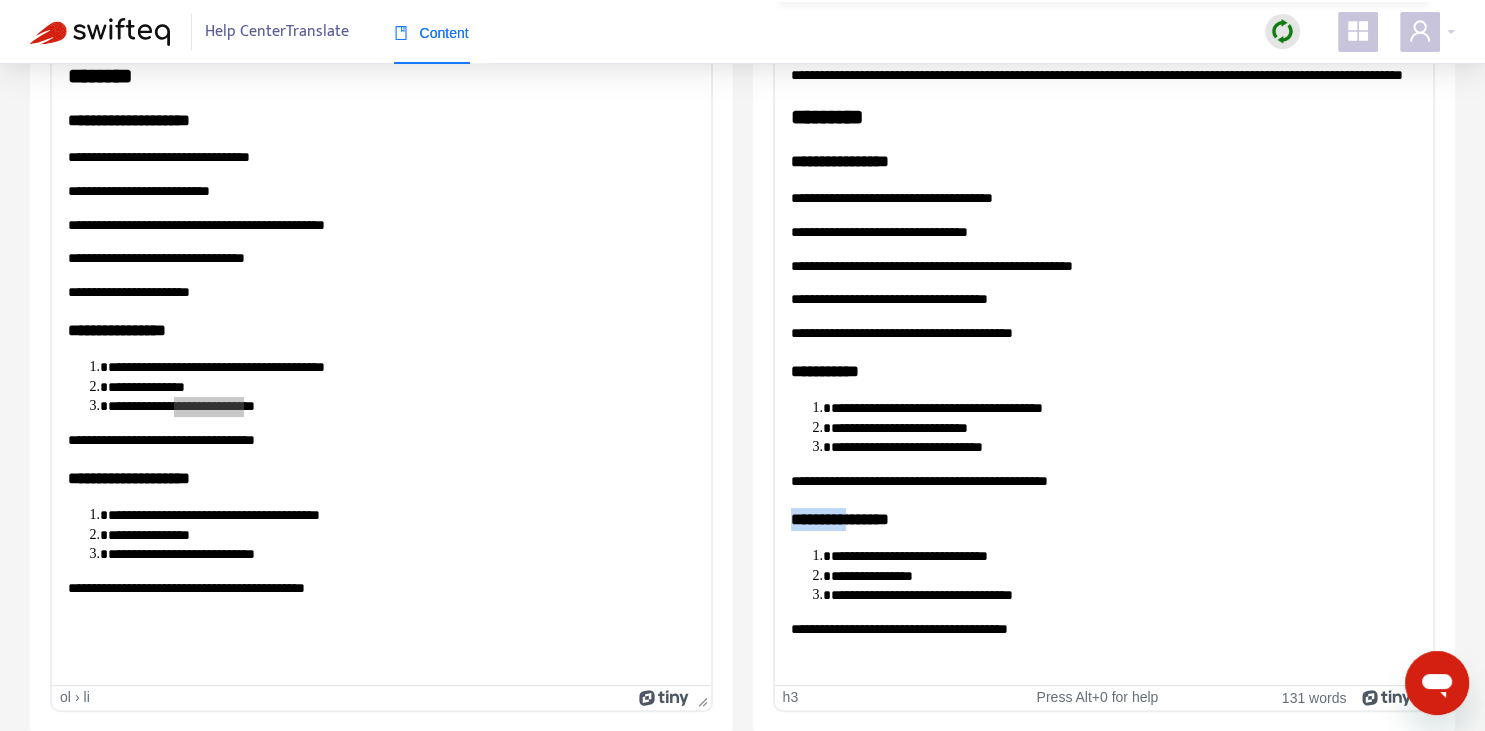click on "**********" at bounding box center [1103, 518] 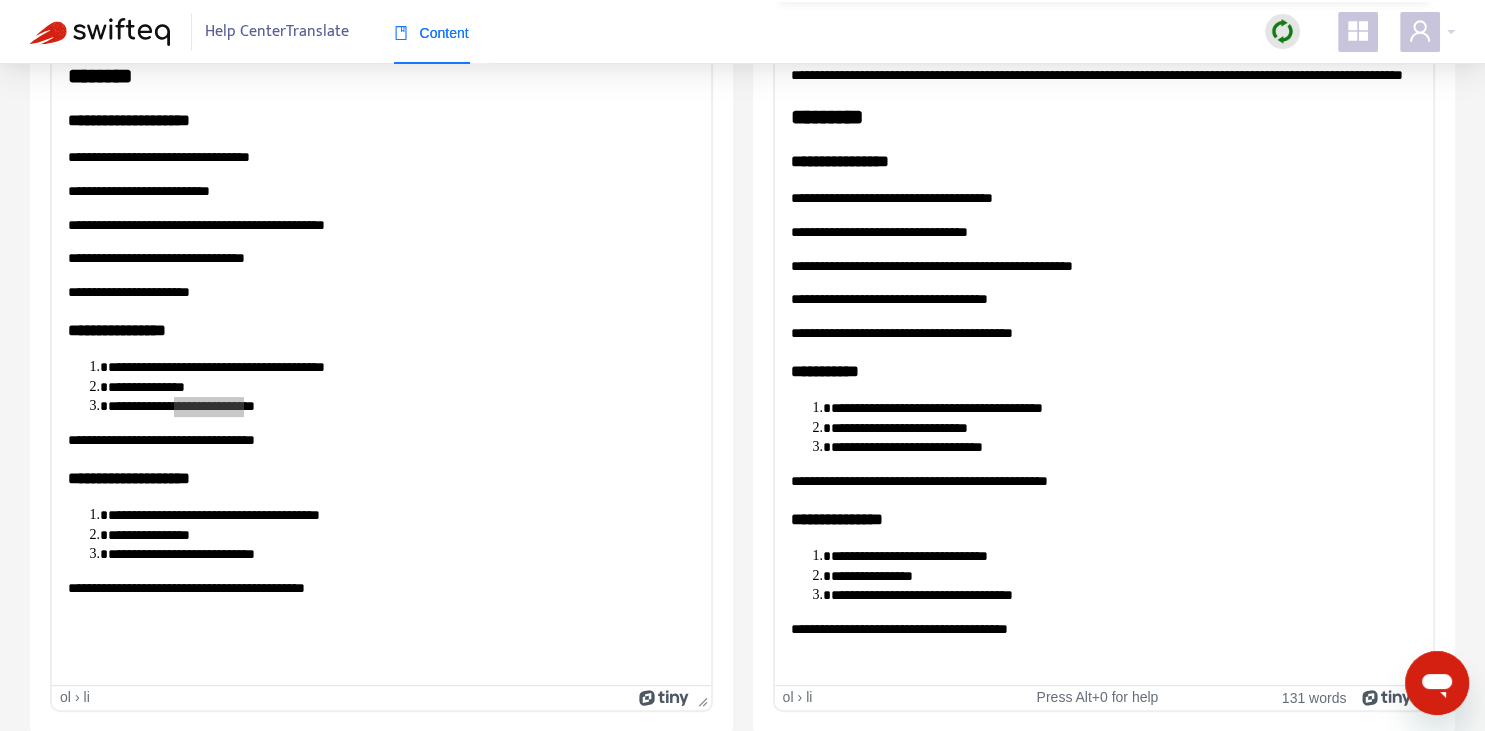 click on "**********" at bounding box center (1123, 556) 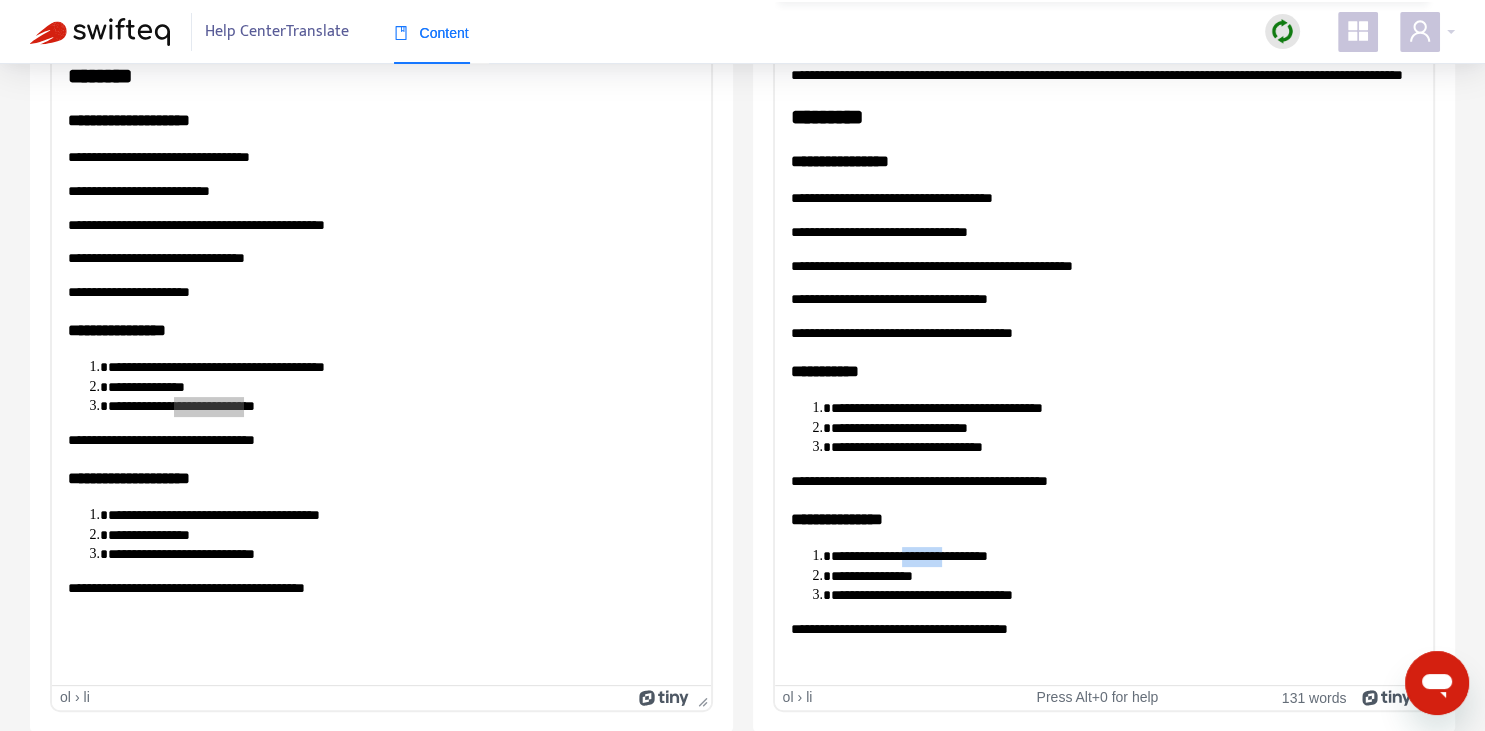 click on "**********" at bounding box center (1123, 556) 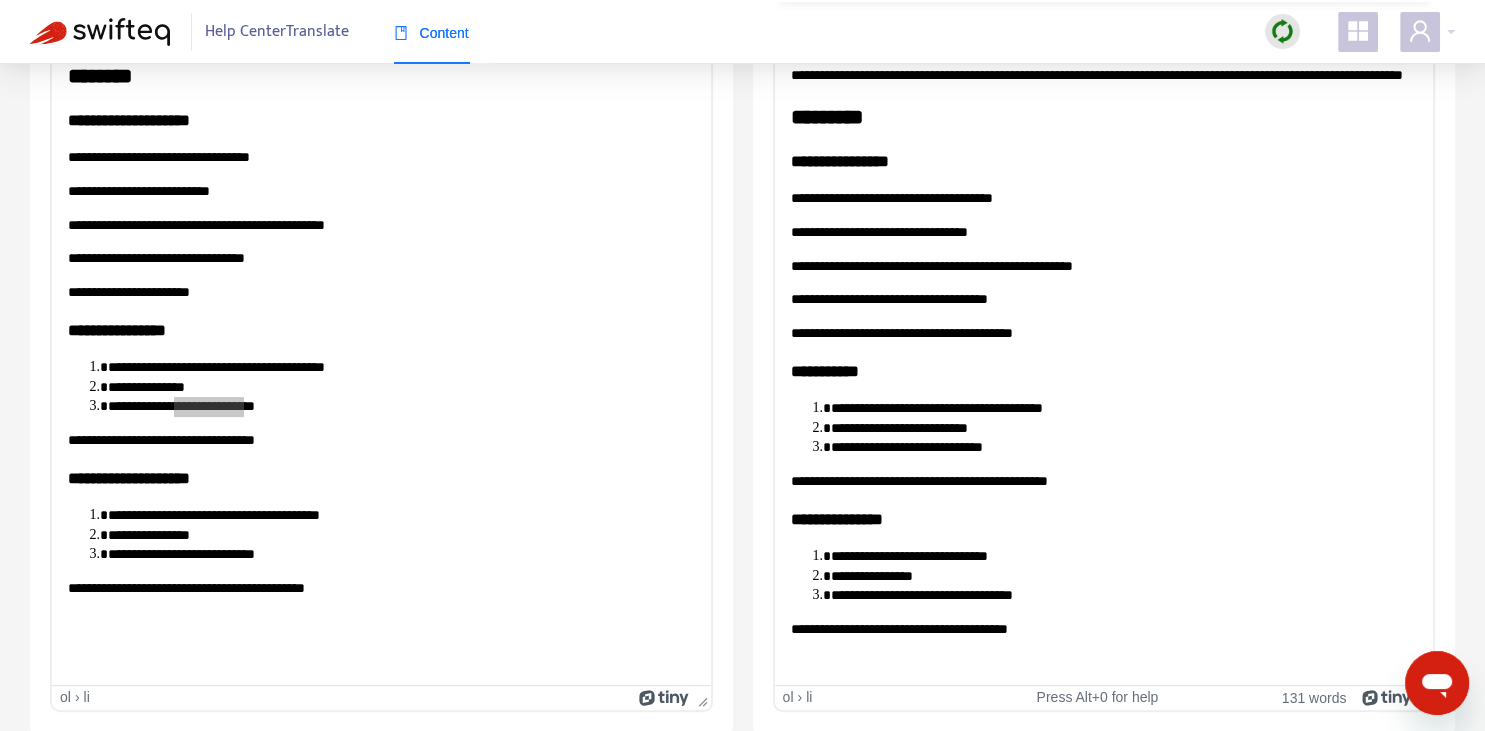 click on "**********" at bounding box center [1123, 556] 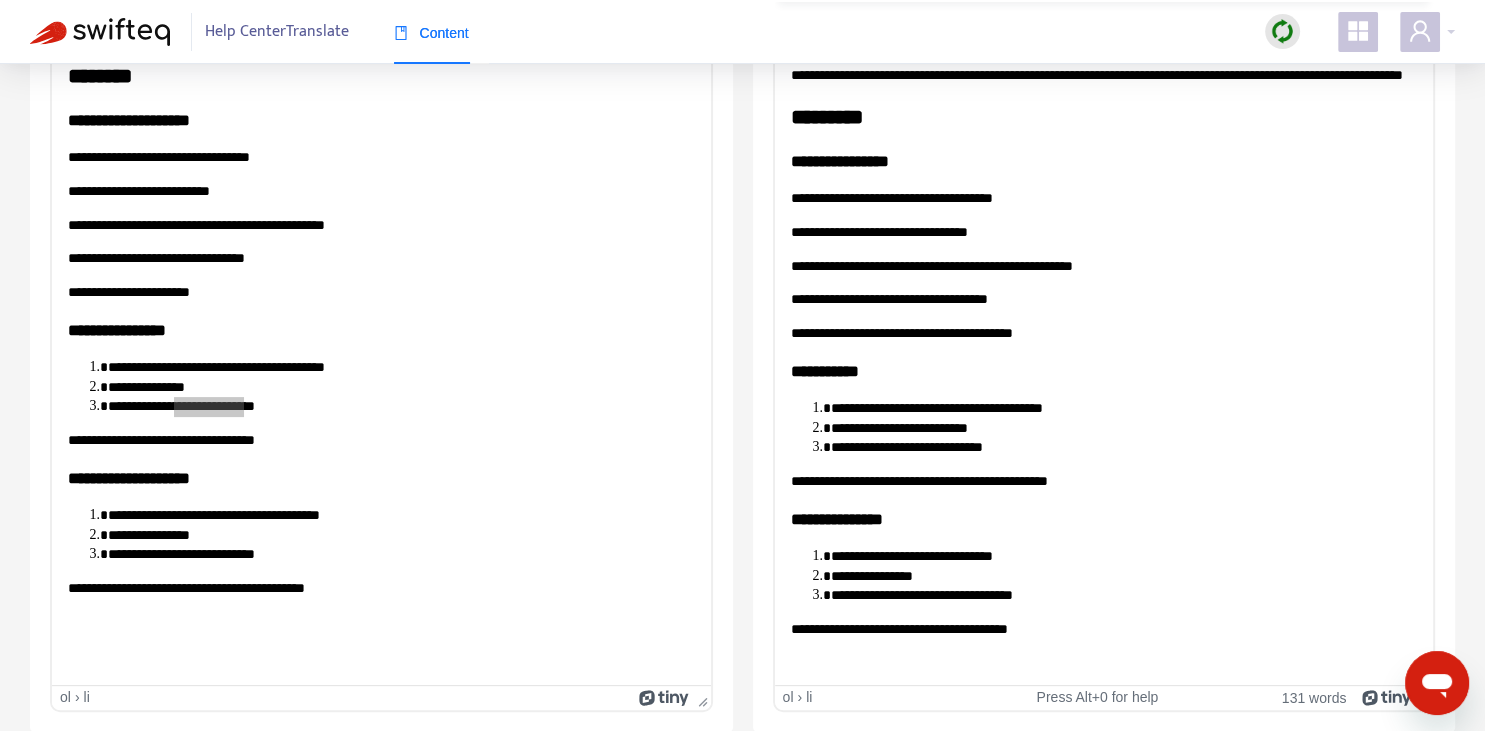 click on "**********" at bounding box center [1123, 556] 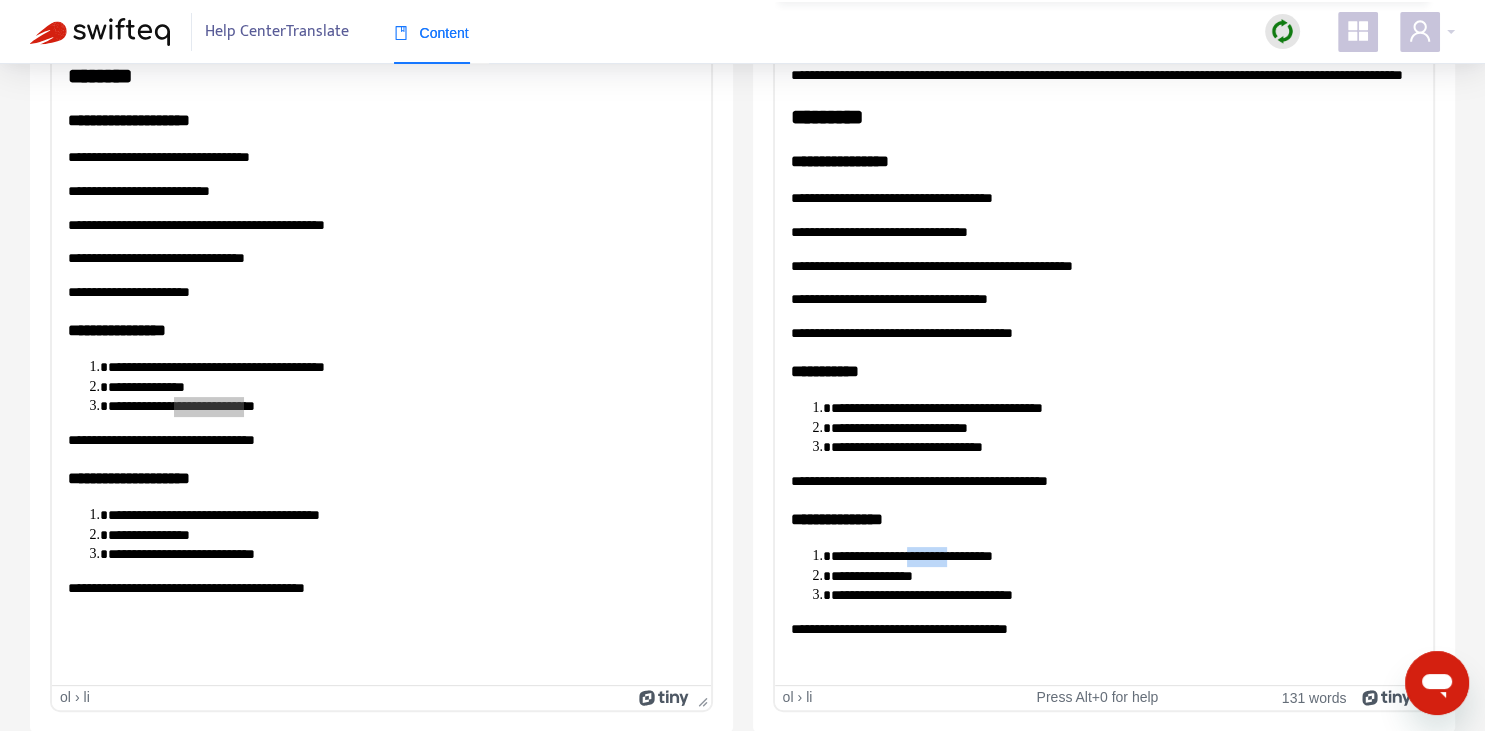 click on "**********" at bounding box center [1123, 556] 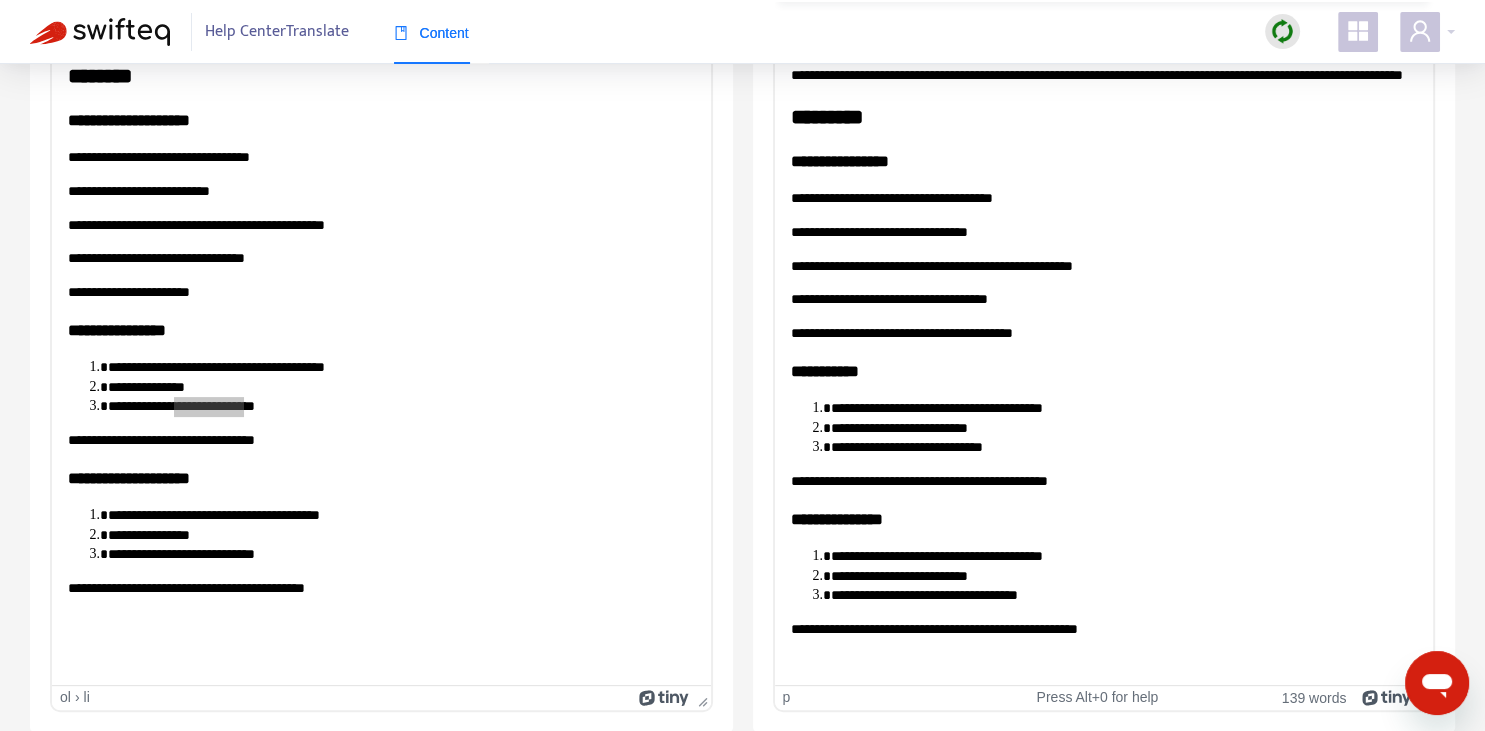 click on "**********" at bounding box center (1103, 481) 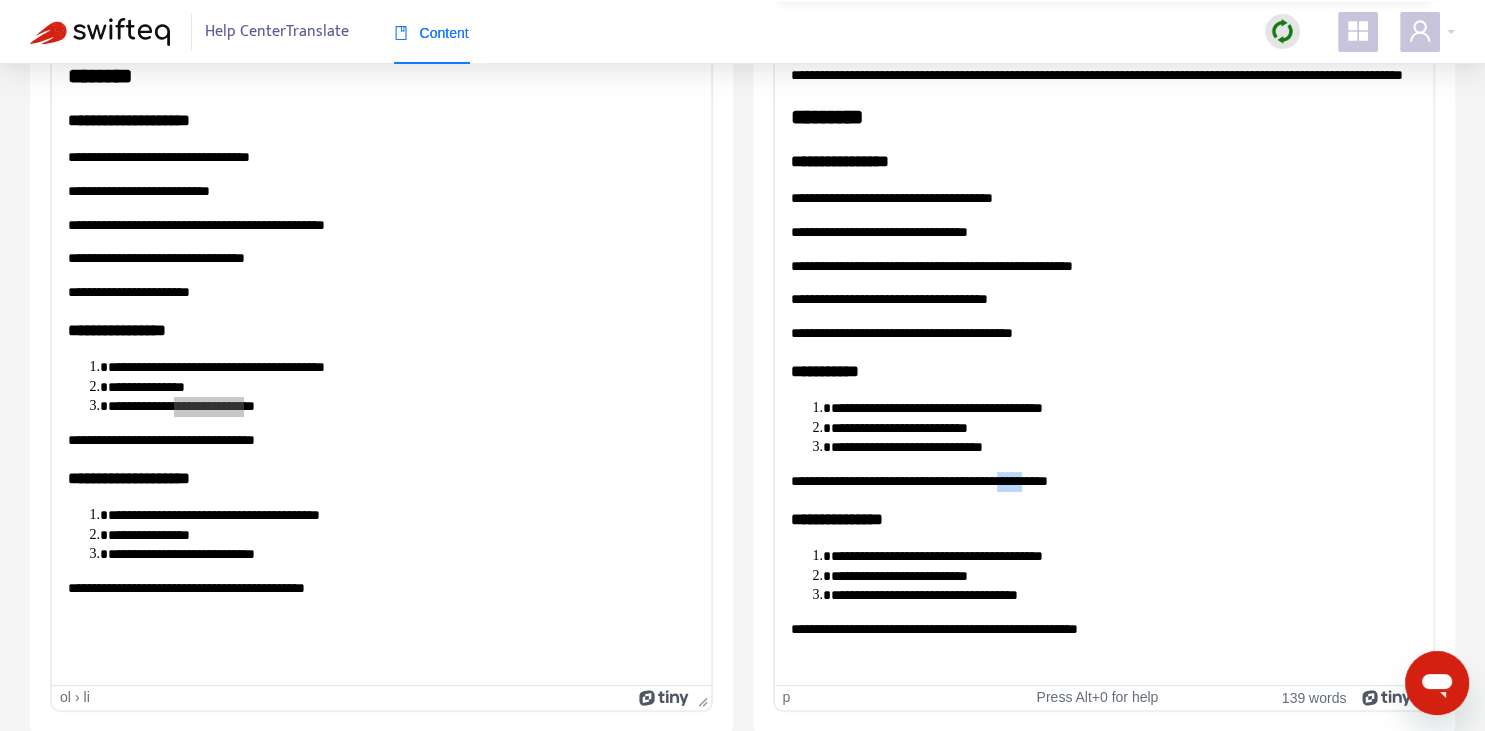 click on "**********" at bounding box center [1103, 481] 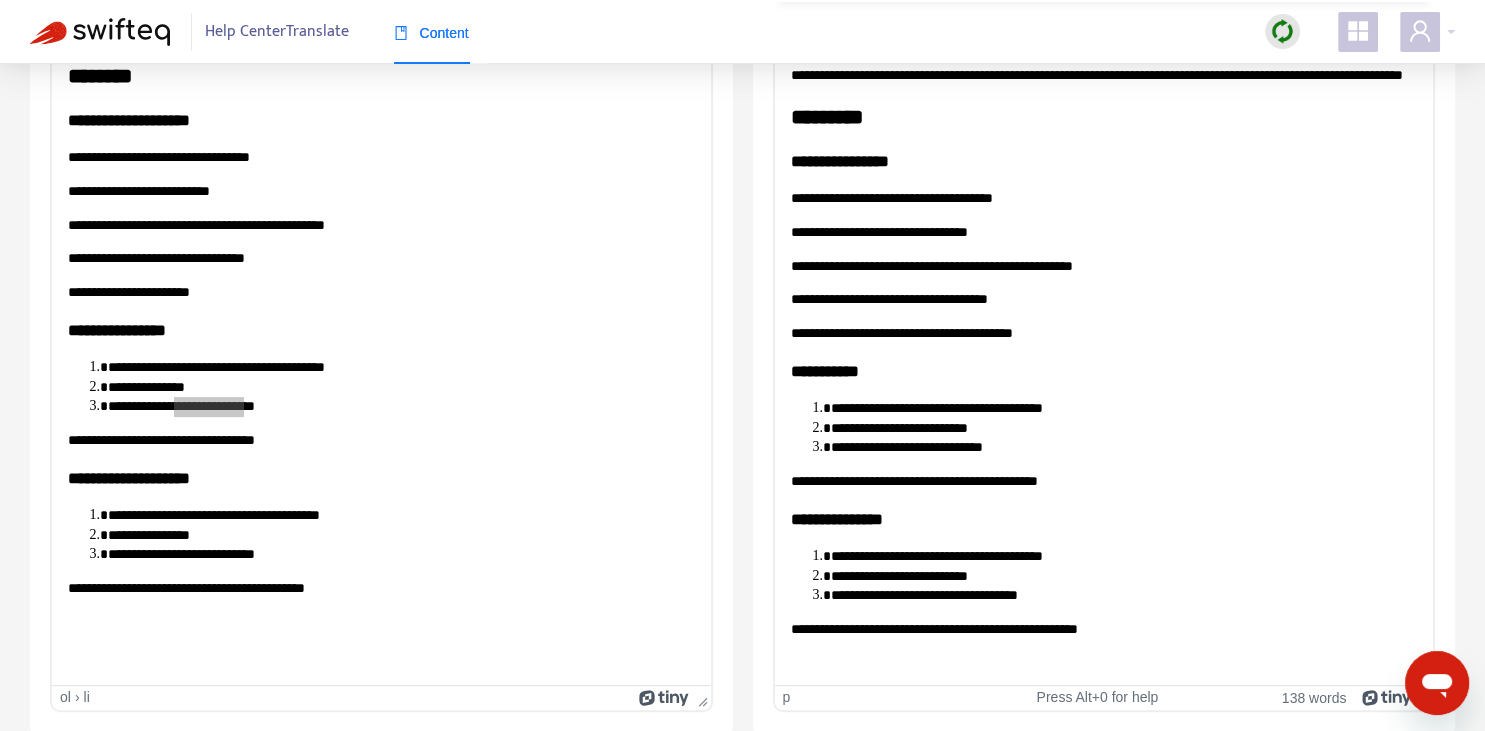 scroll, scrollTop: 0, scrollLeft: 0, axis: both 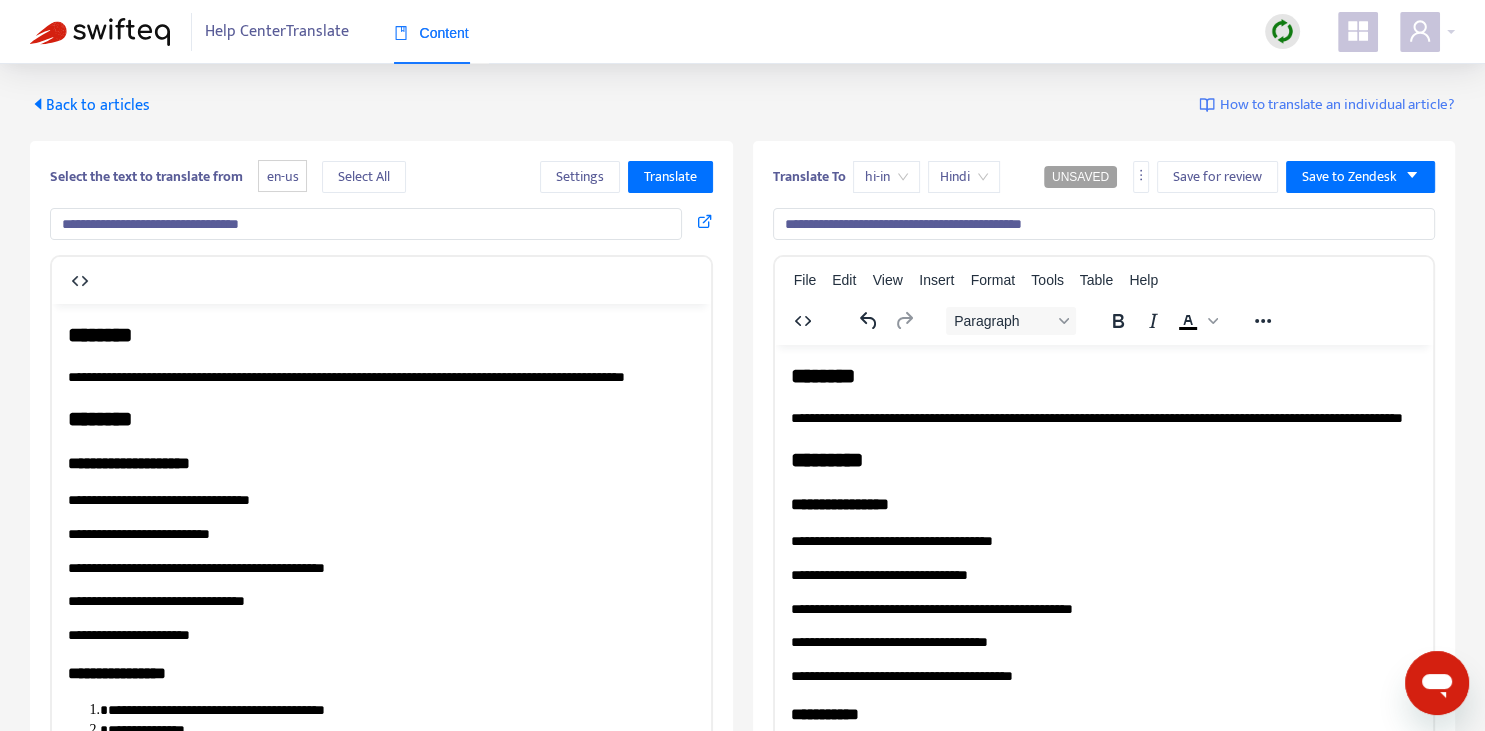 click on "**********" at bounding box center (1103, 418) 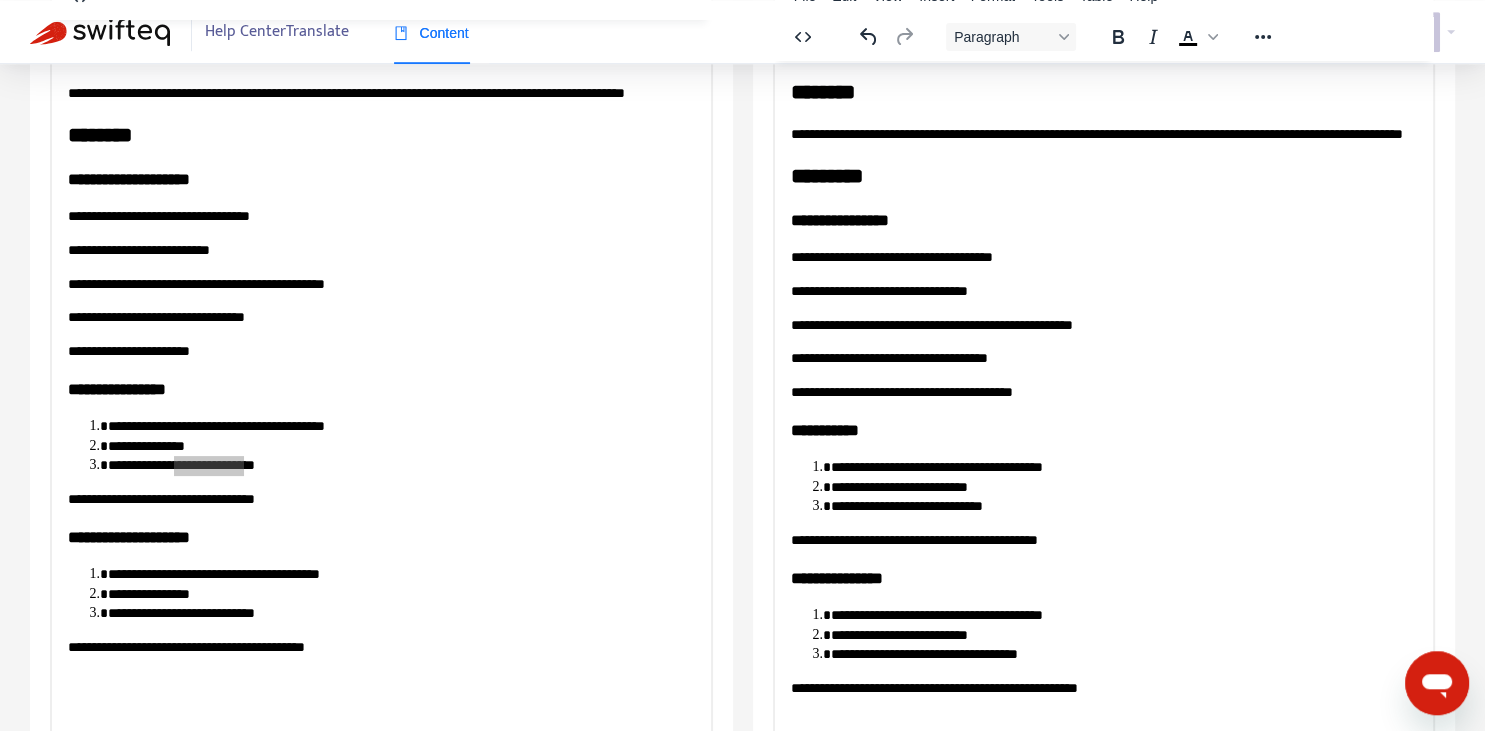 scroll, scrollTop: 272, scrollLeft: 0, axis: vertical 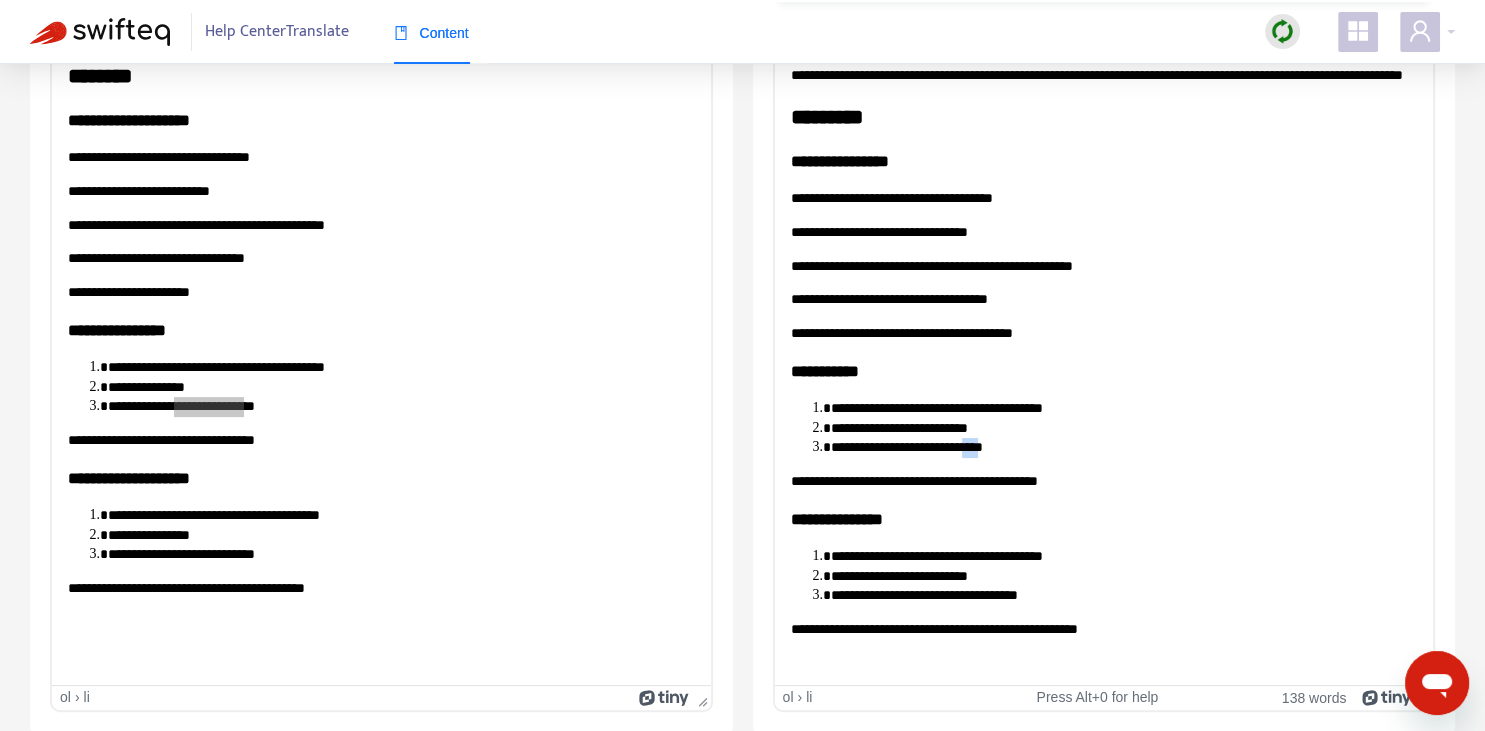 drag, startPoint x: 1011, startPoint y: 470, endPoint x: 1002, endPoint y: 462, distance: 12.0415945 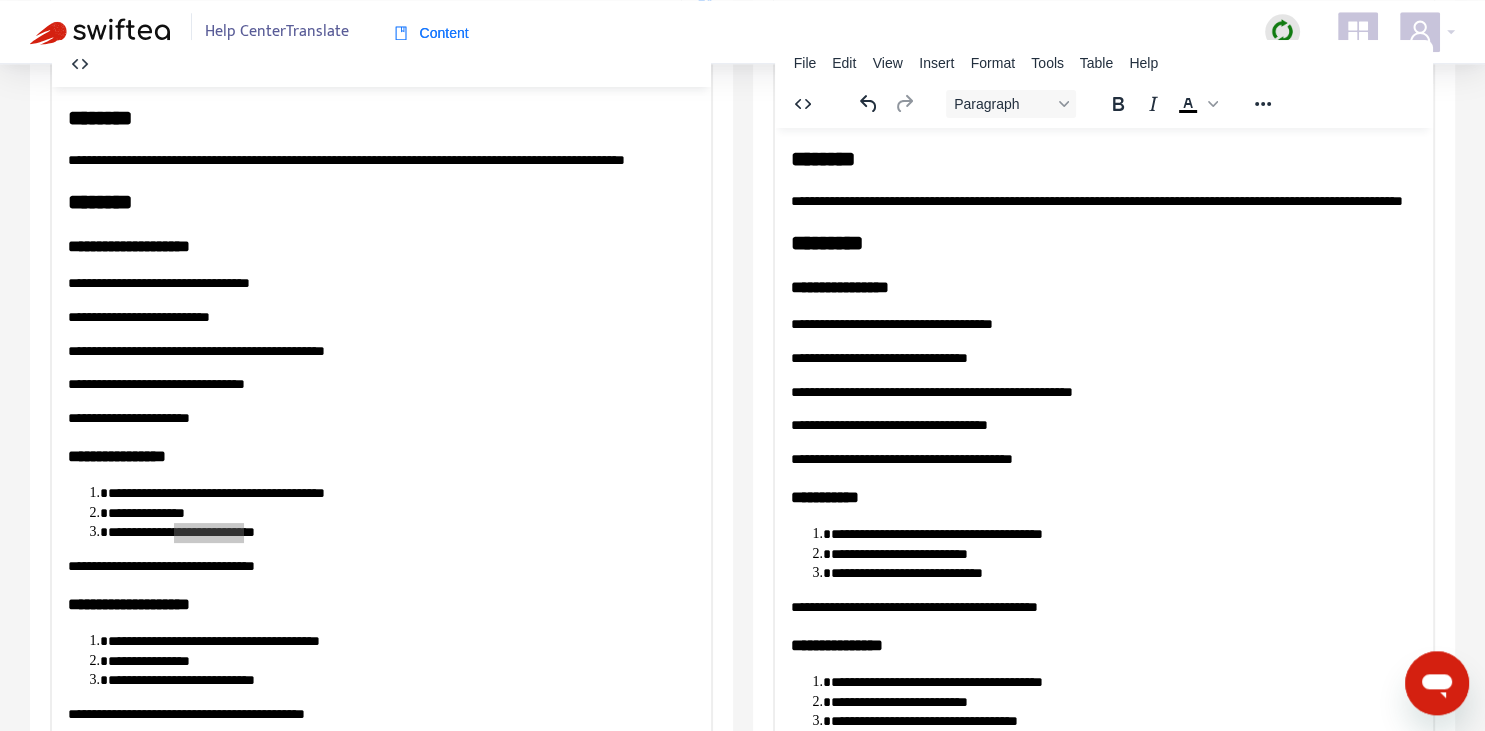 scroll, scrollTop: 0, scrollLeft: 0, axis: both 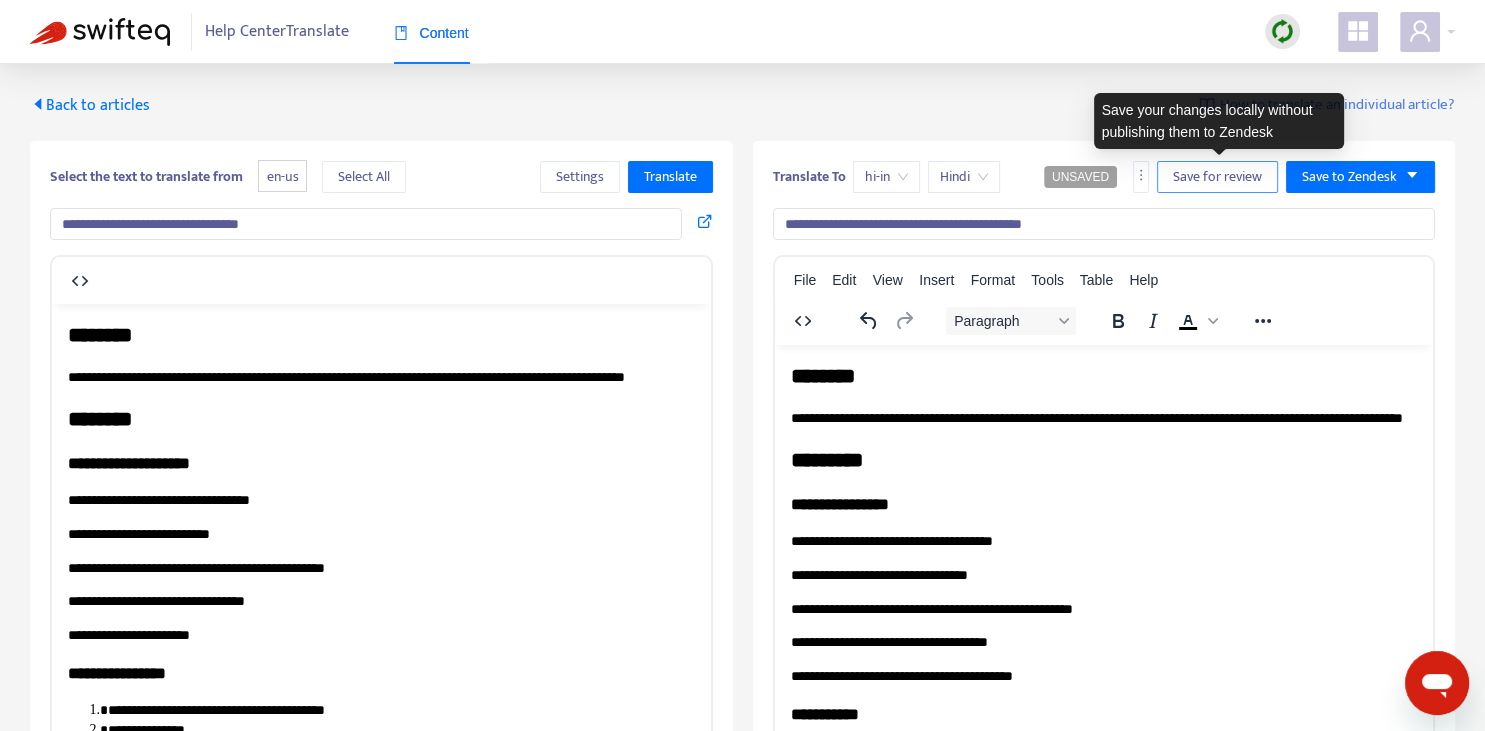 click on "Save for review" at bounding box center (1217, 177) 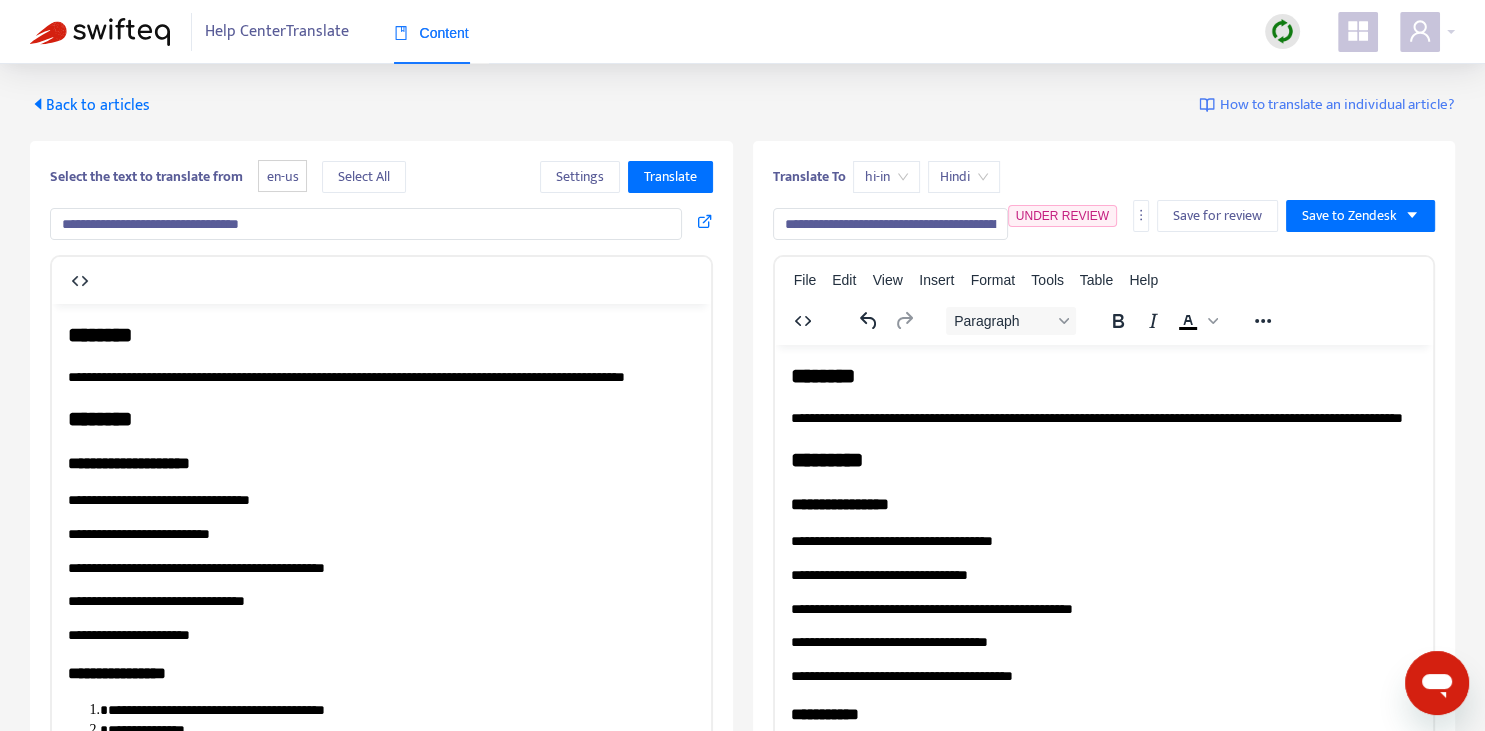 click on "Back to articles" at bounding box center [90, 105] 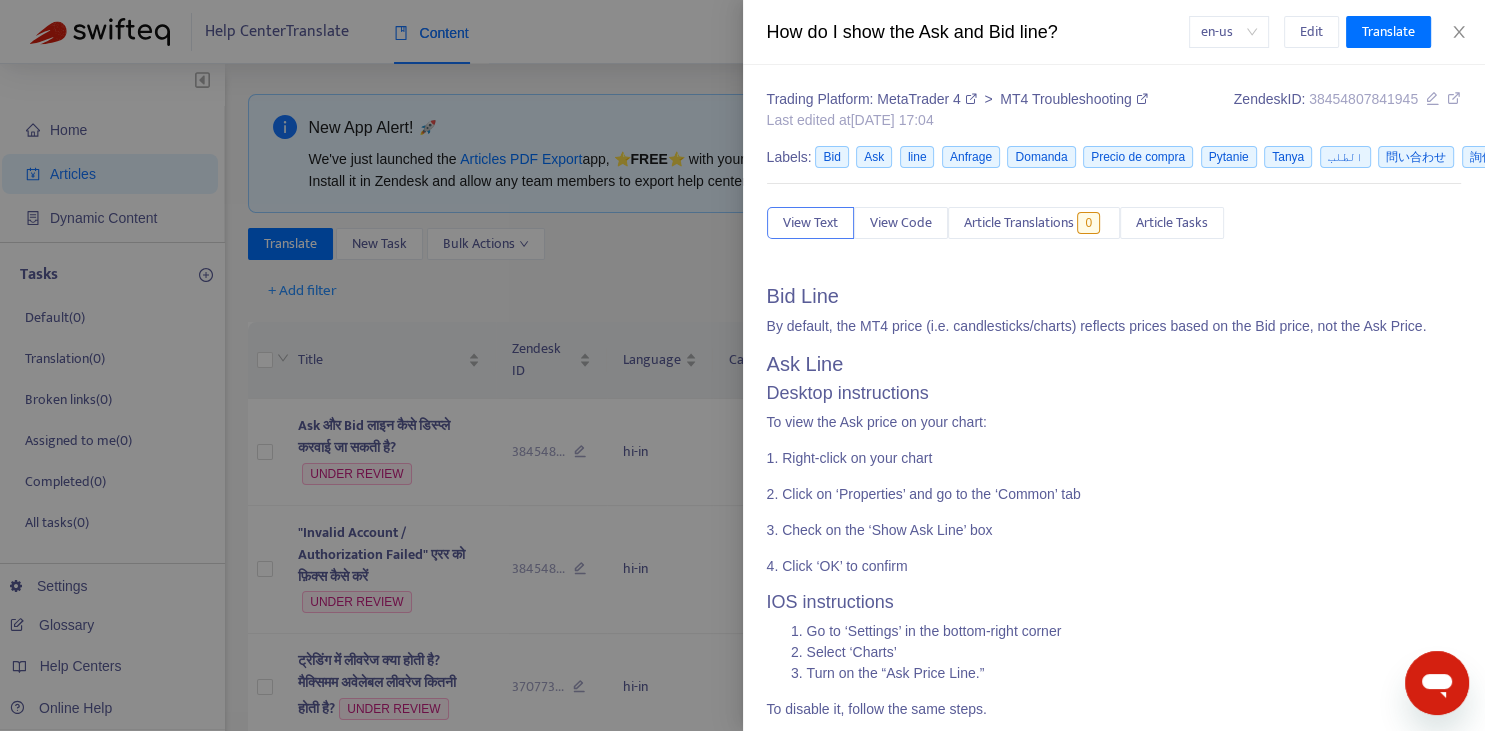 click at bounding box center (742, 365) 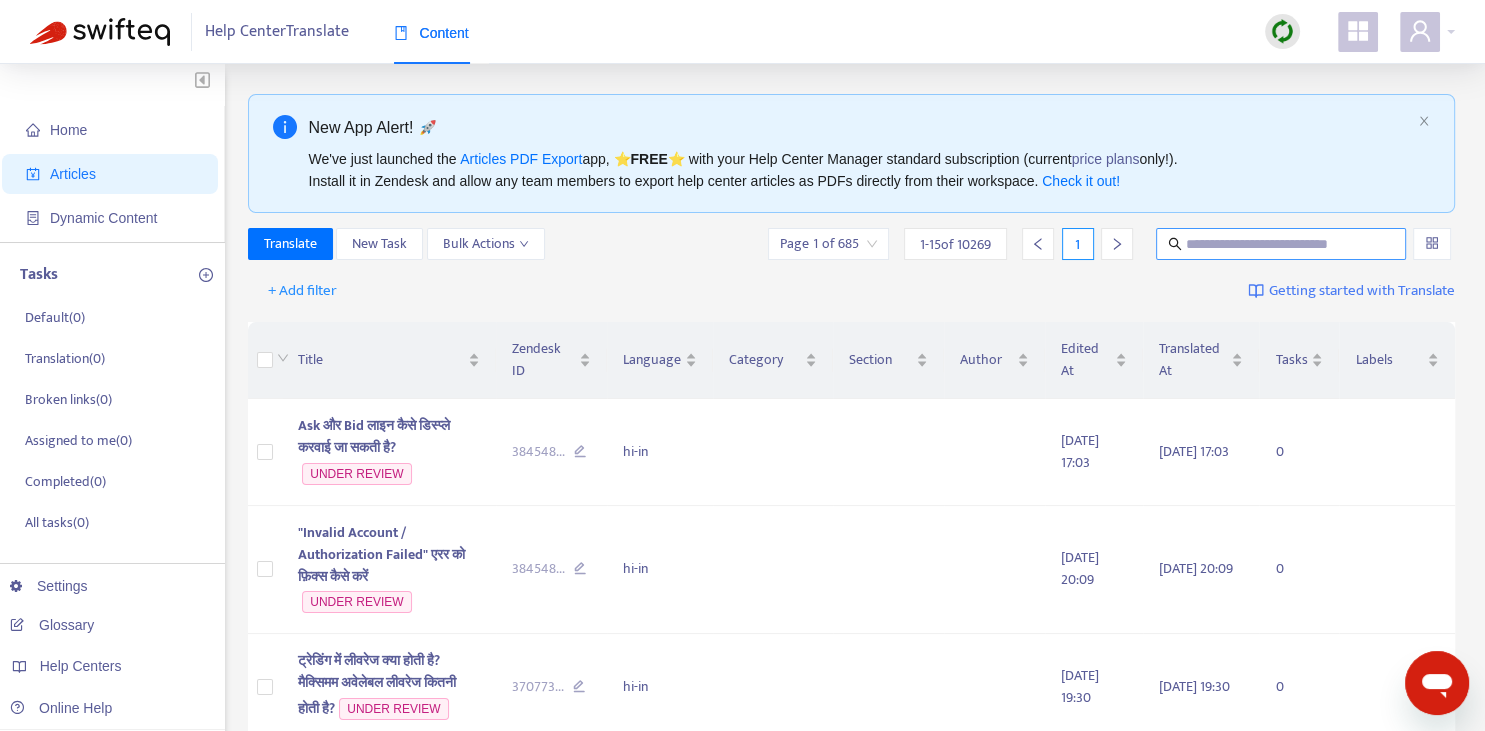 click at bounding box center [1282, 244] 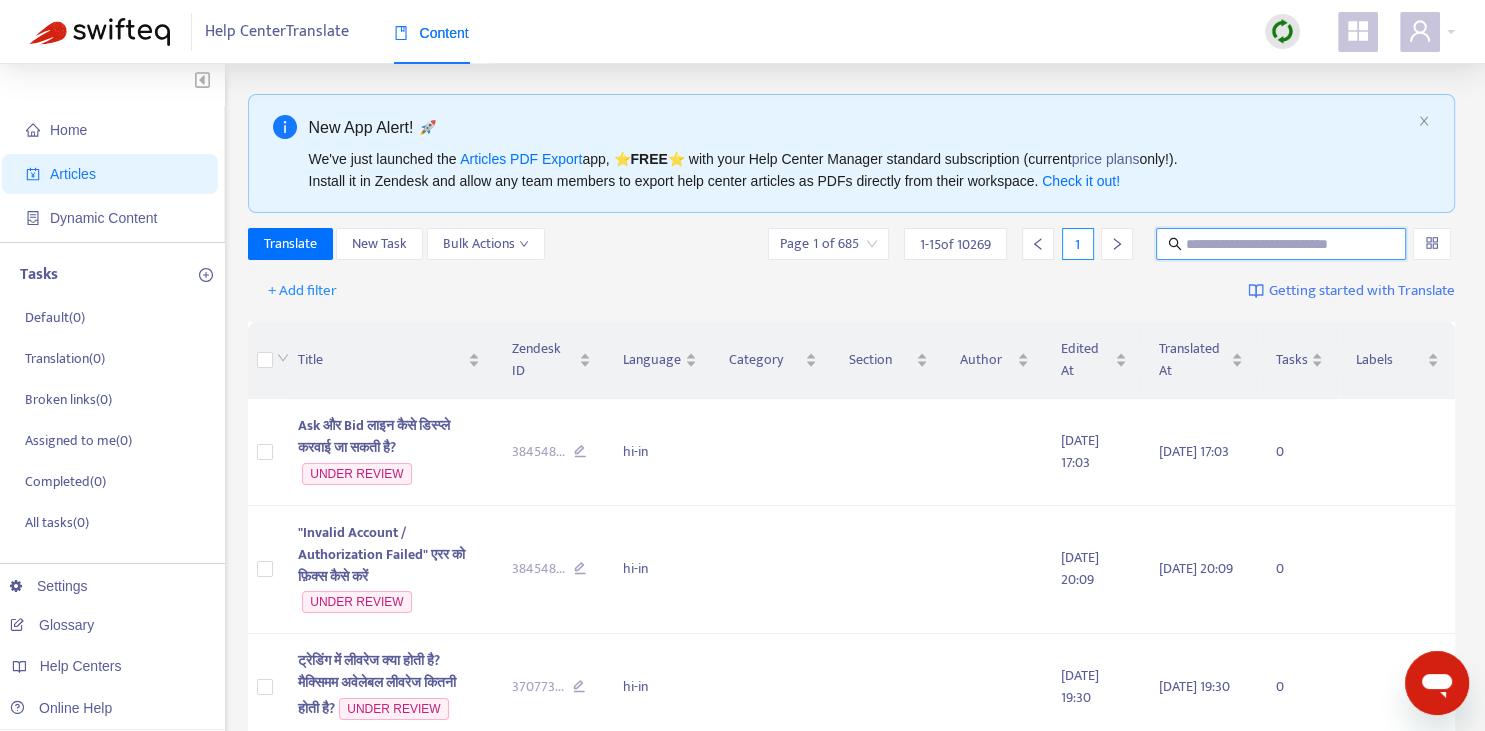 paste on "**********" 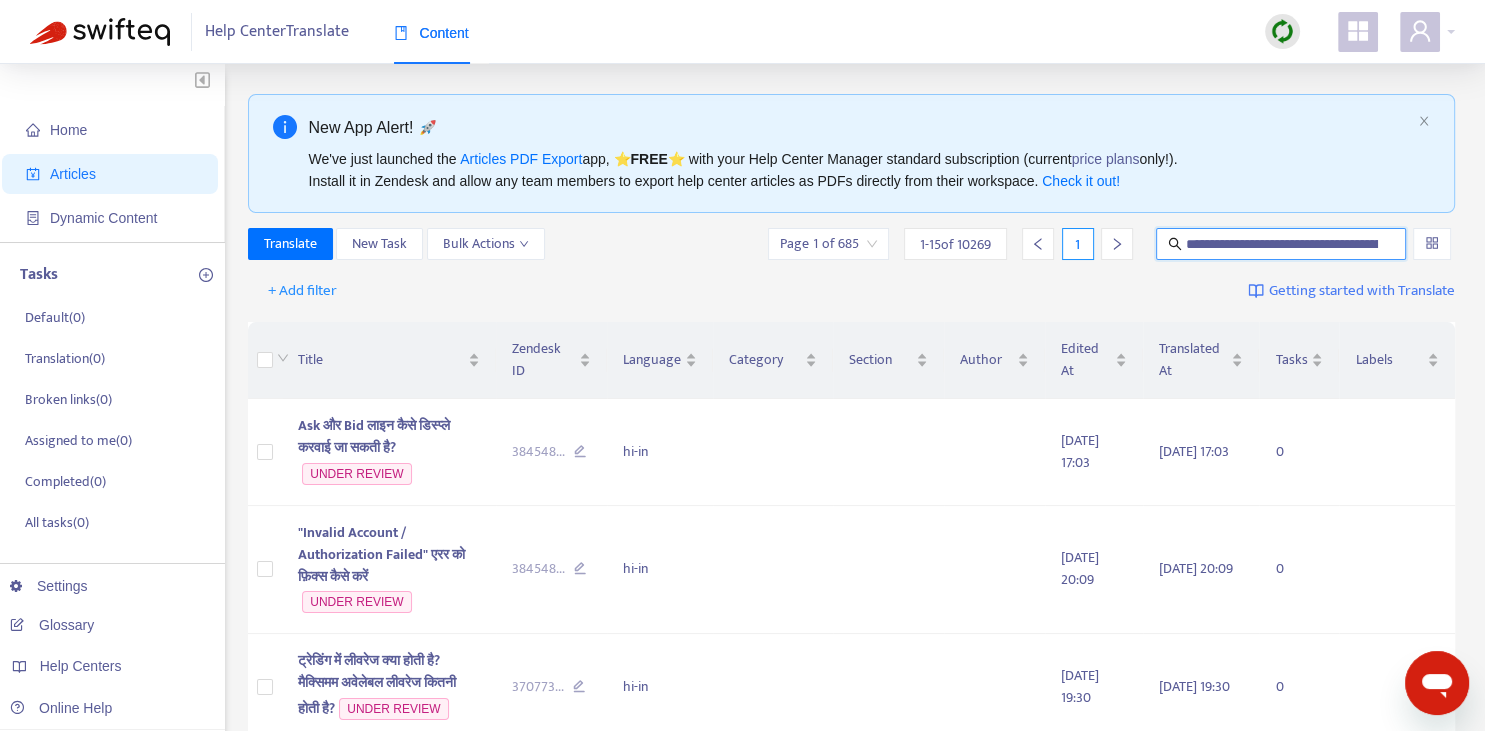 scroll, scrollTop: 0, scrollLeft: 74, axis: horizontal 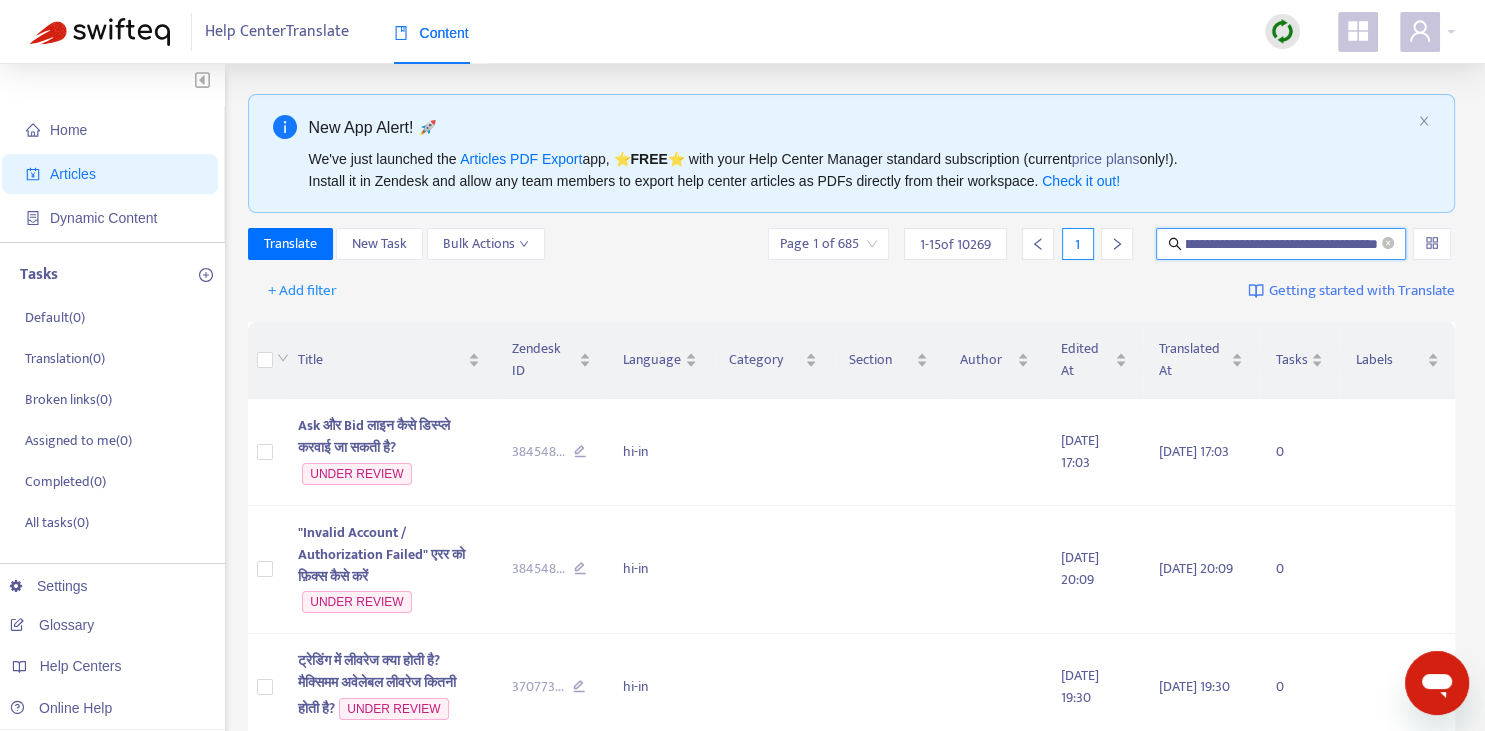 type on "**********" 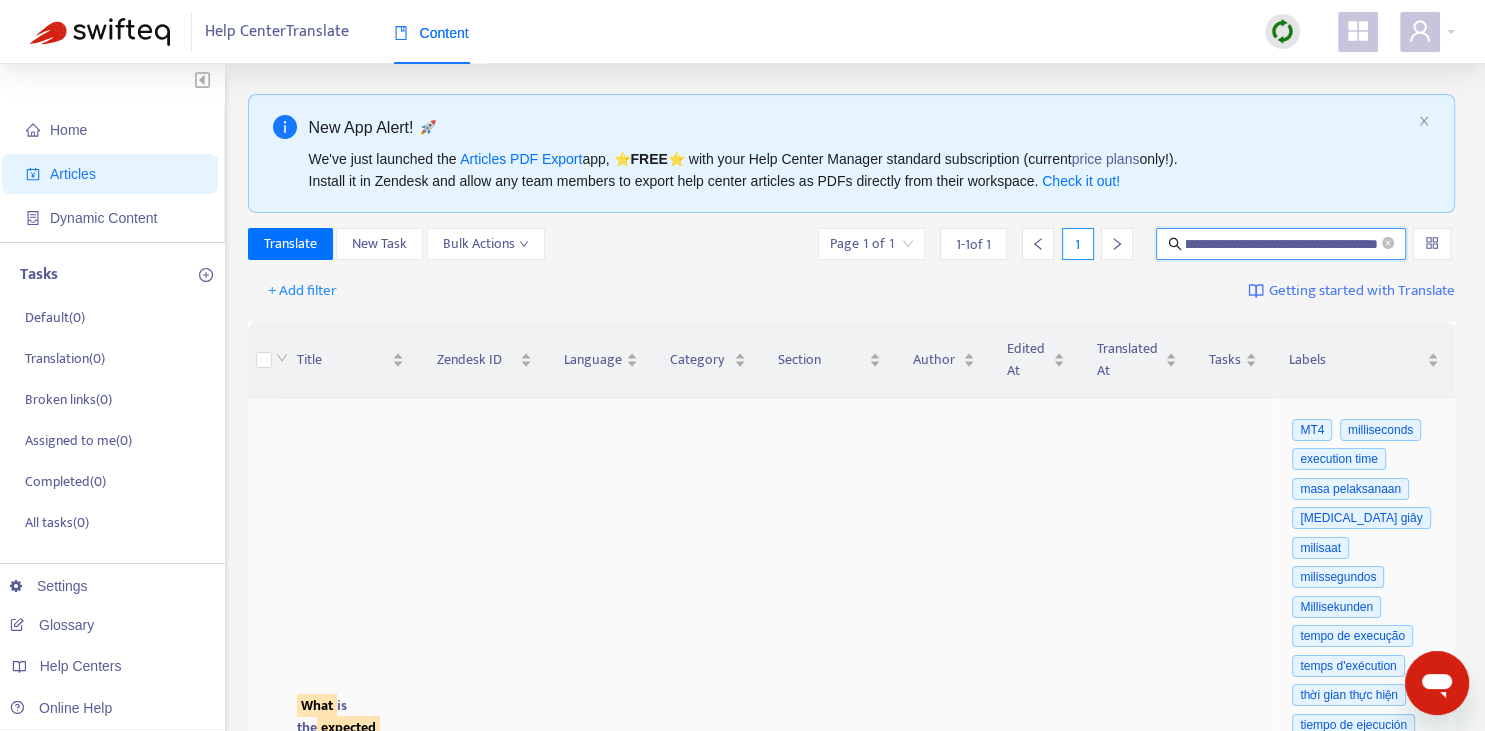 scroll, scrollTop: 281, scrollLeft: 0, axis: vertical 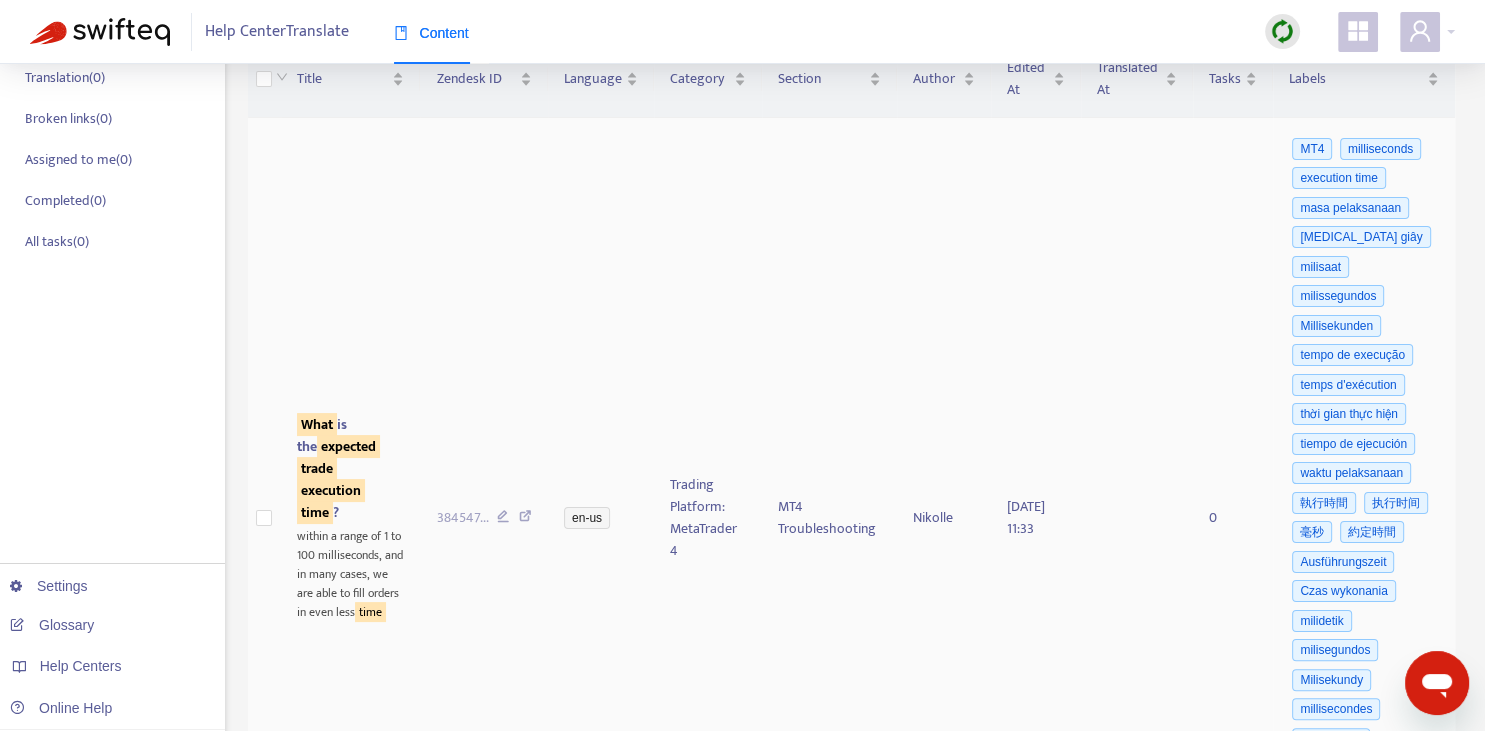click on "expected" at bounding box center [348, 446] 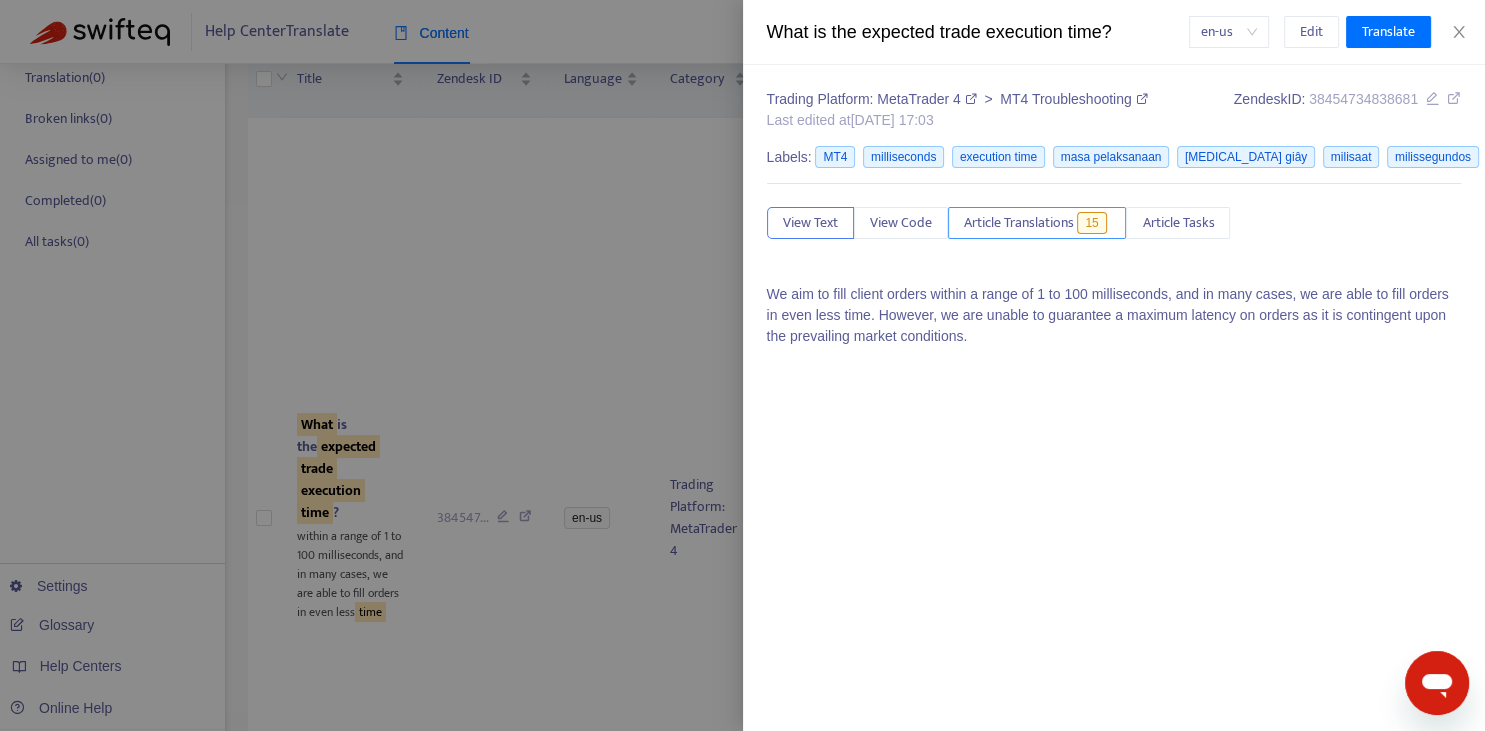 click on "Article Translations" at bounding box center (1019, 223) 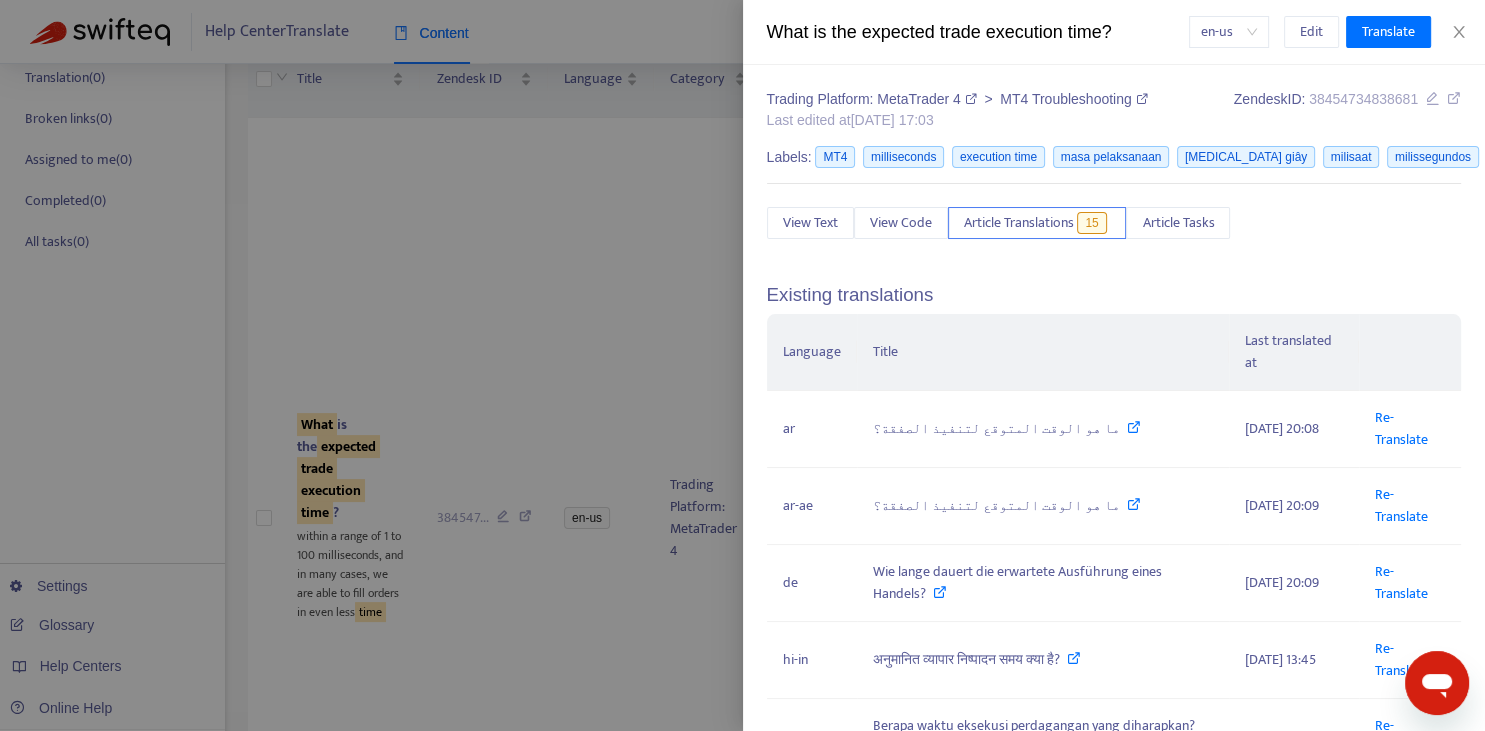 scroll, scrollTop: 147, scrollLeft: 0, axis: vertical 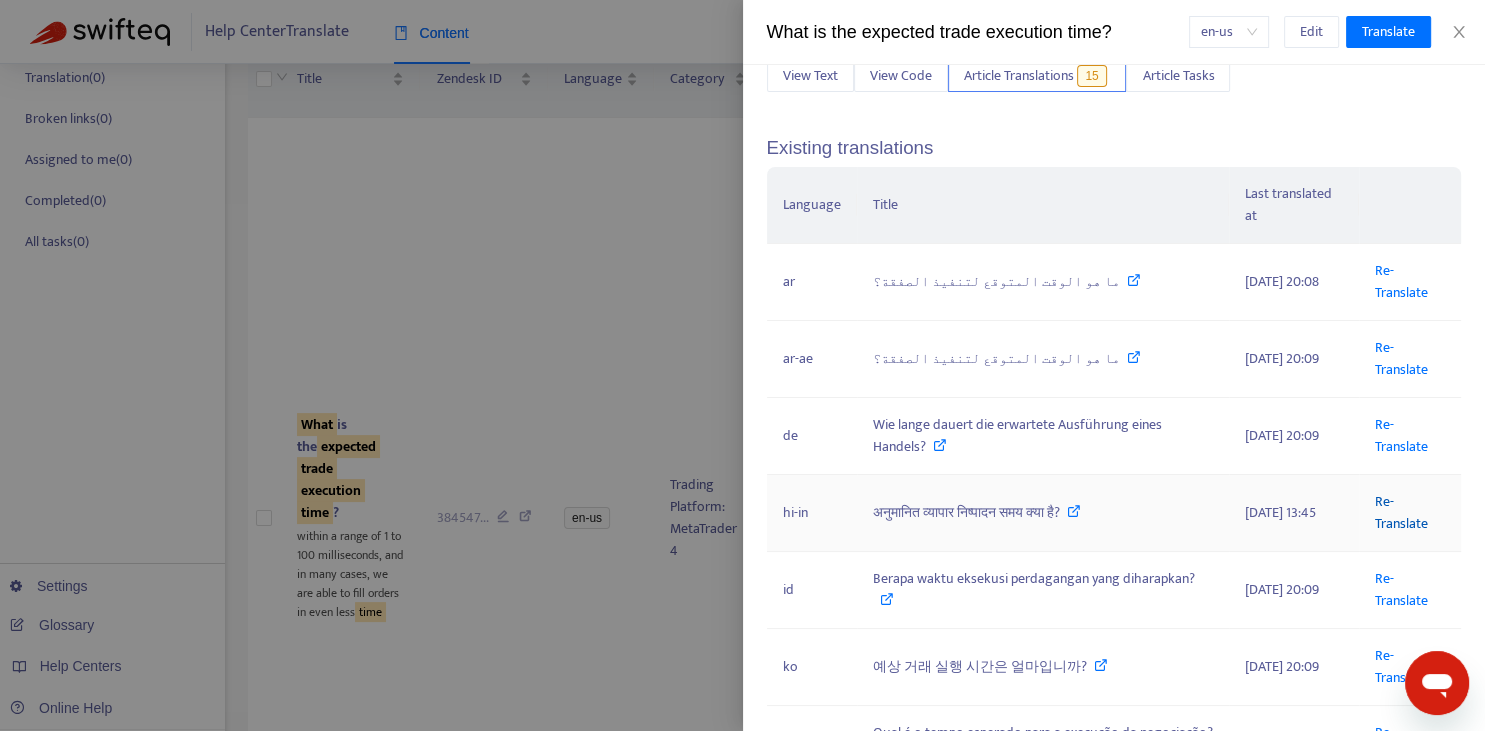 click on "Re-Translate" at bounding box center [1401, 512] 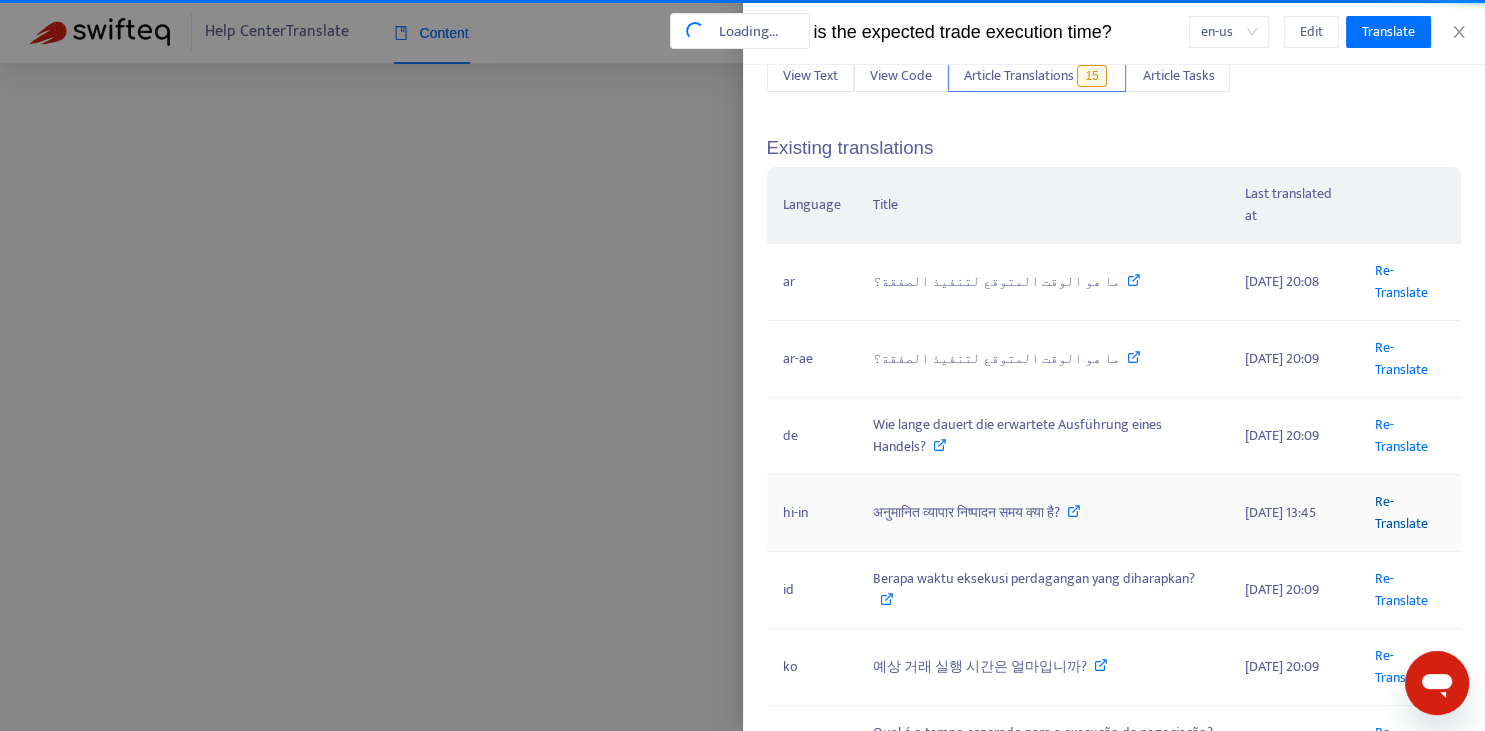 scroll, scrollTop: 7, scrollLeft: 0, axis: vertical 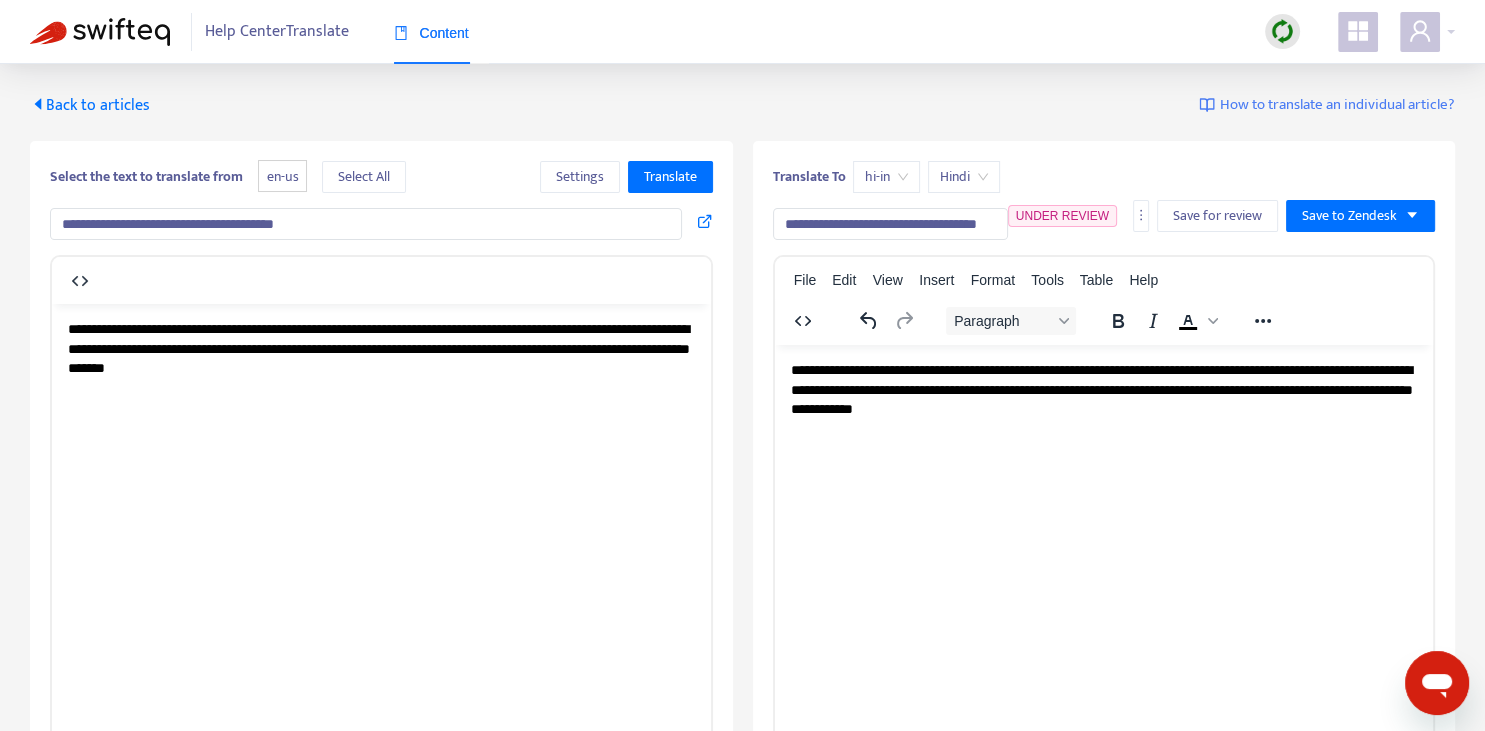 drag, startPoint x: 790, startPoint y: 214, endPoint x: 925, endPoint y: 222, distance: 135.23683 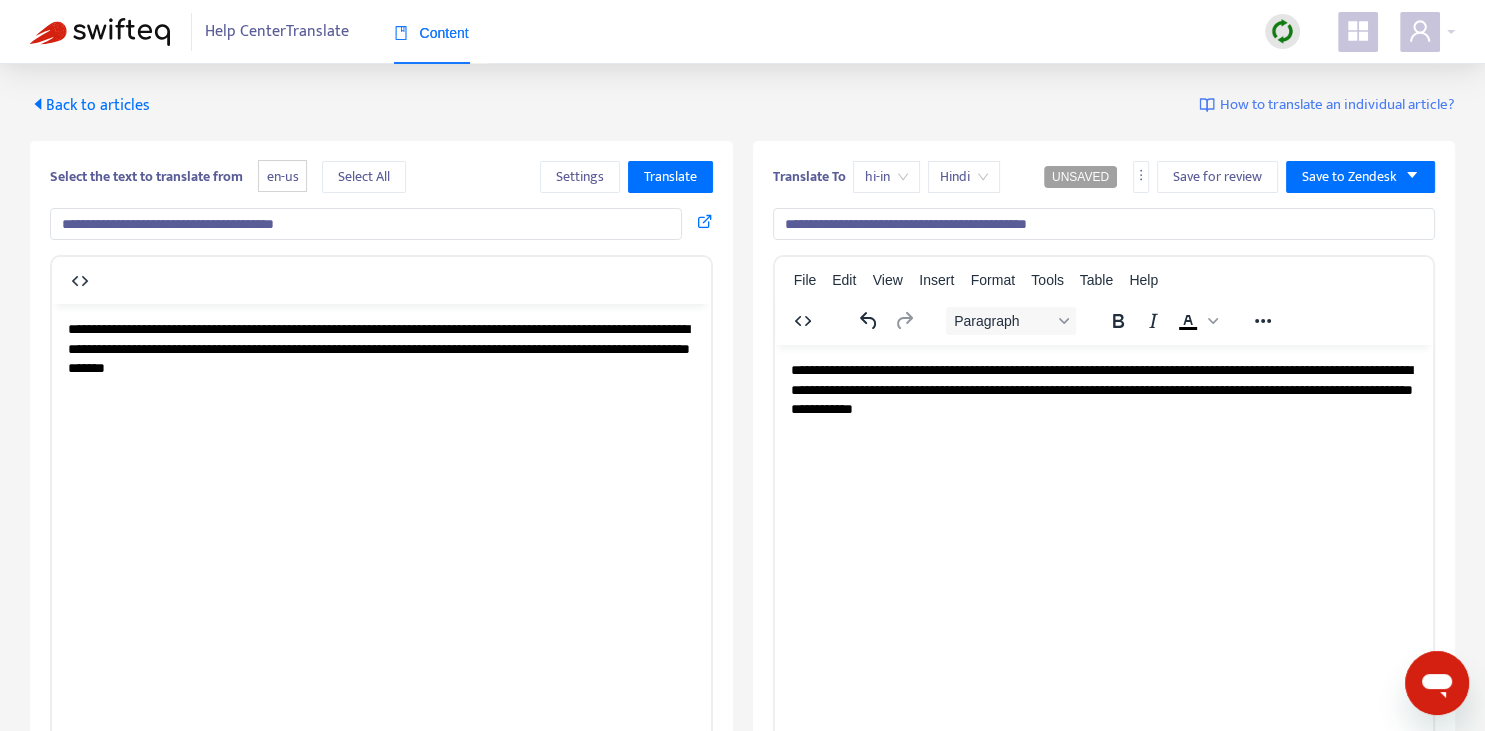 type on "**********" 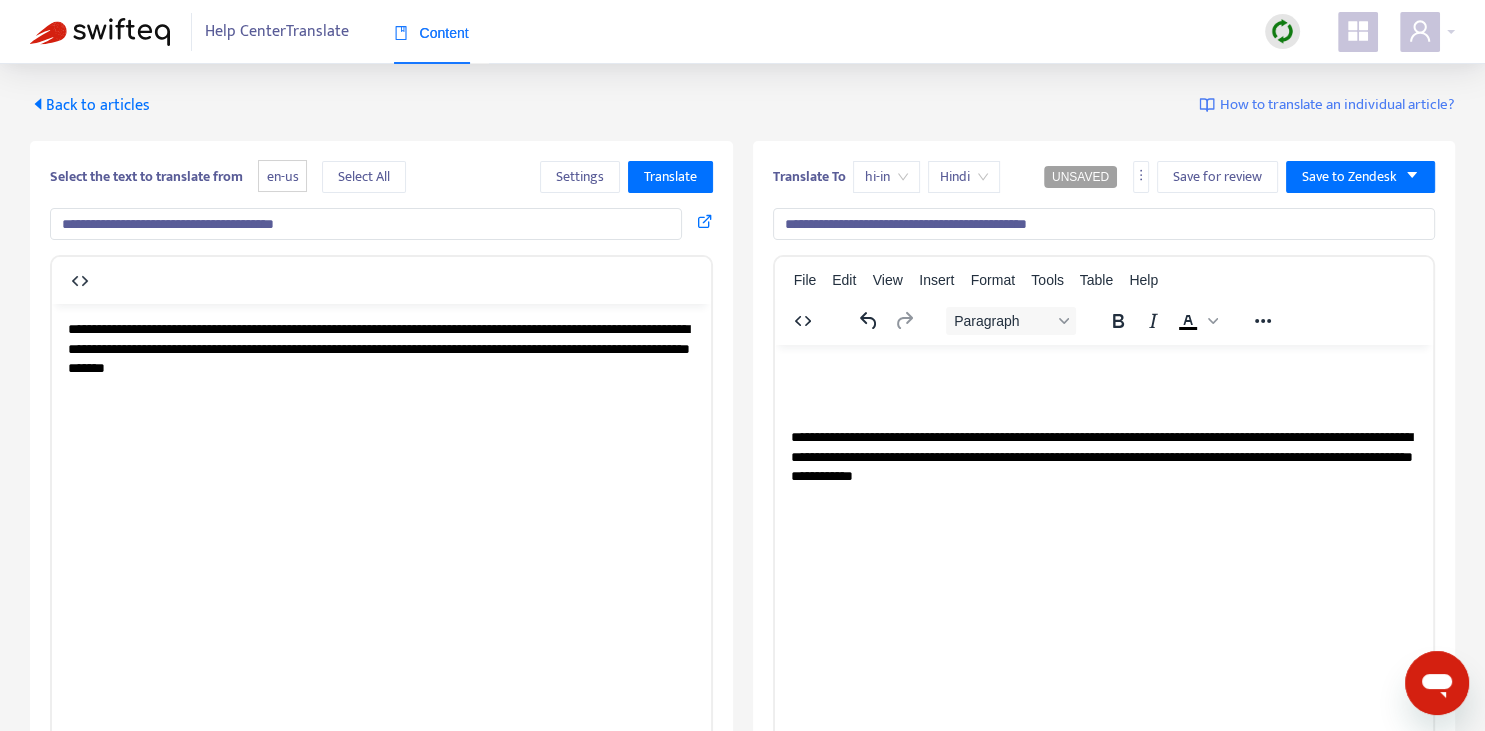 type 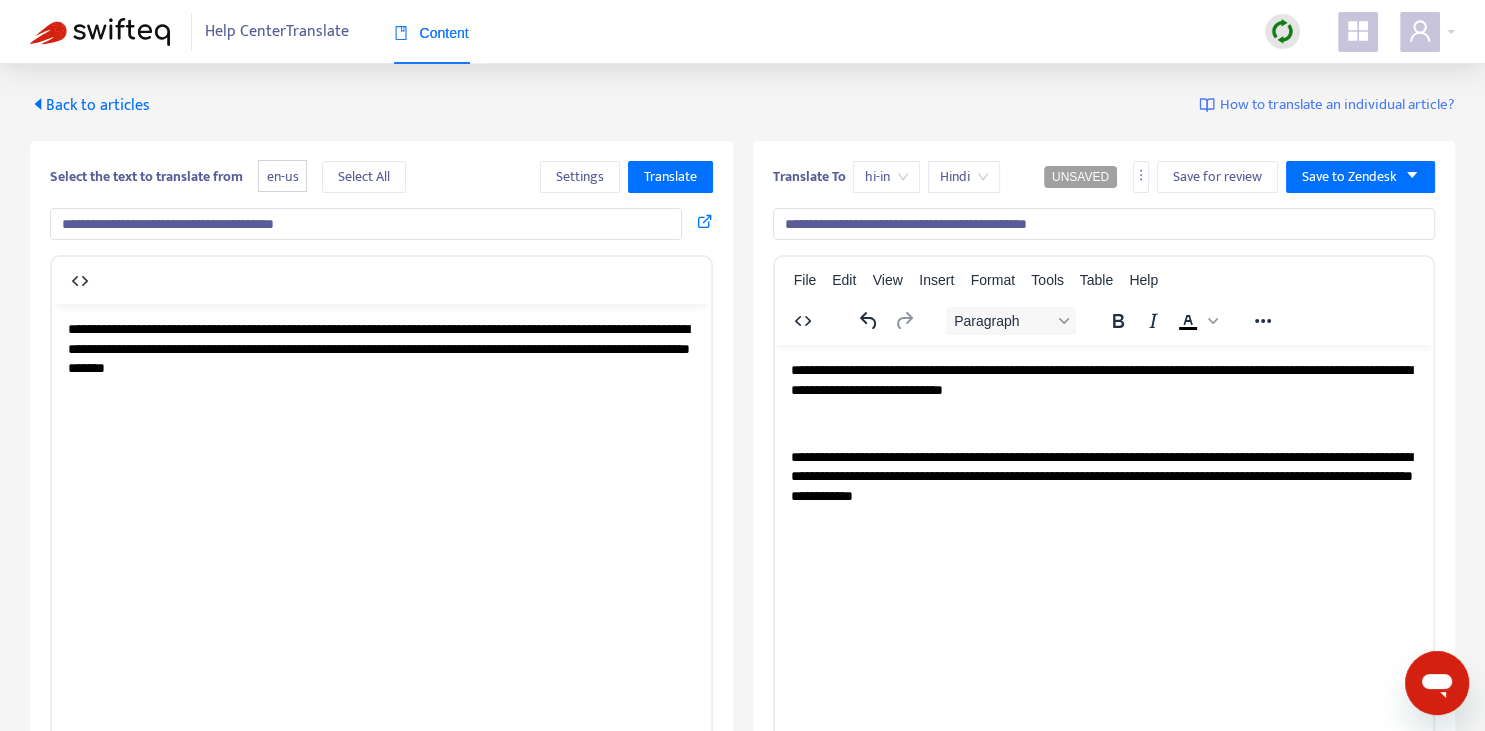 click on "**********" at bounding box center [1103, 433] 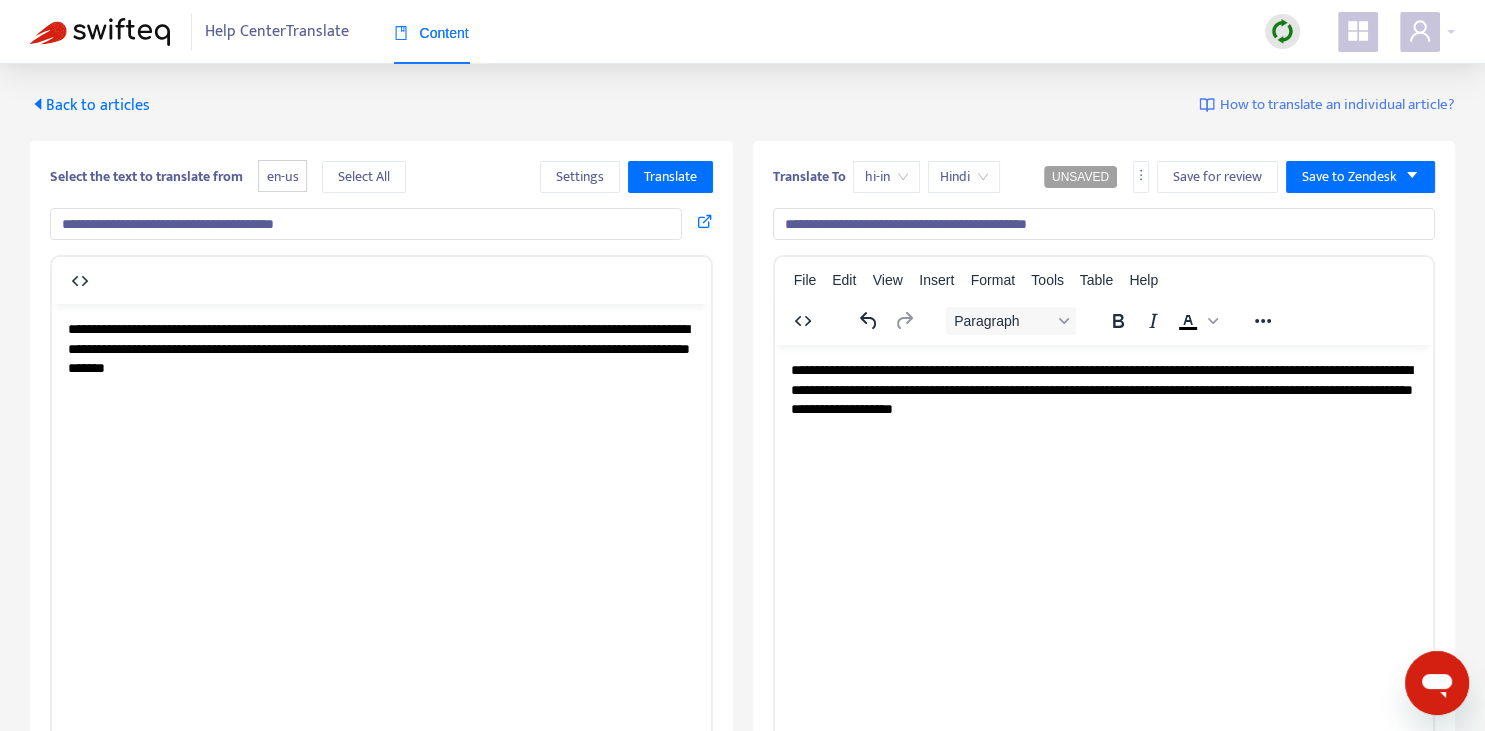 click on "**********" at bounding box center [1103, 389] 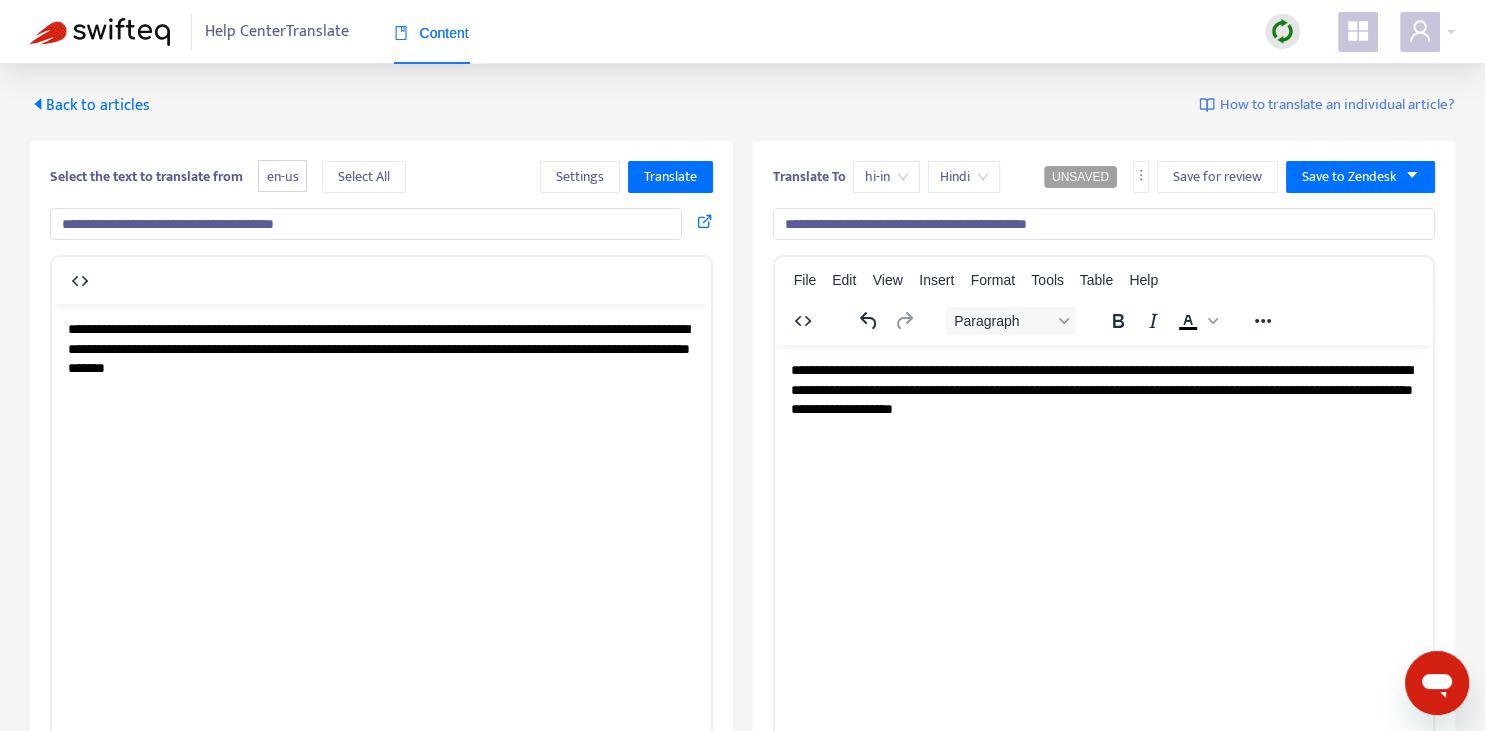 click on "**********" at bounding box center (1103, 389) 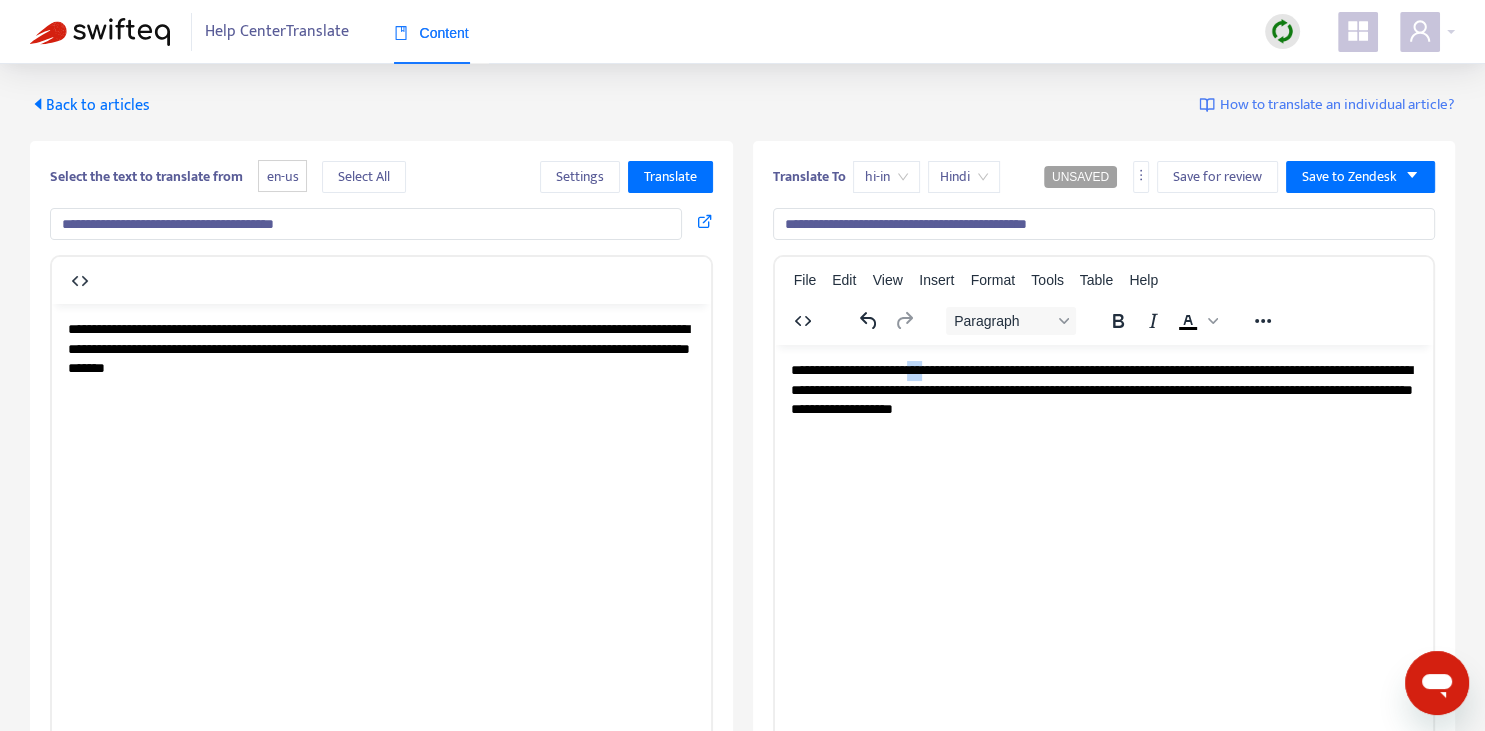 click on "**********" at bounding box center (1103, 389) 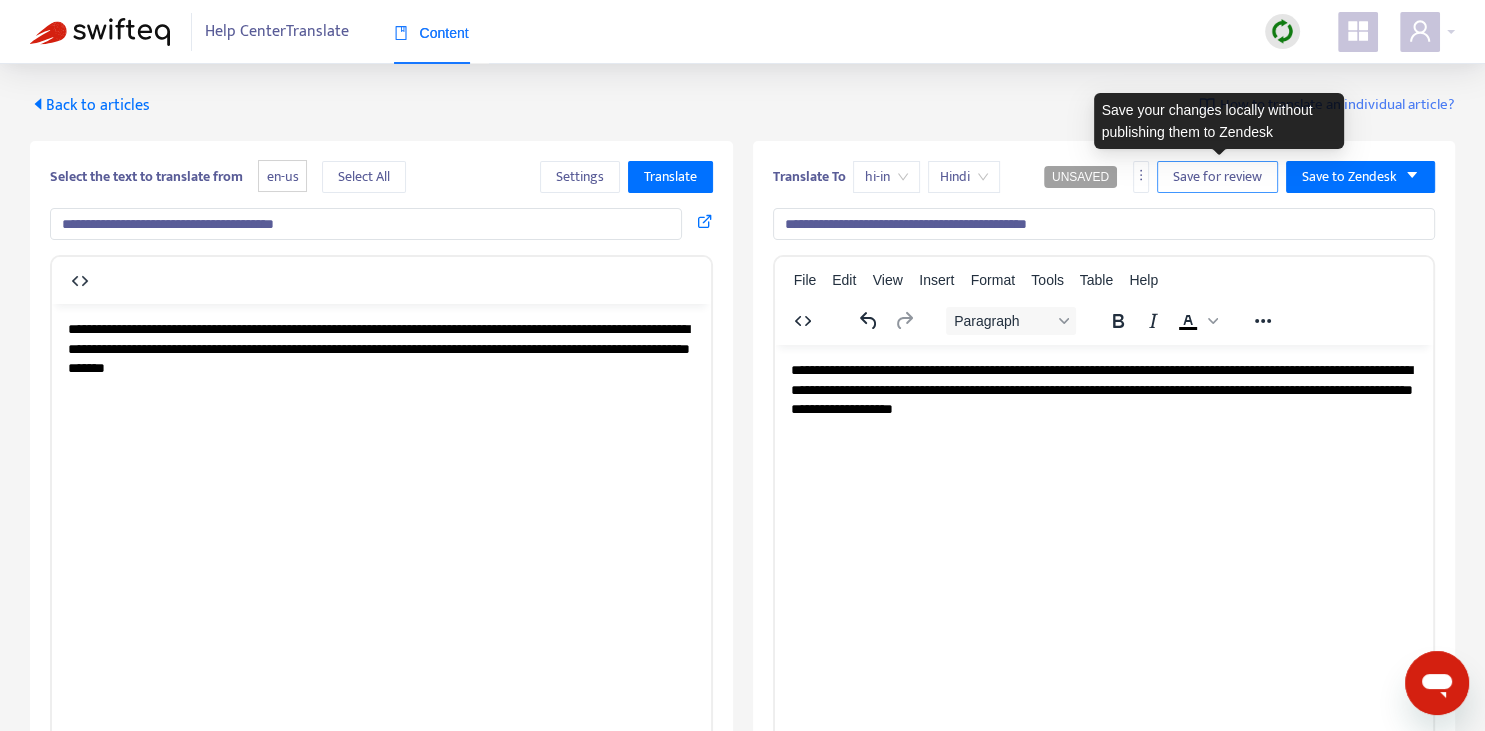 click on "Save for review" at bounding box center (1217, 177) 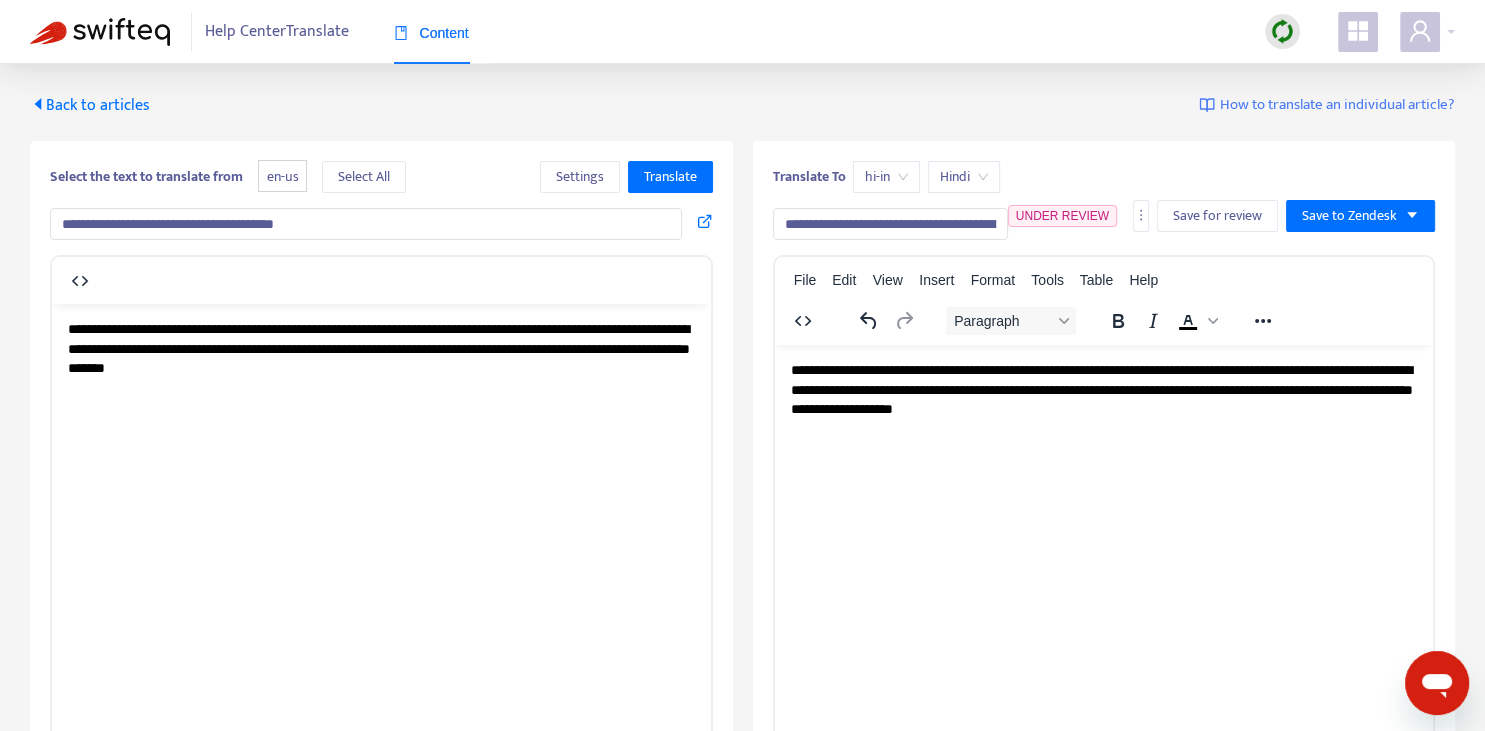 click on "Back to articles" at bounding box center [90, 105] 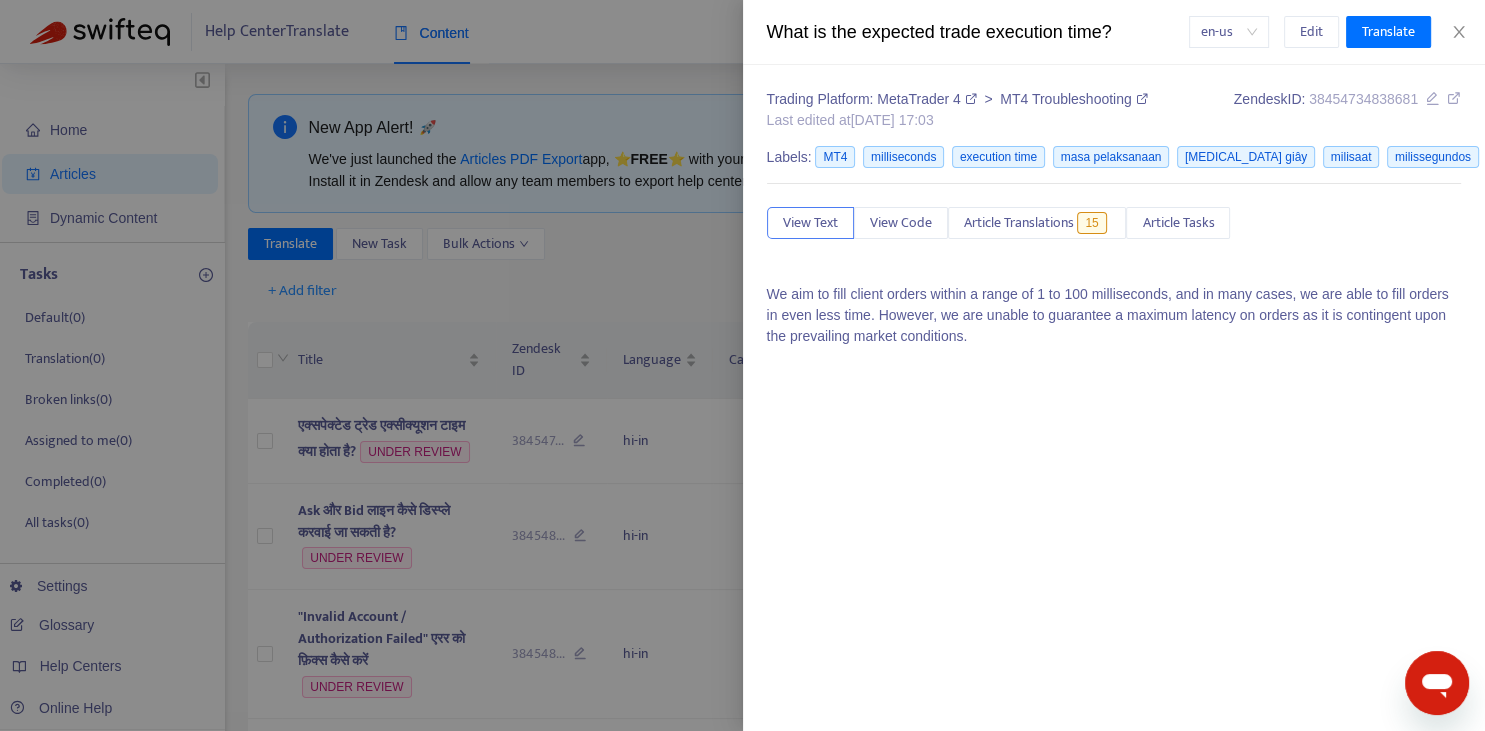 click at bounding box center [742, 365] 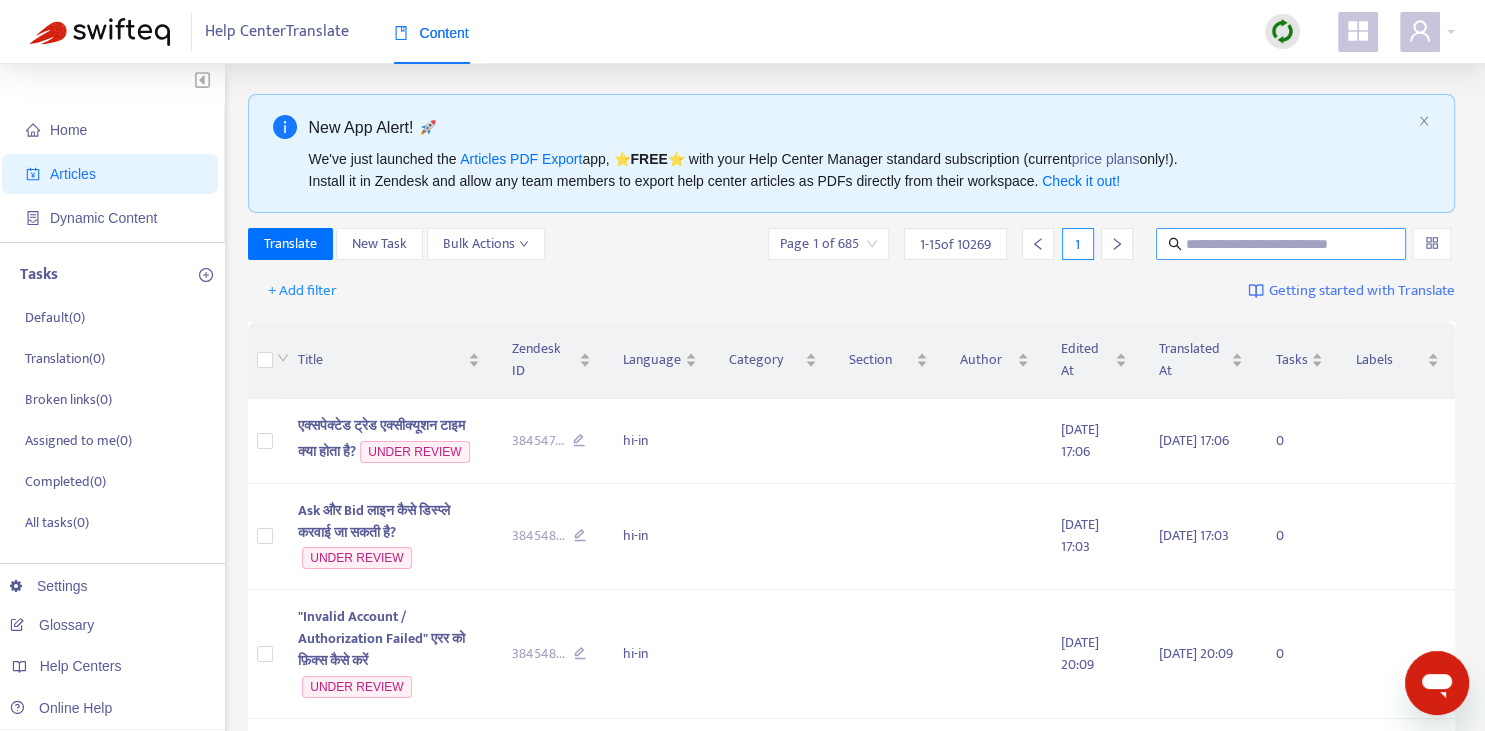click at bounding box center [1281, 244] 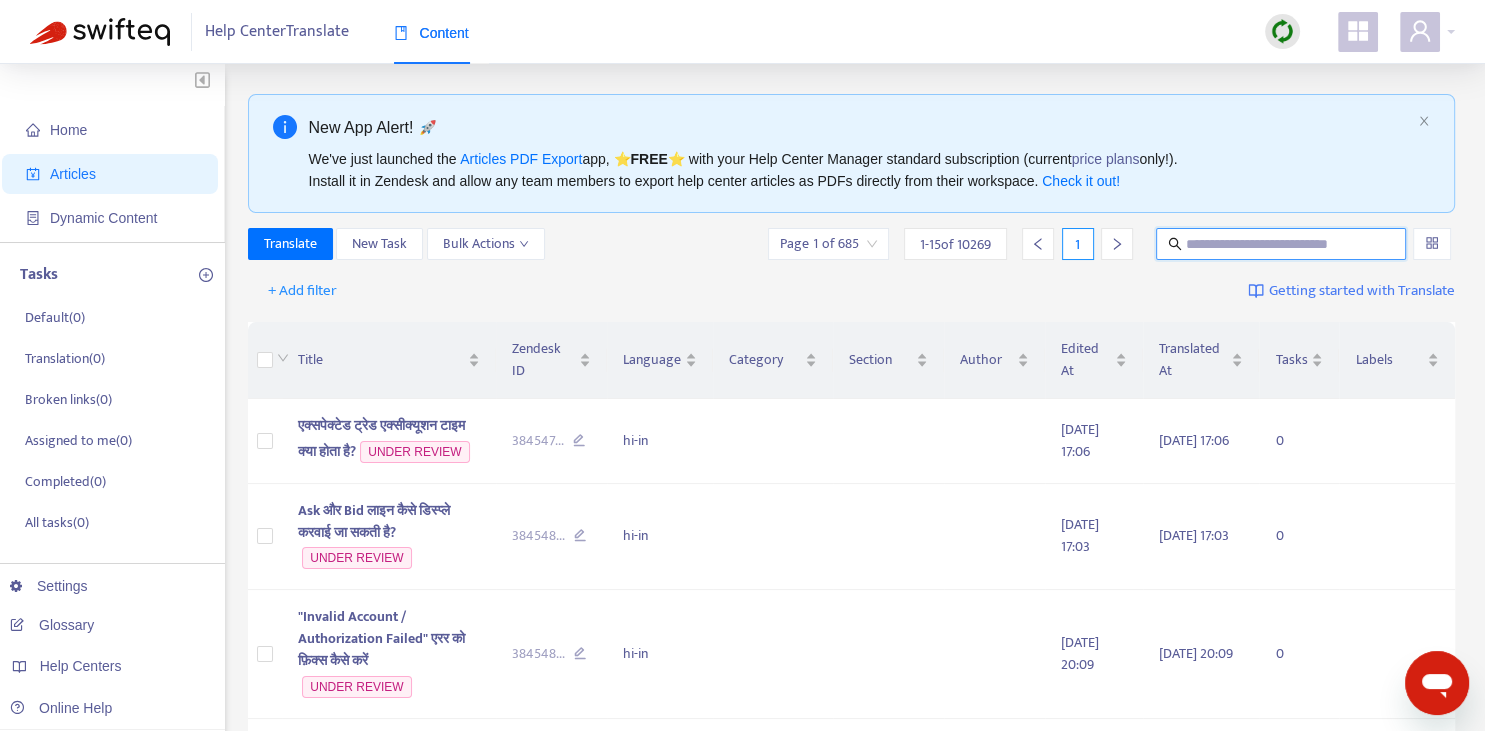 paste on "**********" 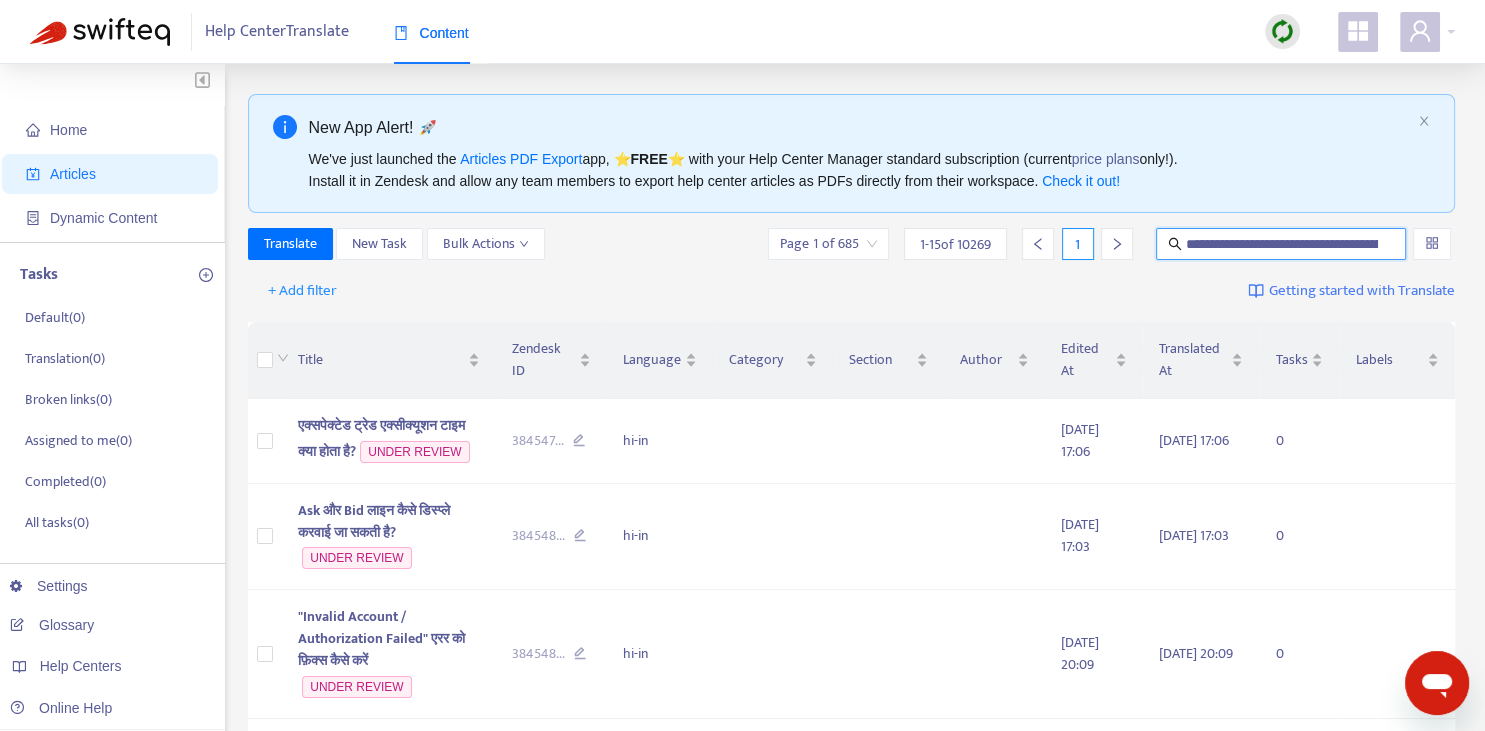 scroll, scrollTop: 0, scrollLeft: 217, axis: horizontal 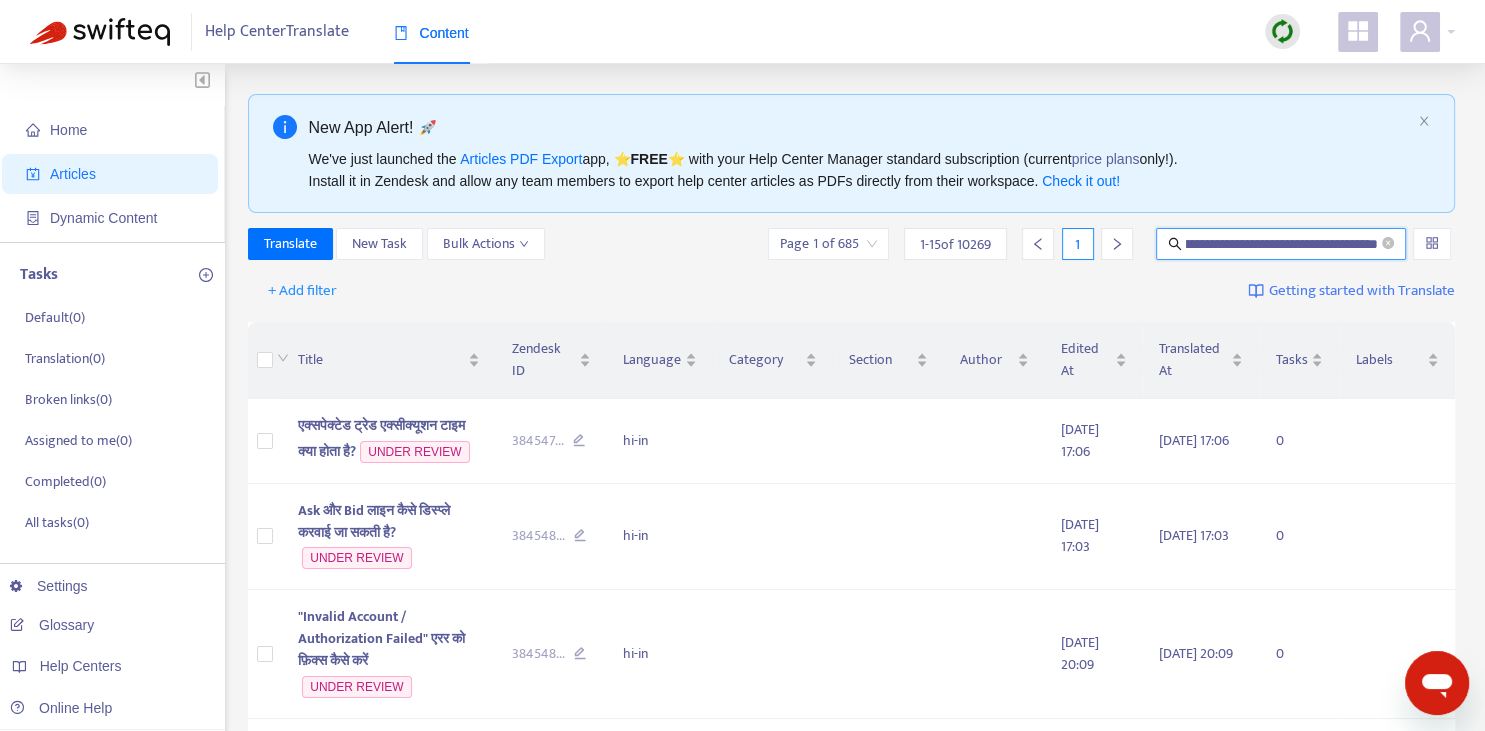 type on "**********" 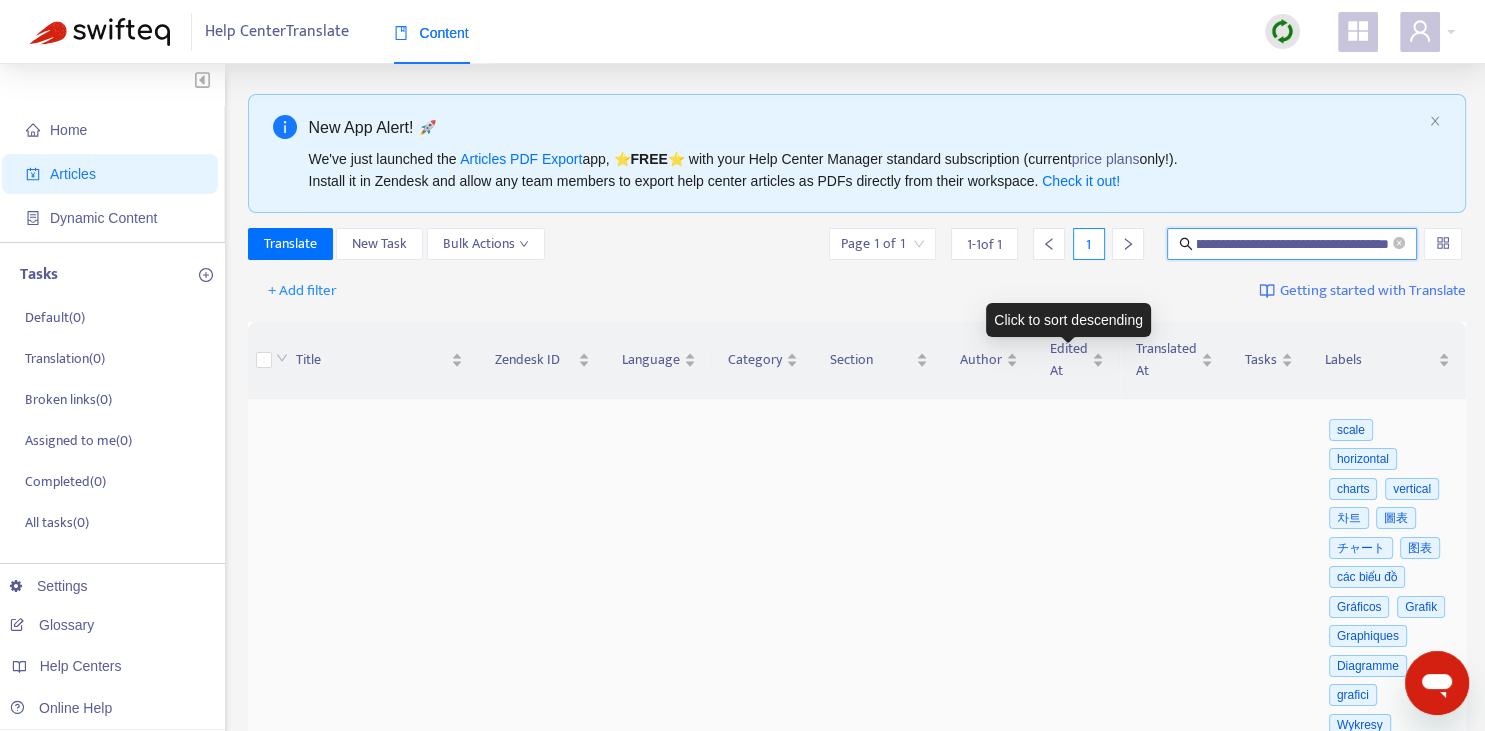 scroll, scrollTop: 422, scrollLeft: 0, axis: vertical 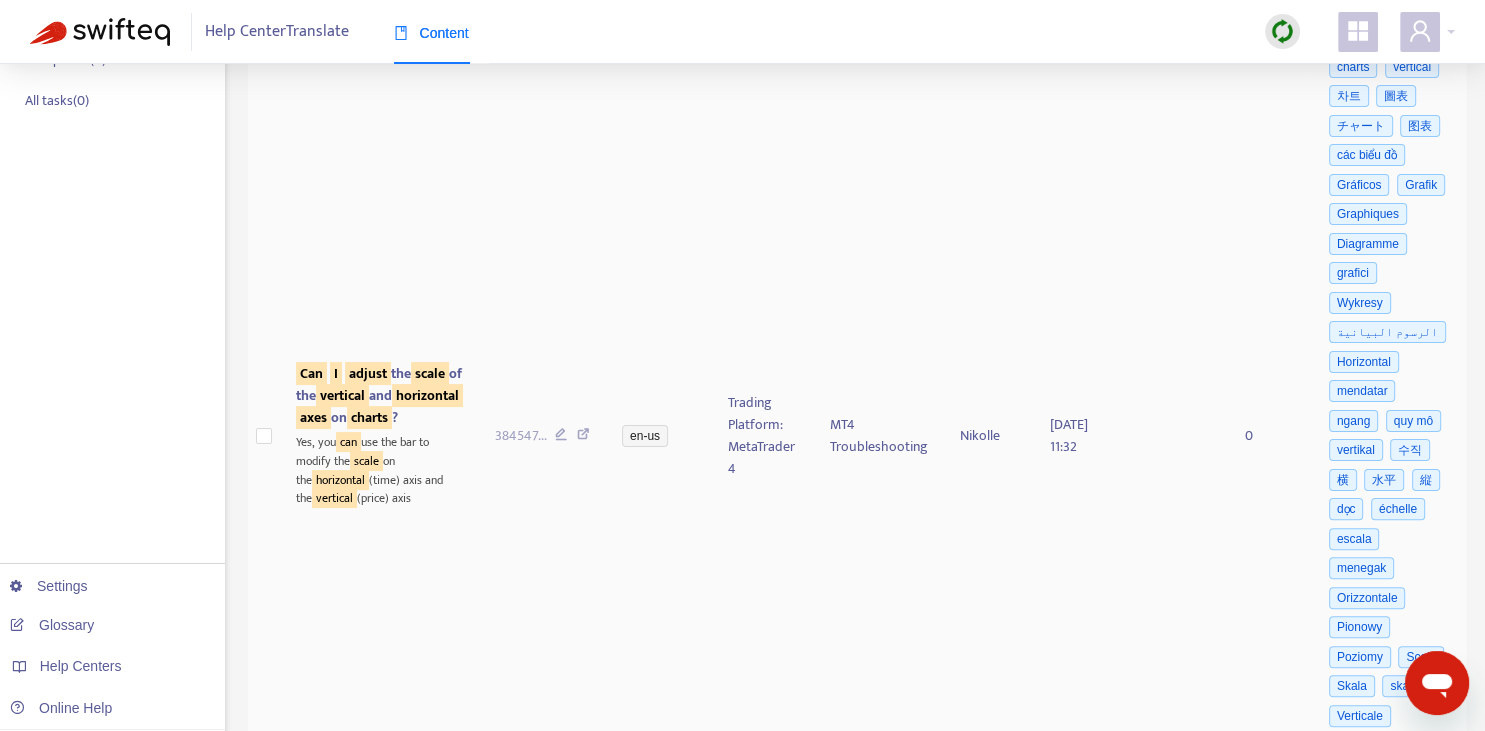 click on "Can   I   adjust  the  scale  of the  vertical  and  horizontal   axes  on  charts ?" at bounding box center (379, 395) 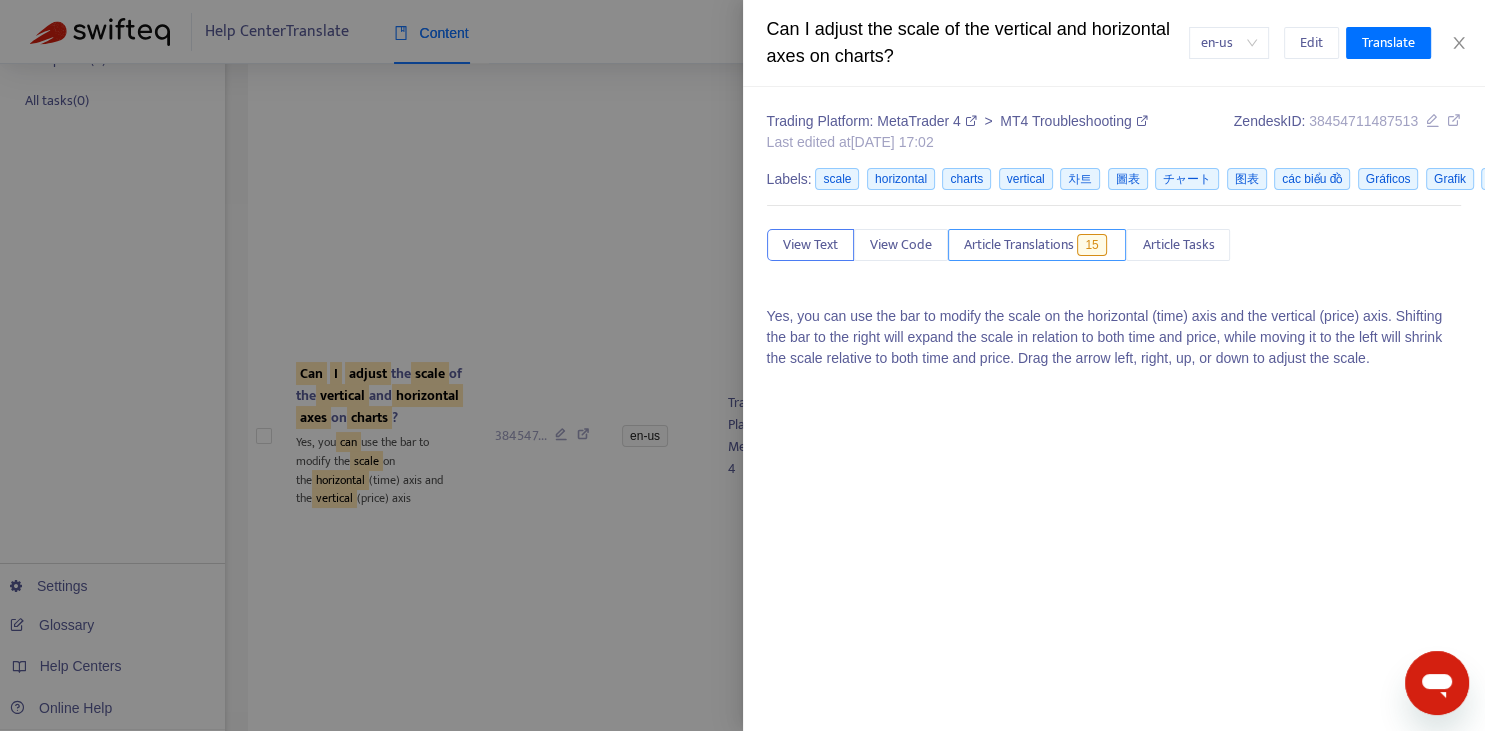 click on "Article Translations 15" at bounding box center (1037, 245) 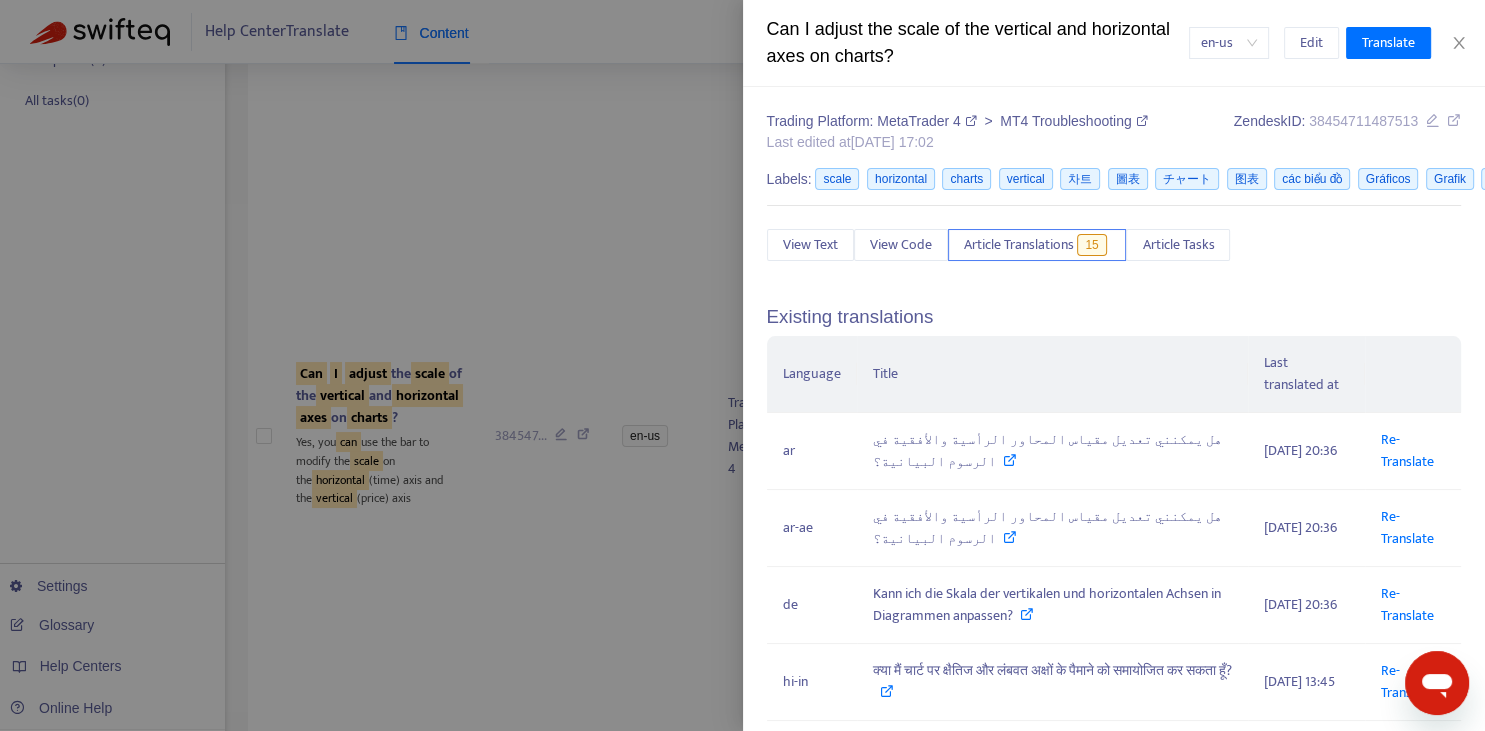 scroll, scrollTop: 294, scrollLeft: 0, axis: vertical 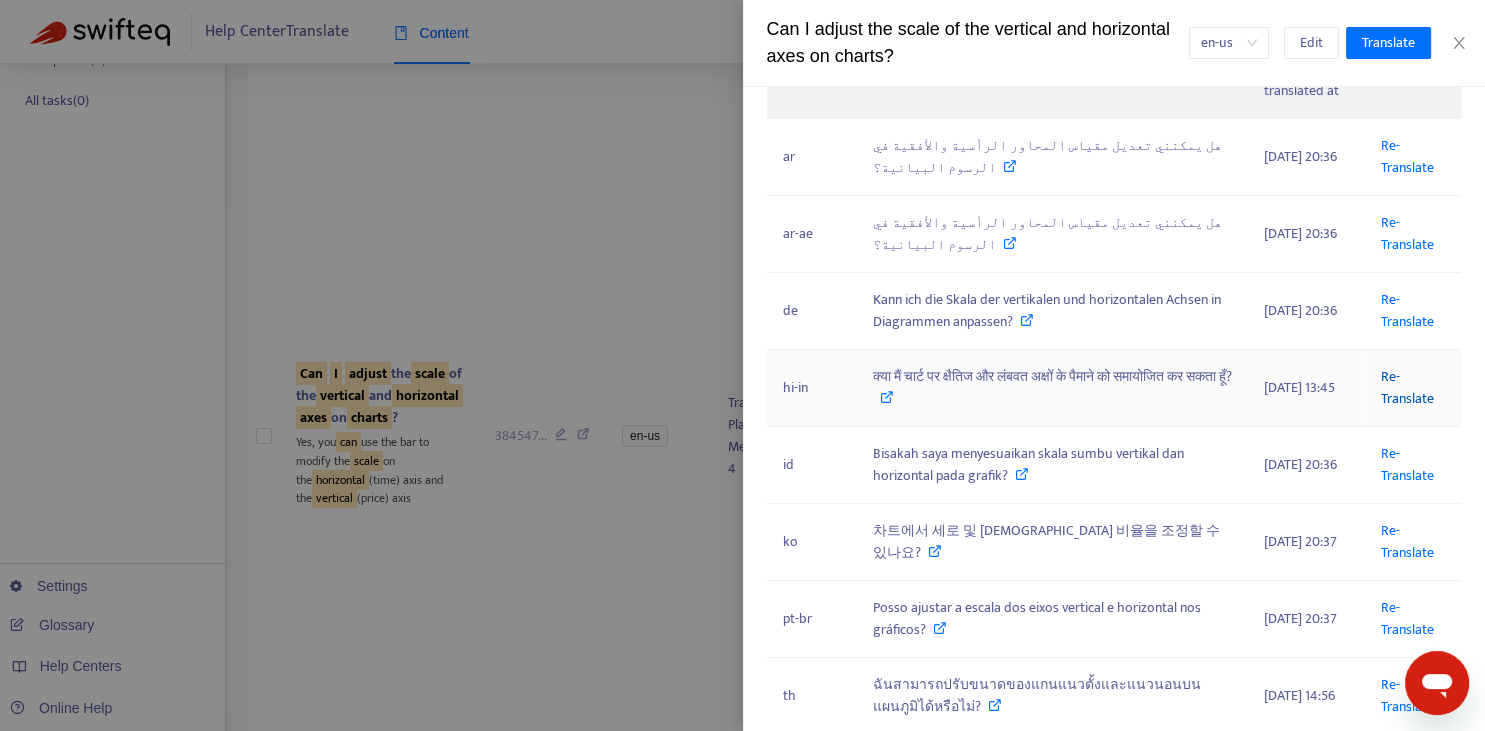 click on "Re-Translate" at bounding box center (1407, 387) 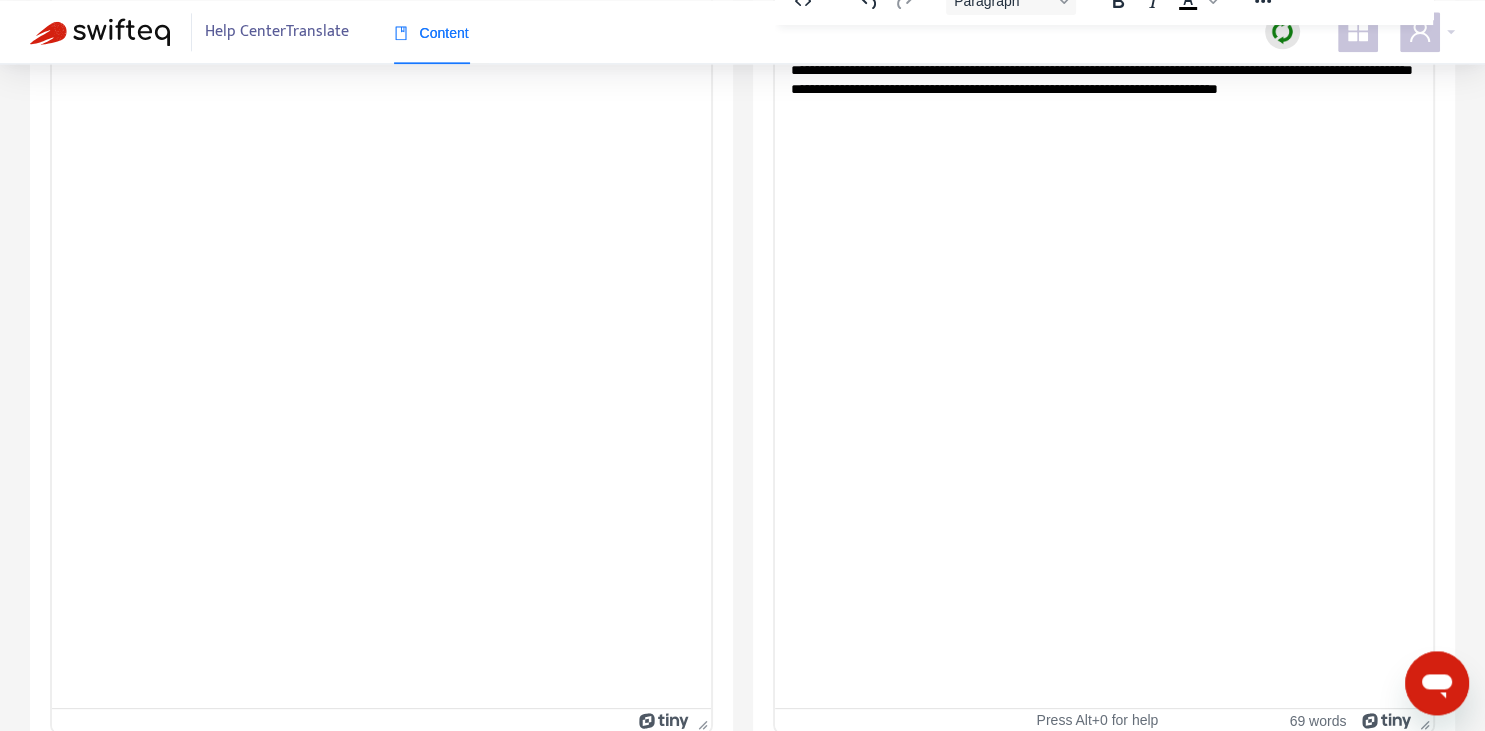 scroll, scrollTop: 343, scrollLeft: 0, axis: vertical 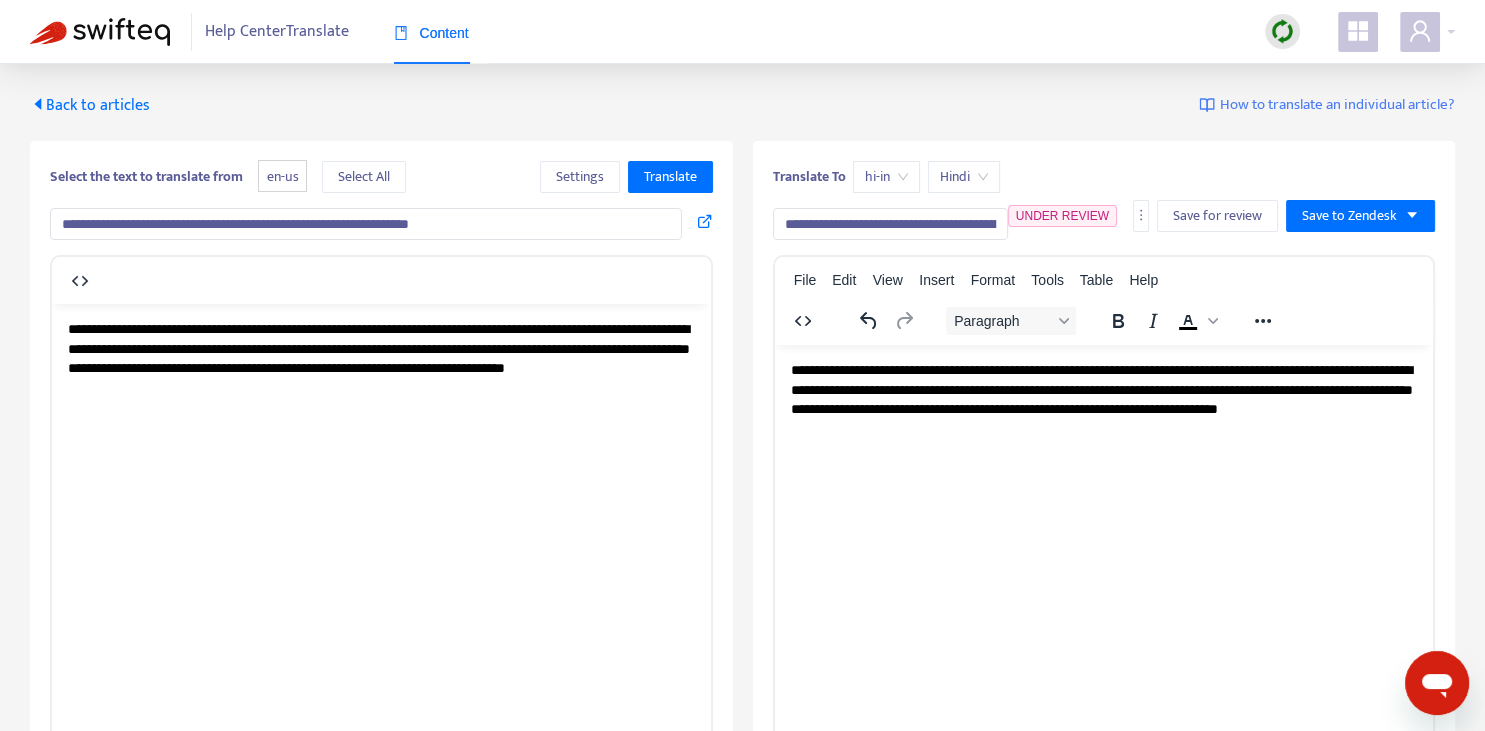 drag, startPoint x: 822, startPoint y: 222, endPoint x: 719, endPoint y: 200, distance: 105.32331 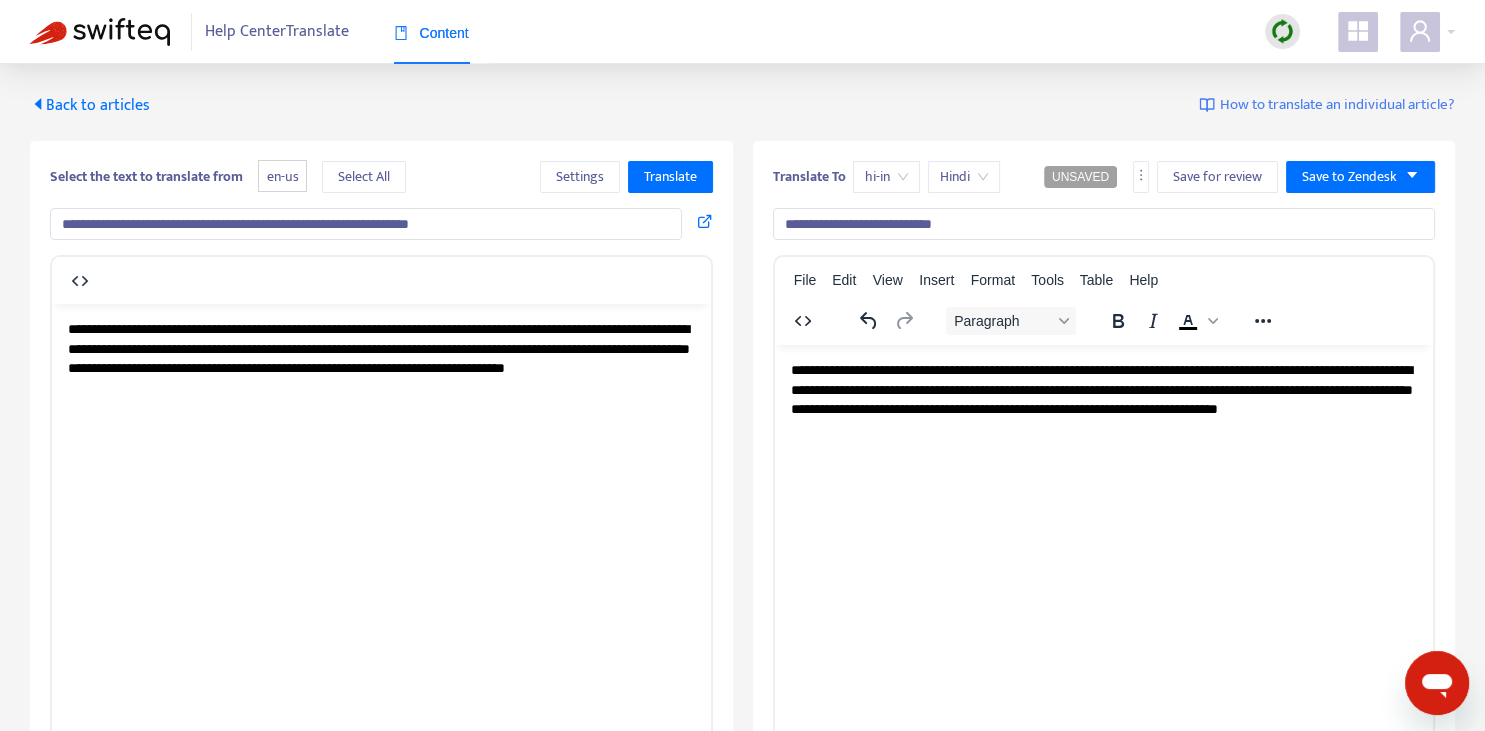paste on "**********" 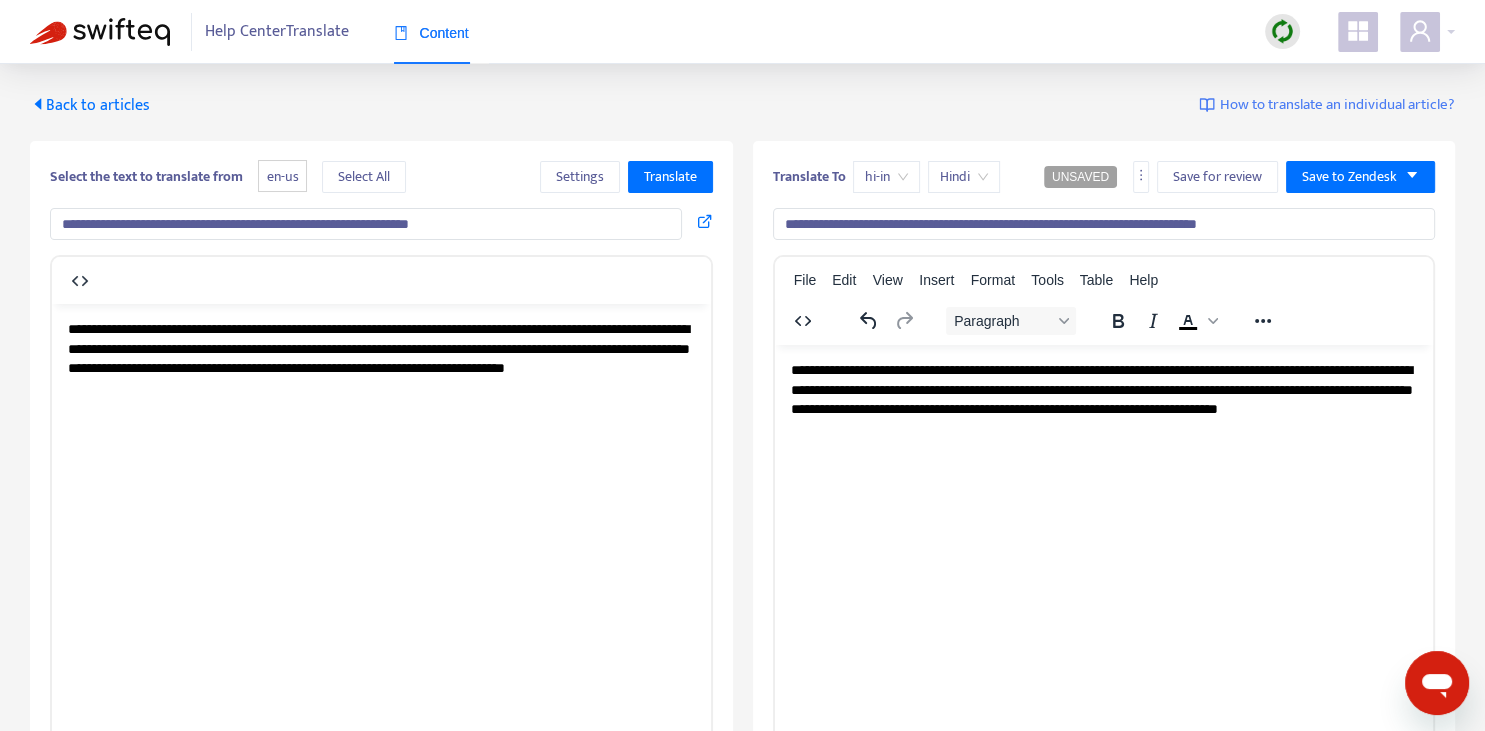 type on "**********" 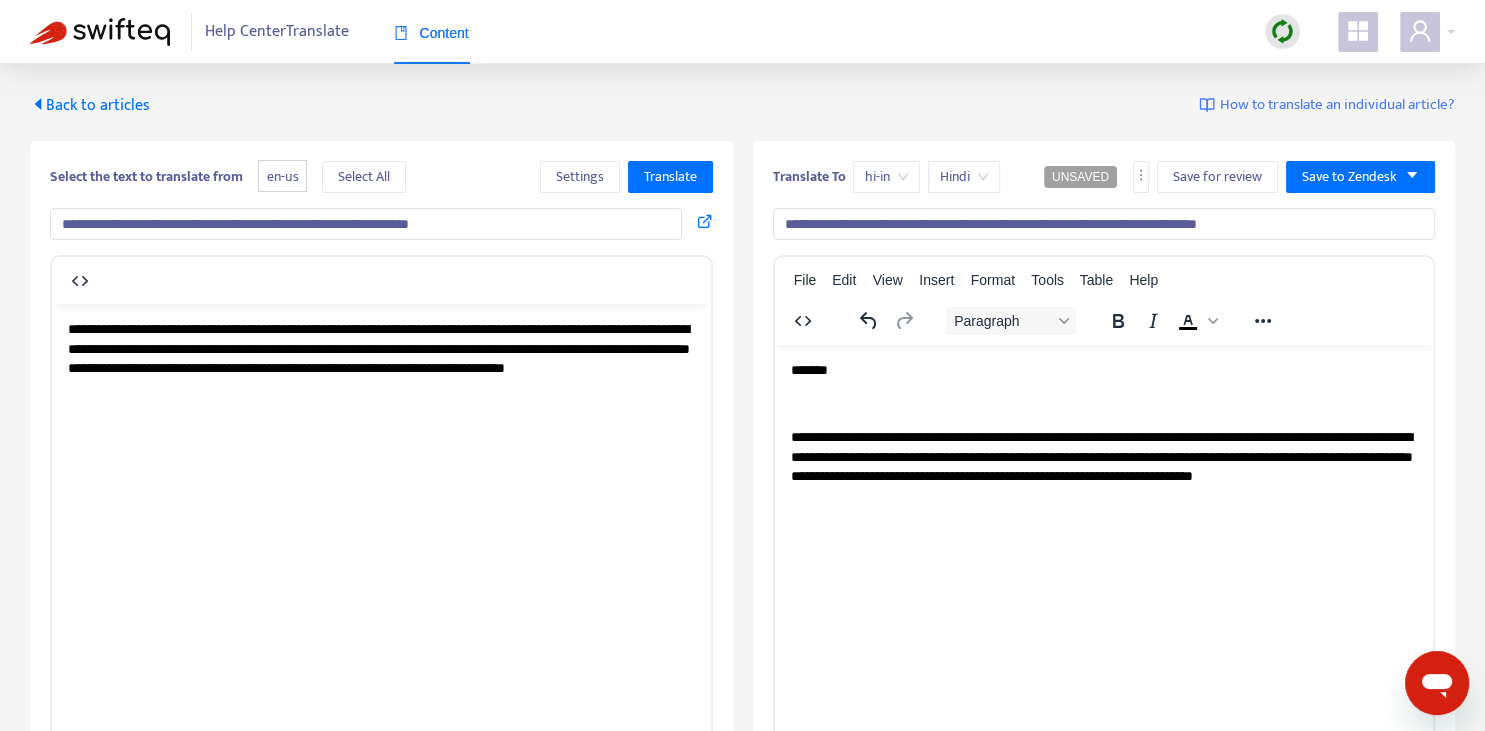 click on "**********" at bounding box center (1104, 224) 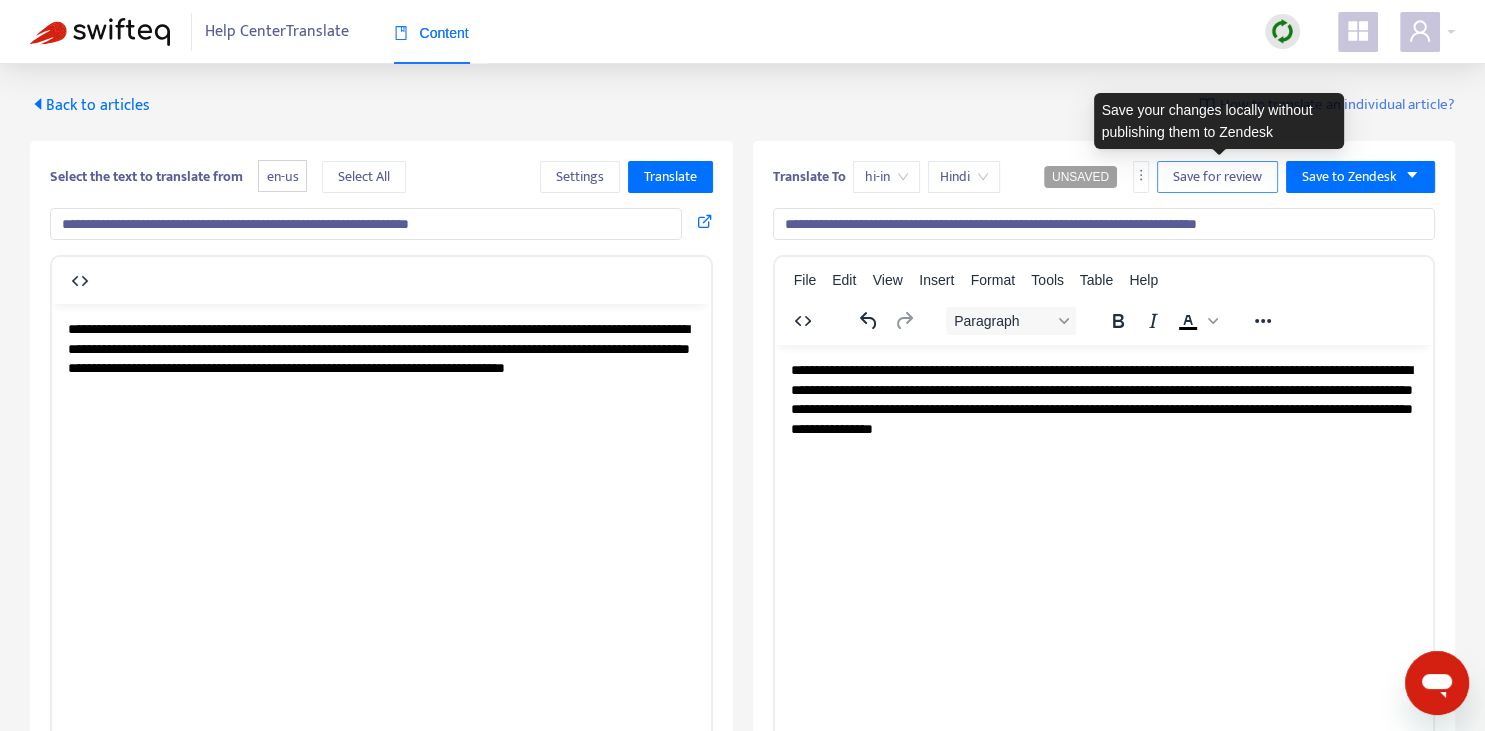 click on "Save for review" at bounding box center [1217, 177] 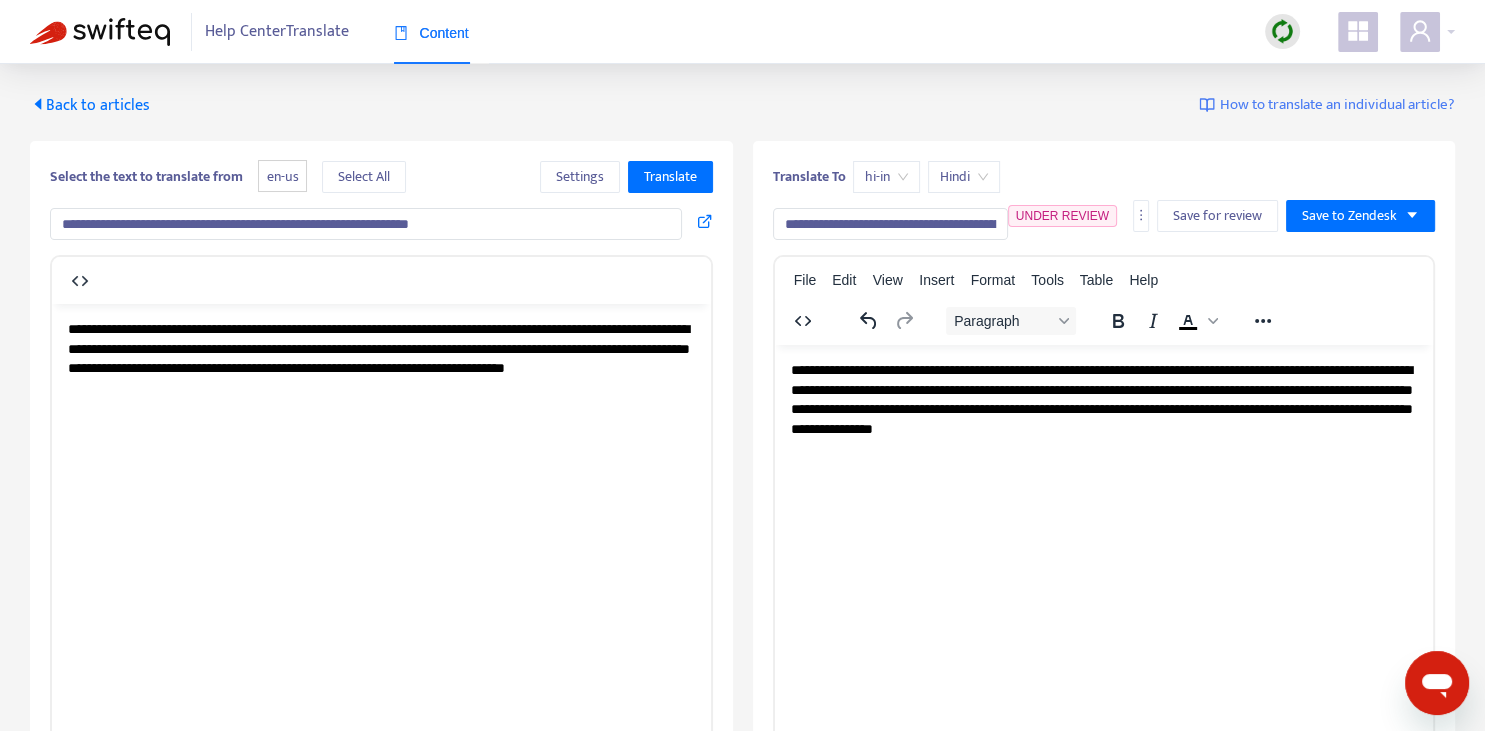 click on "Back to articles" at bounding box center (90, 105) 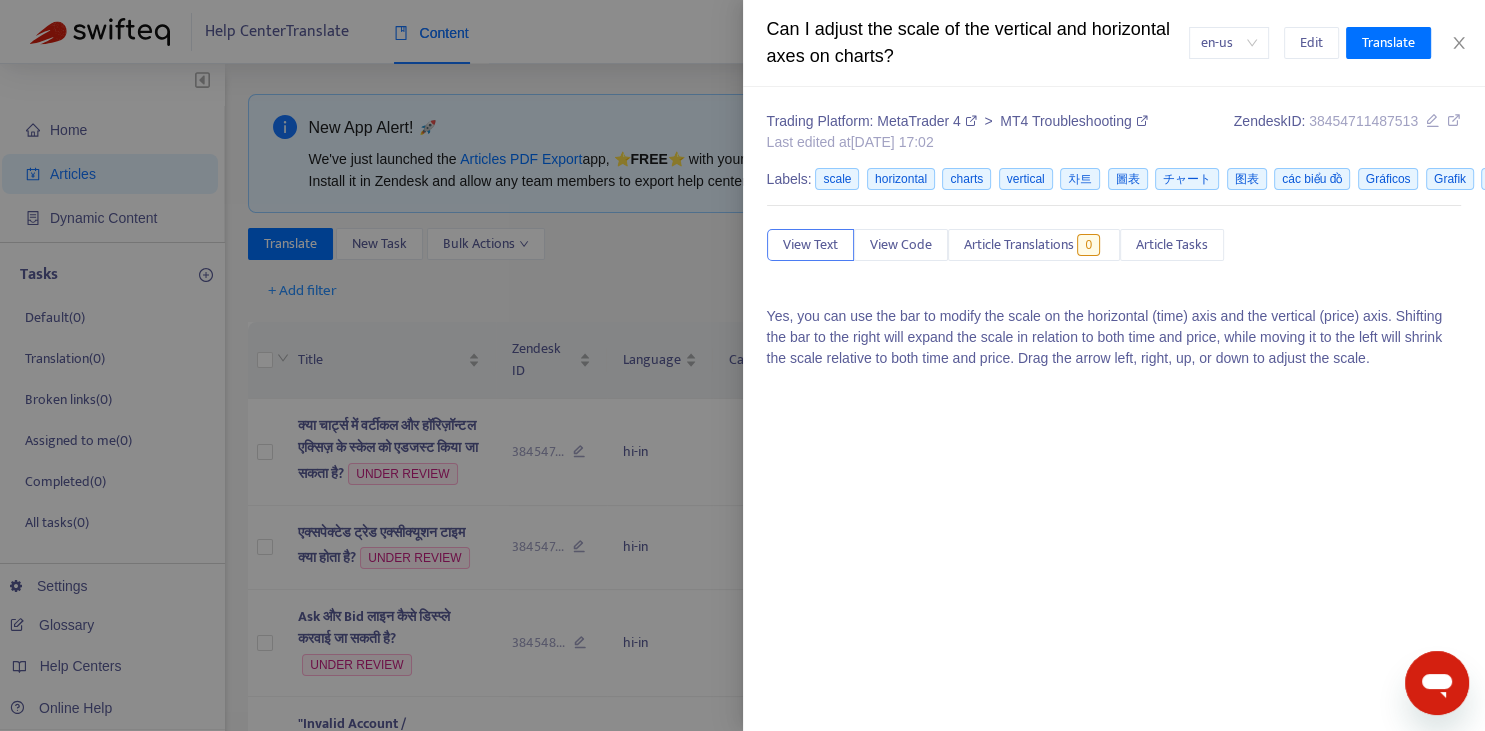 click at bounding box center [742, 365] 